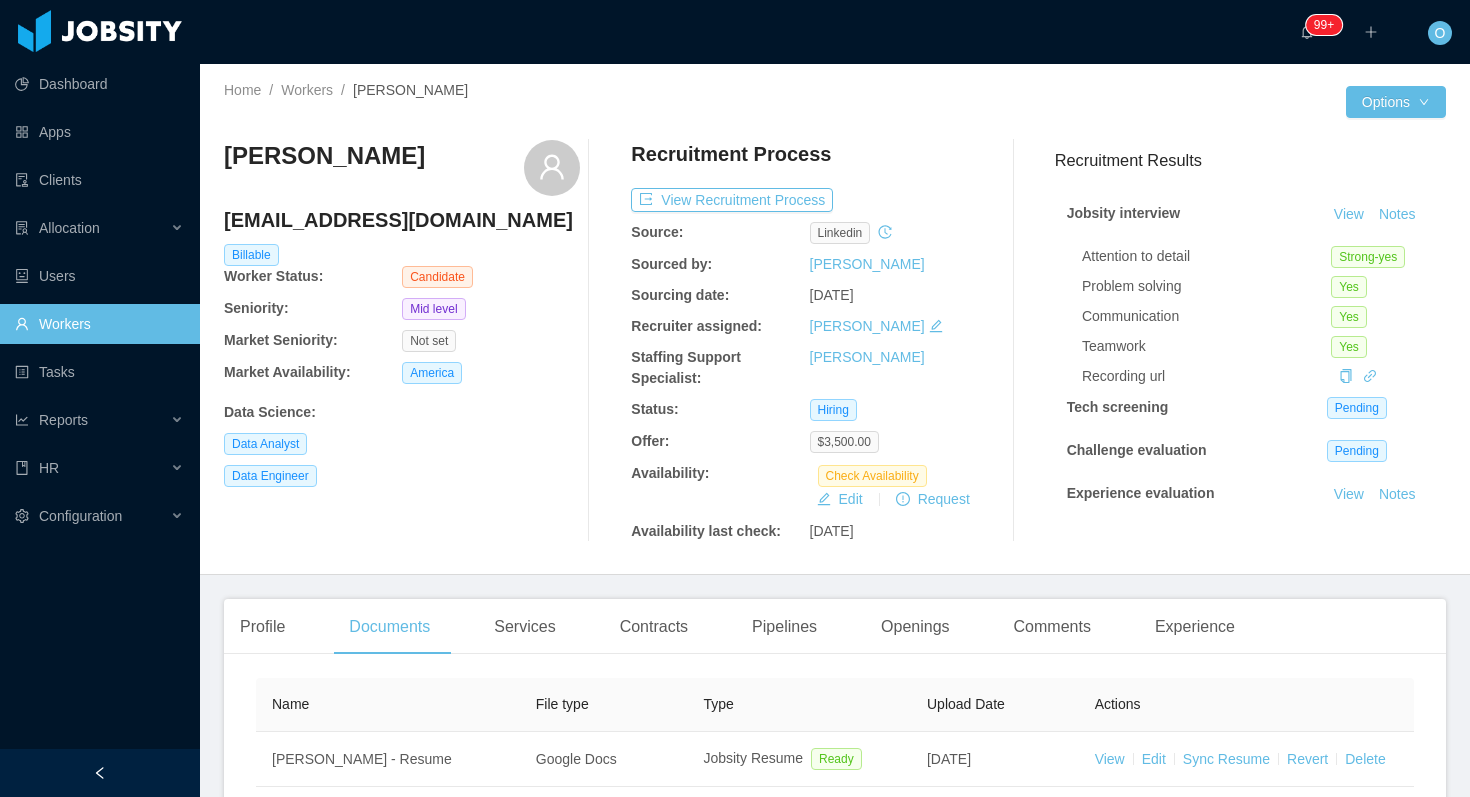 scroll, scrollTop: 0, scrollLeft: 0, axis: both 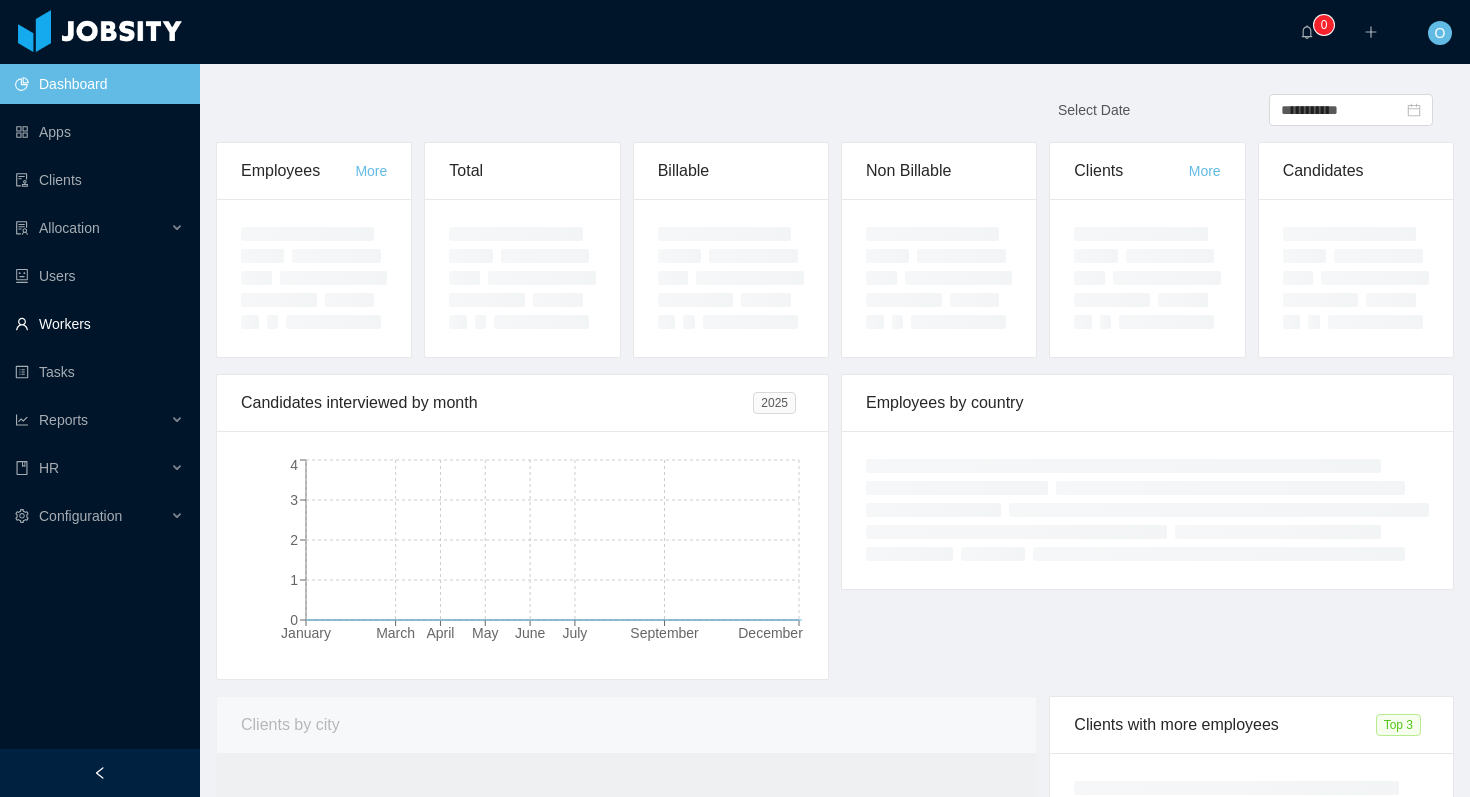 click on "Workers" at bounding box center (99, 324) 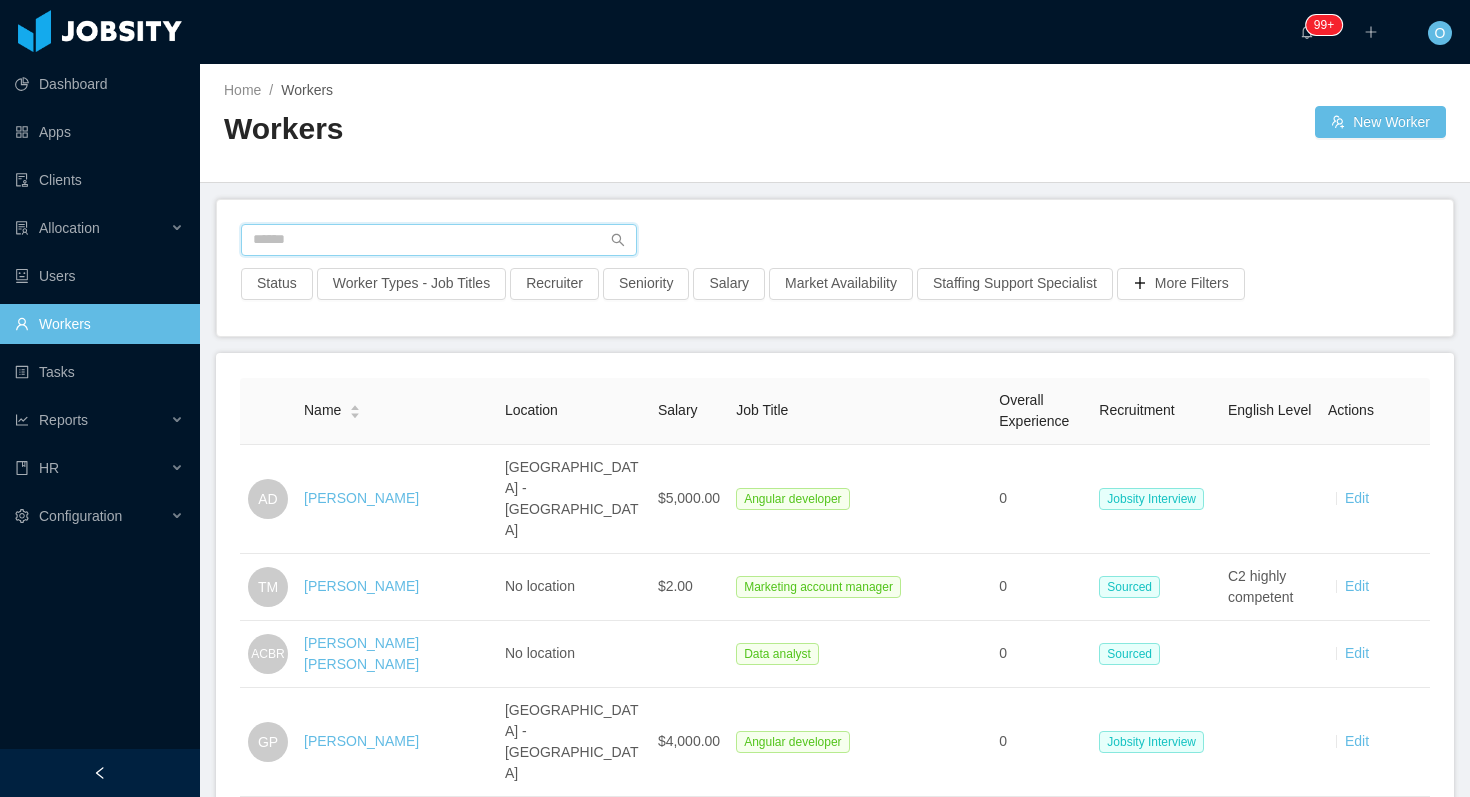 click at bounding box center (439, 240) 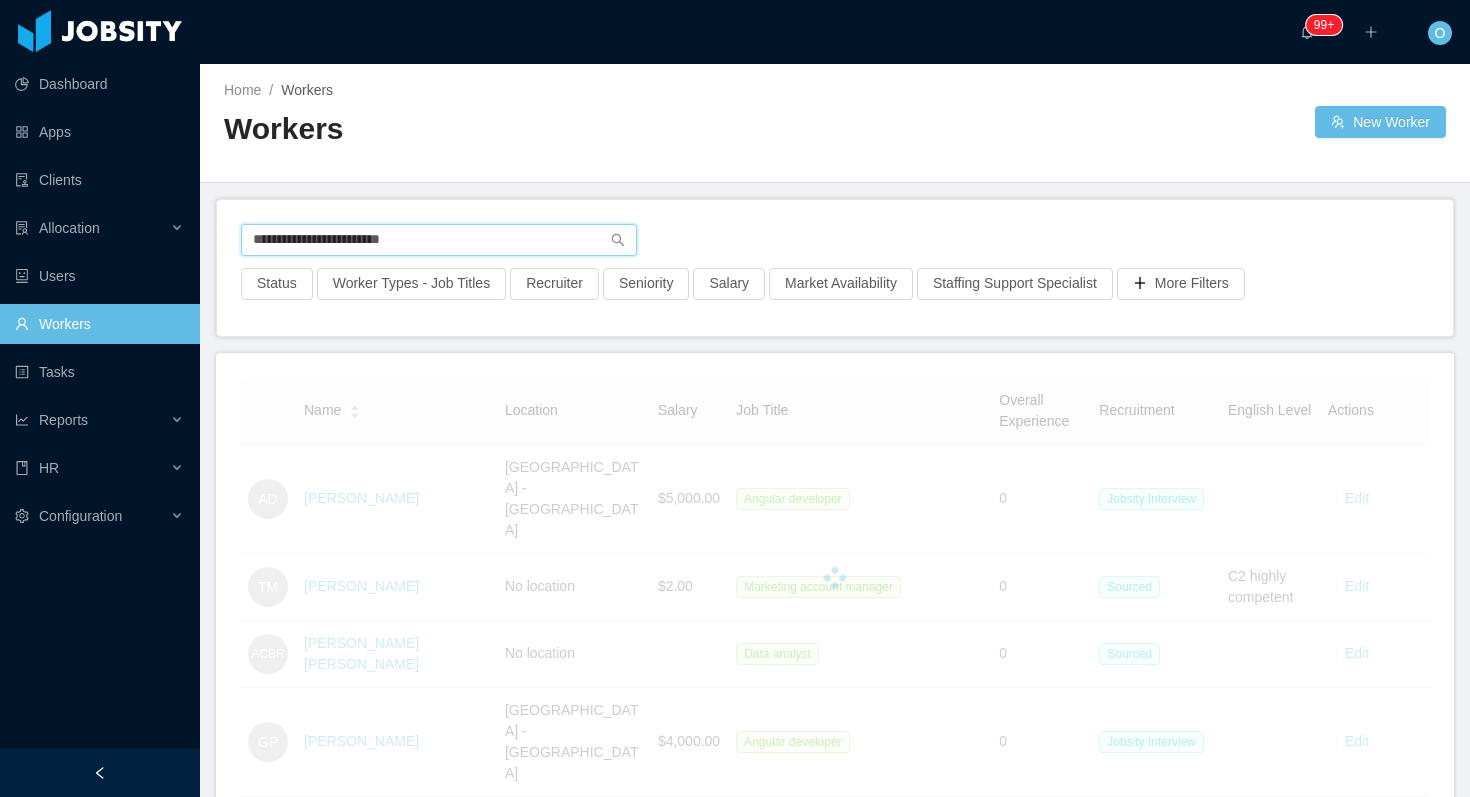 type on "**********" 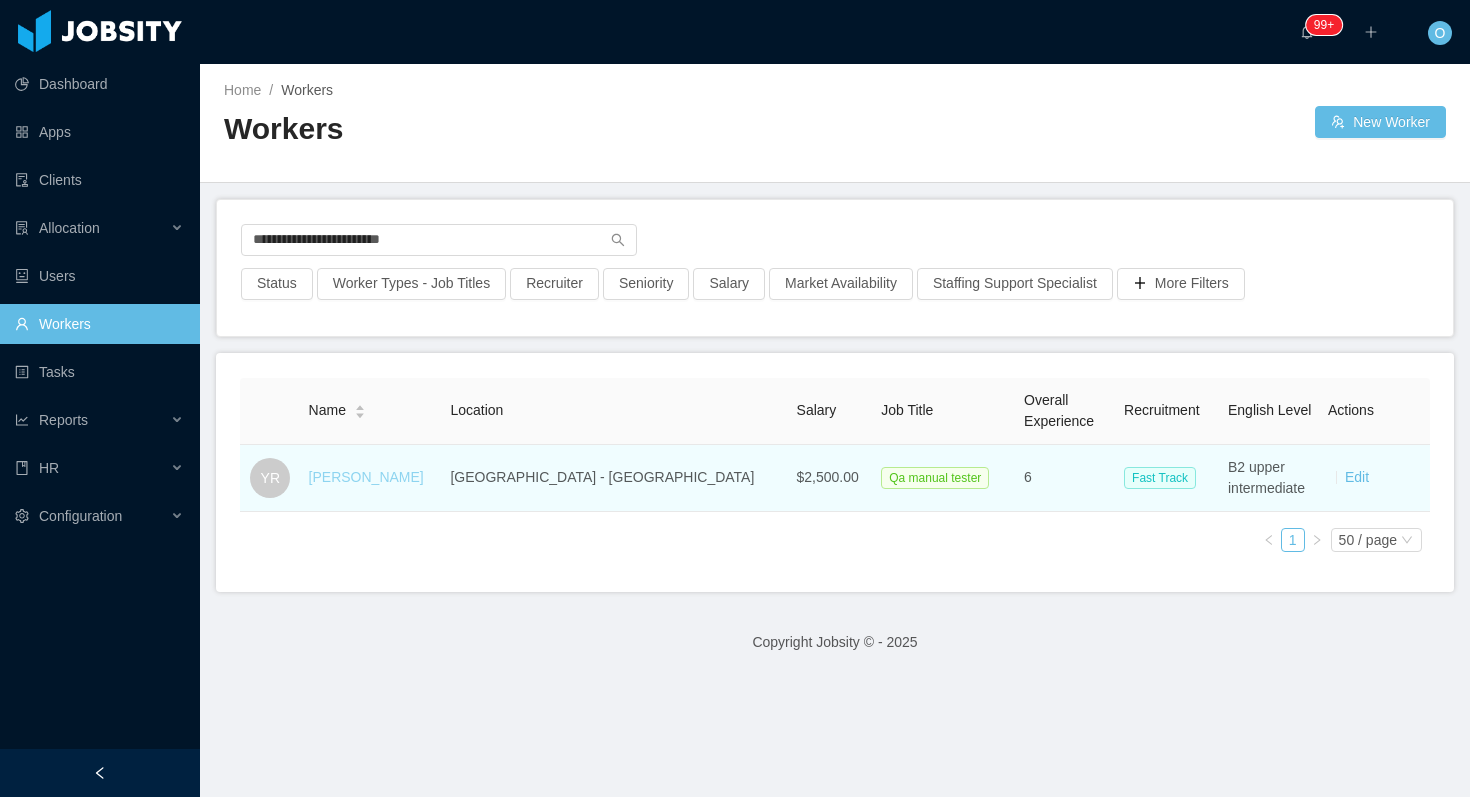 click on "[PERSON_NAME]" at bounding box center (366, 477) 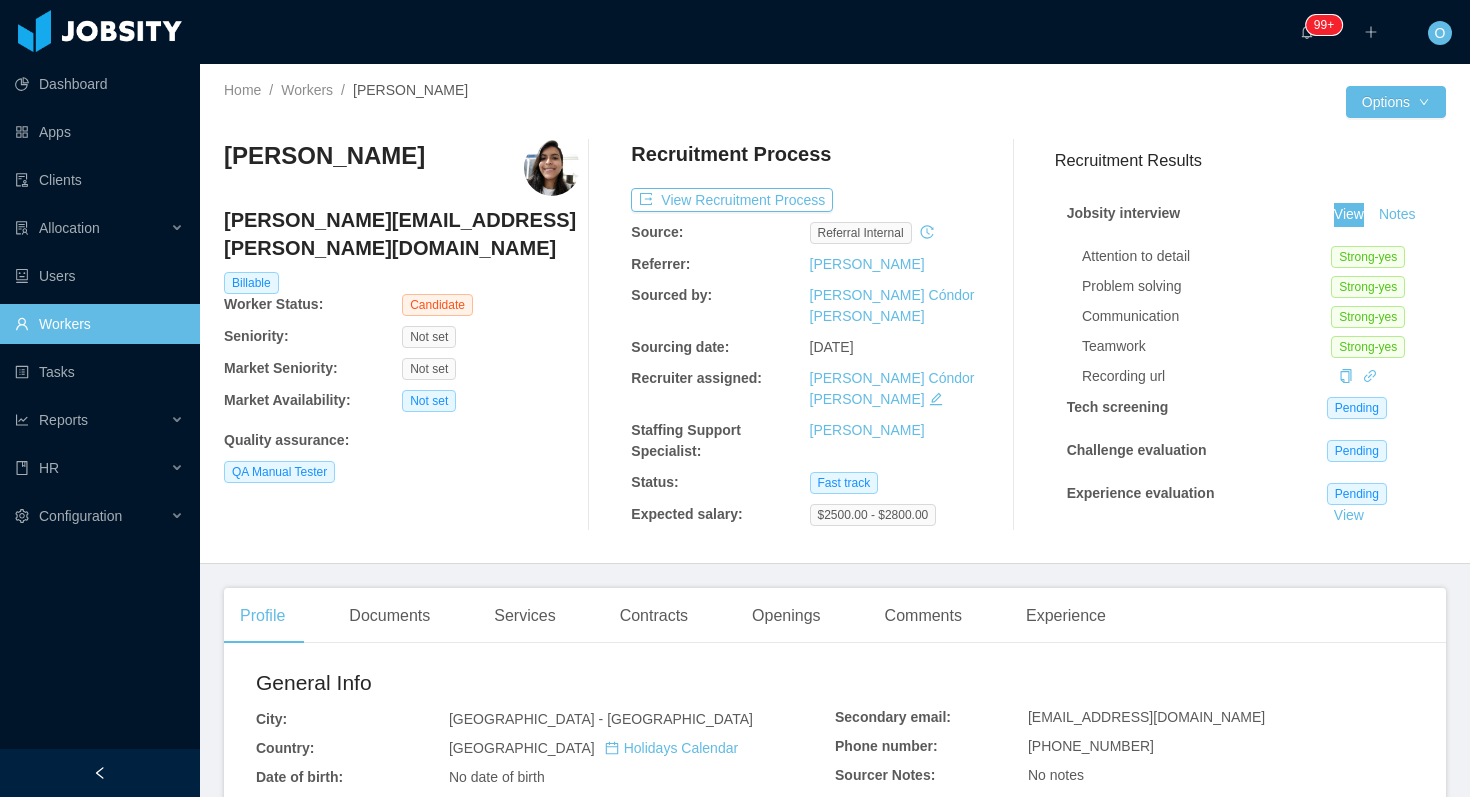 drag, startPoint x: 1348, startPoint y: 209, endPoint x: 1003, endPoint y: 0, distance: 403.36832 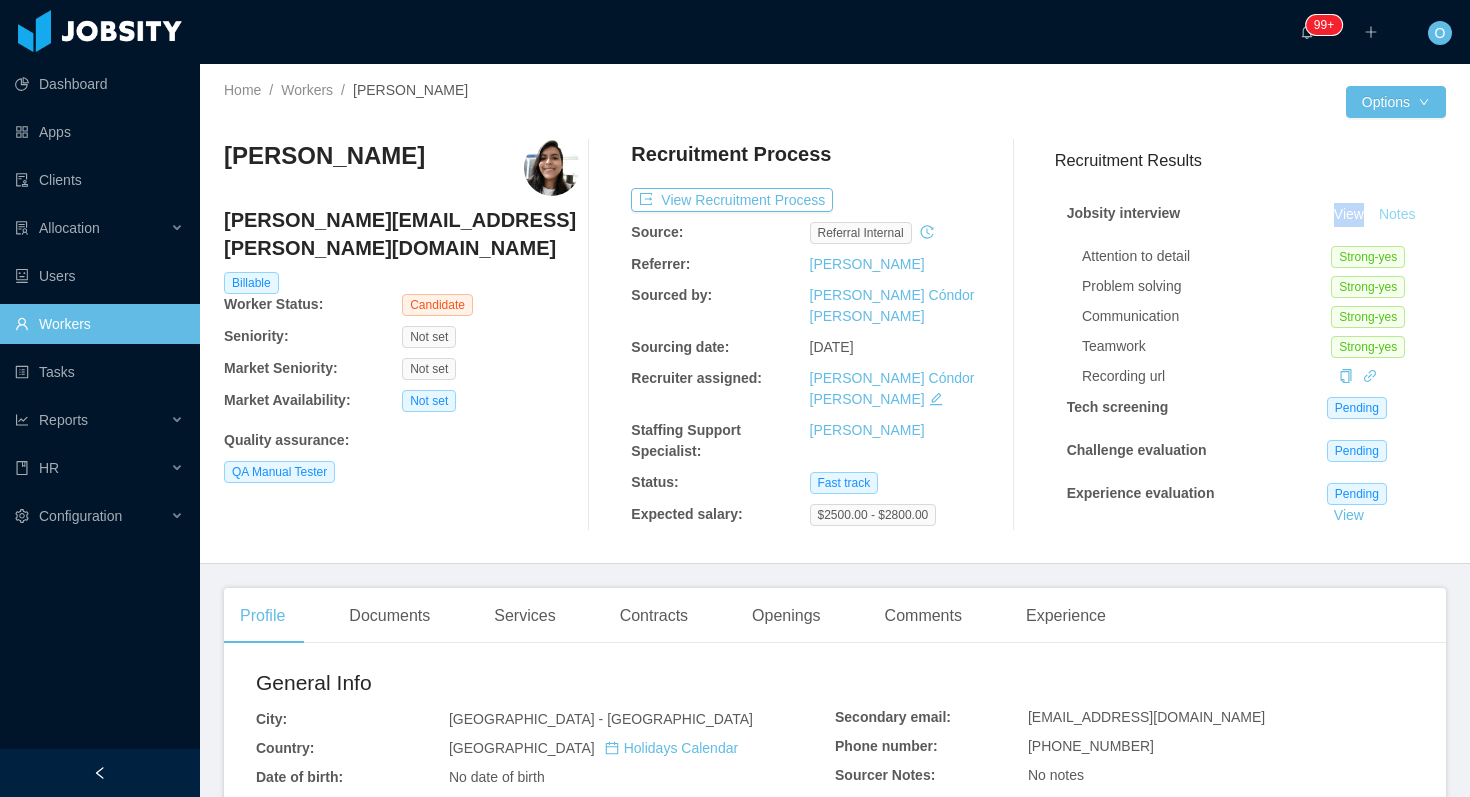 click on "Notes" at bounding box center [1397, 215] 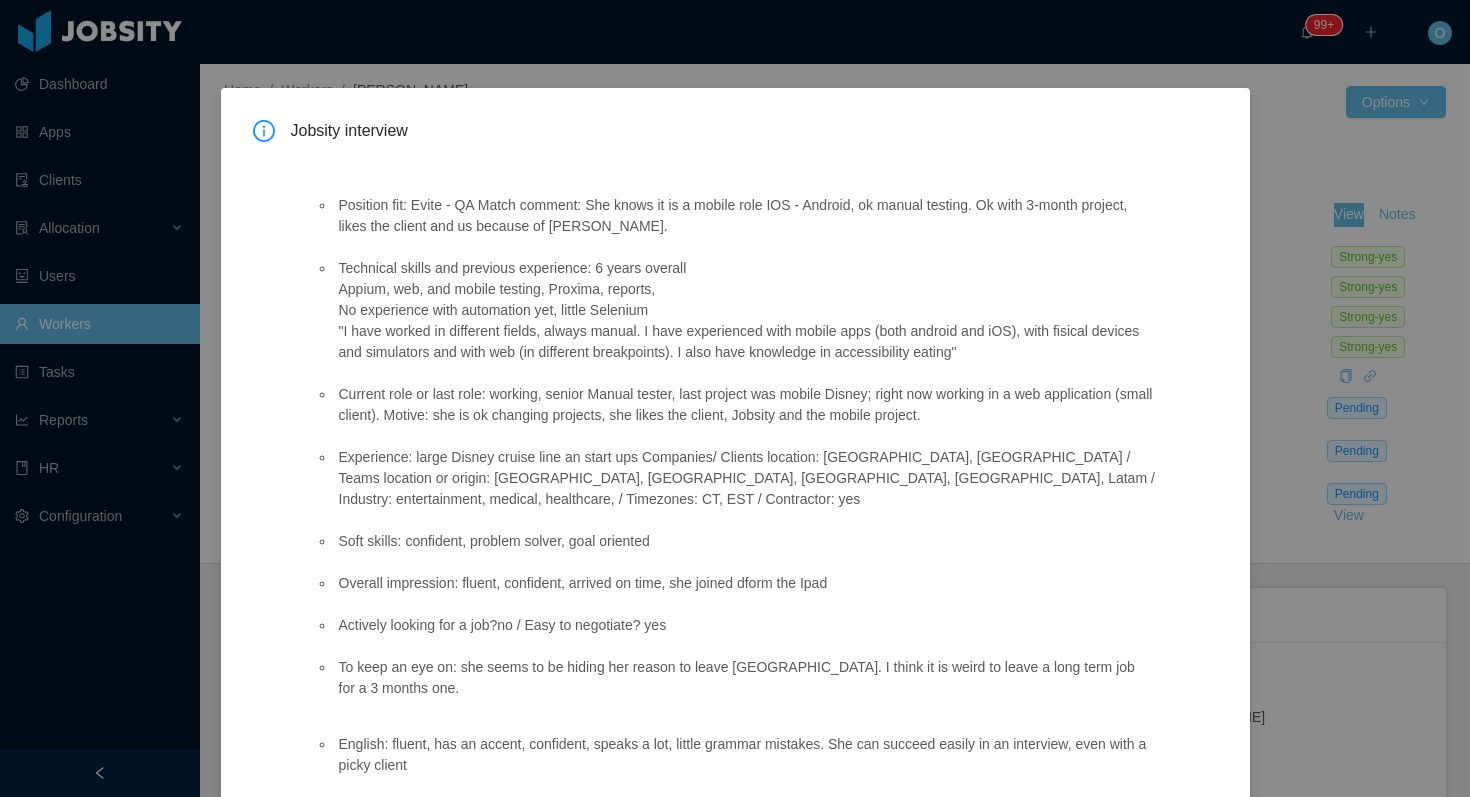 scroll, scrollTop: 112, scrollLeft: 0, axis: vertical 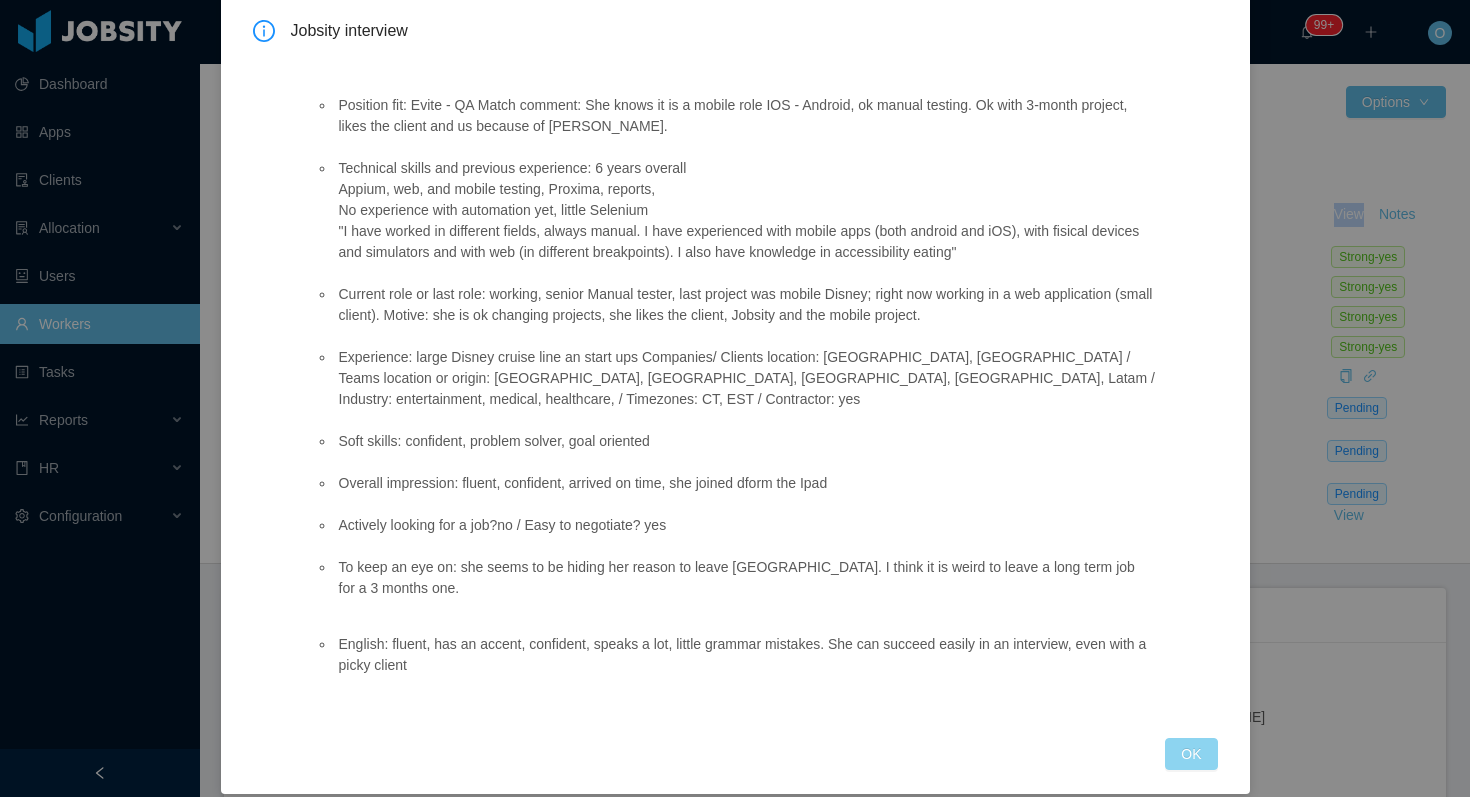 click on "OK" at bounding box center (1191, 754) 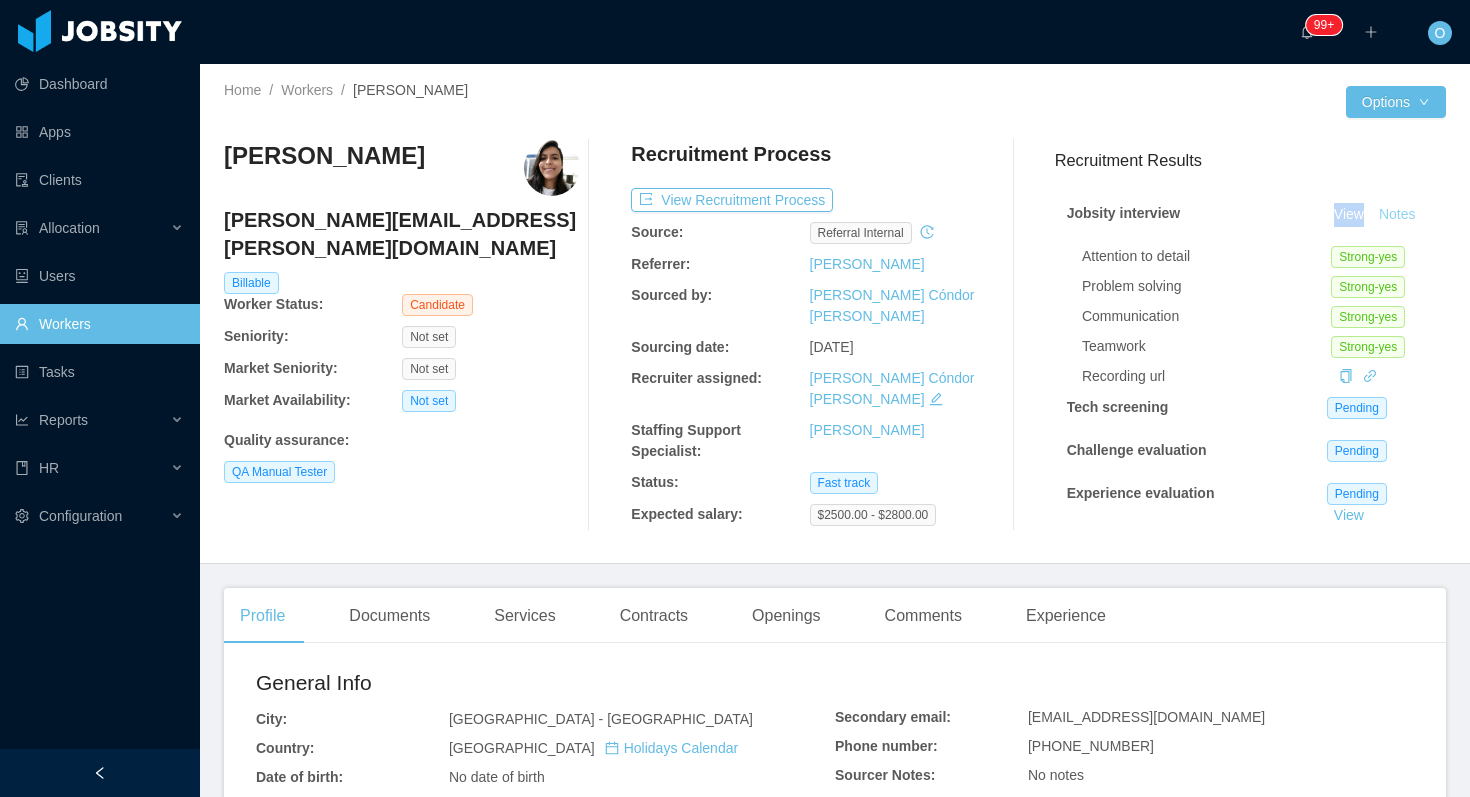 scroll, scrollTop: 12, scrollLeft: 0, axis: vertical 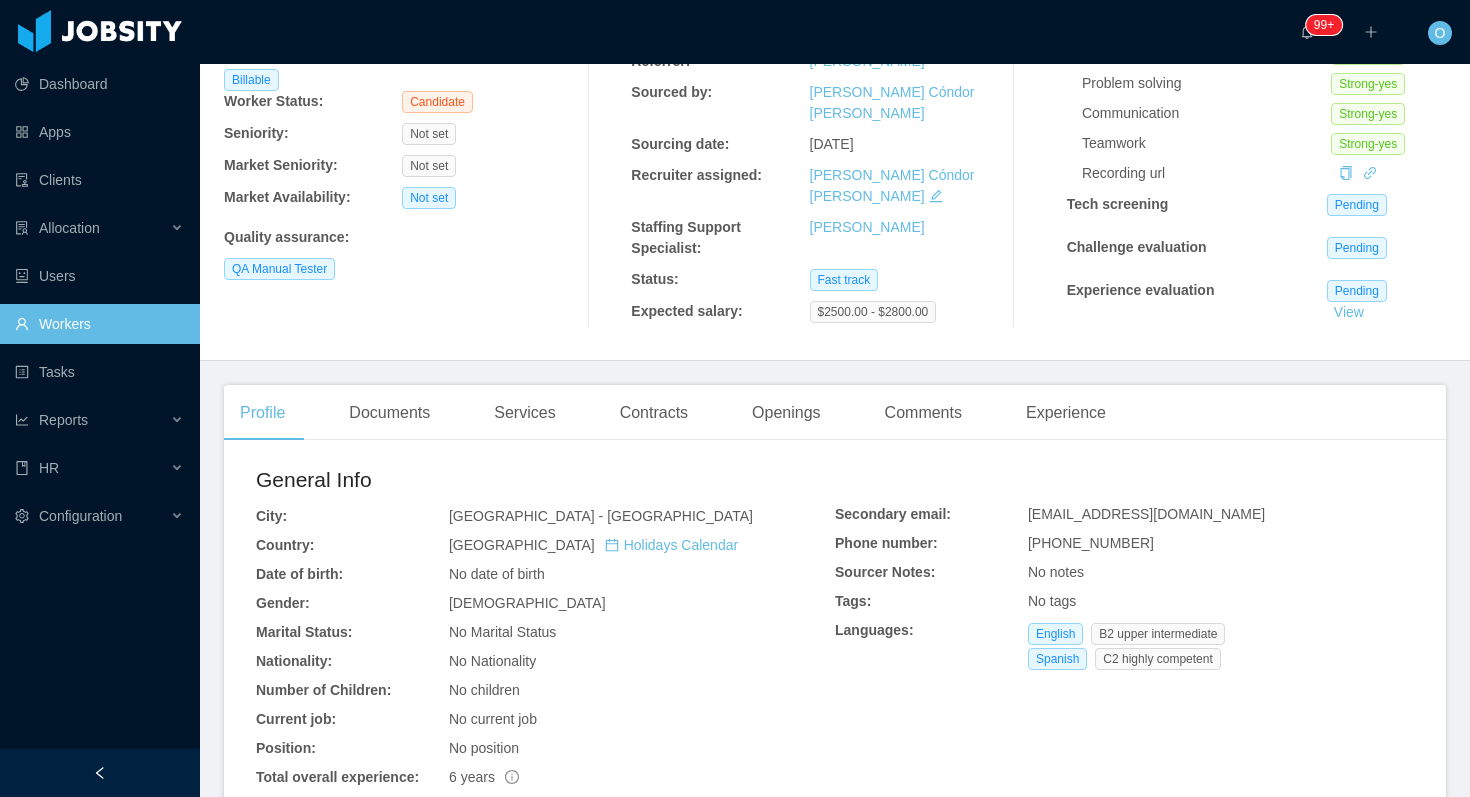 click on "Home / Workers / Yoselin Rojas /   Options Yoselin Rojas yoselin.m.rojas@gmail.com  Billable  Worker Status: Candidate Seniority:  Not set  Market Seniority:  Not set  Market Availability: Not set Quality assurance : QA Manual Tester Recruitment Process View Recruitment Process Source: Referral internal Referrer: Luis Yepes Sourced by: Paola Cóndor Andrade Sourcing date: Jul 10th, 2025 Recruiter assigned: Paola Cóndor Andrade   Staffing Support Specialist: Omar Nieves Status: Fast track Expected salary: $2500.00 - $2800.00 Recruitment Results Jobsity interview
View Notes Attention to detail Strong-yes Problem solving Strong-yes Communication Strong-yes Teamwork Strong-yes Recording url Tech screening
Pending Challenge evaluation
Pending Experience evaluation
Pending View Approval
Pending Profile Documents Services Contracts Openings Comments Experience General Info City: Barranquilla - Atlántico Country: Colombia" at bounding box center (835, 227) 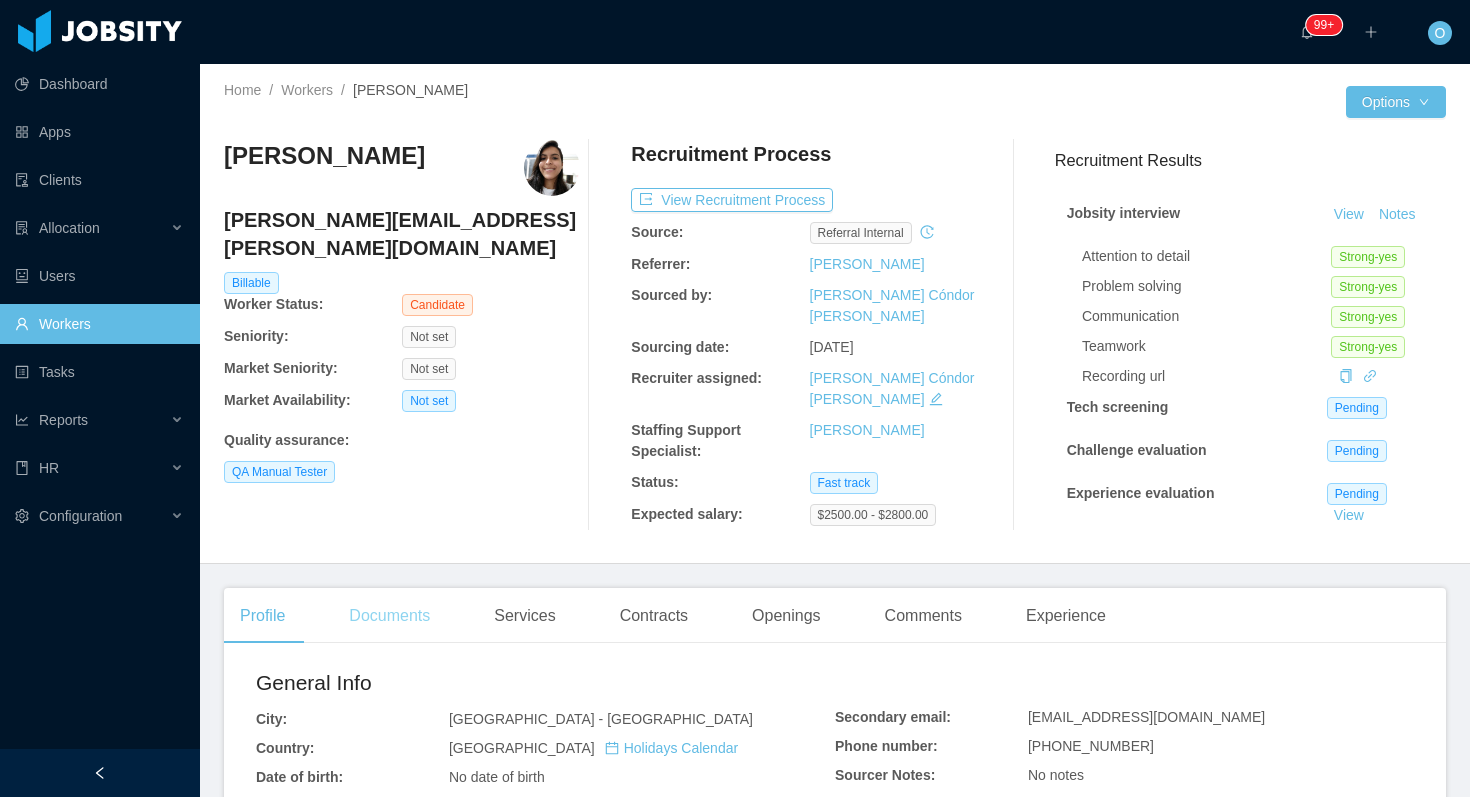 click on "Documents" at bounding box center [389, 616] 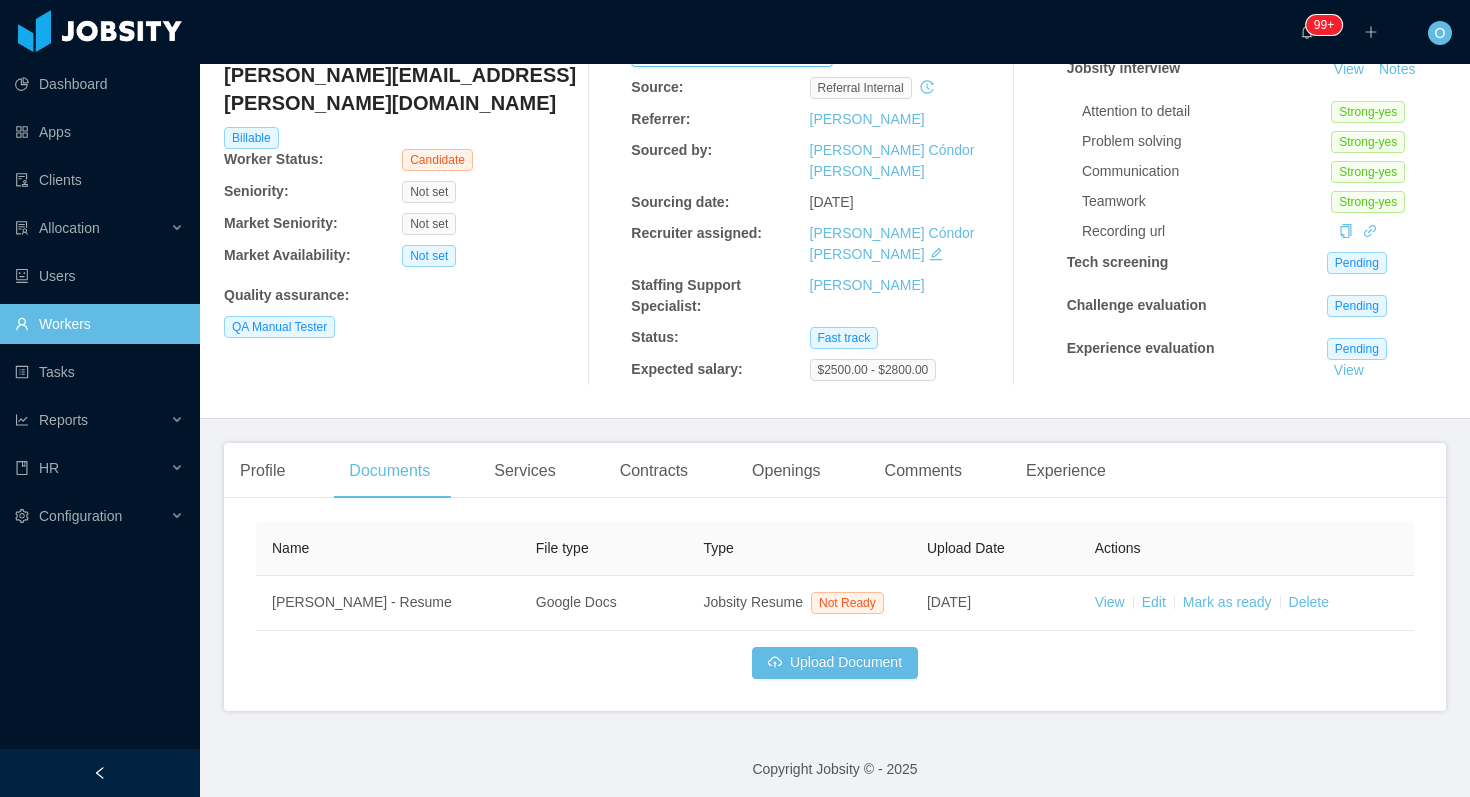 scroll, scrollTop: 173, scrollLeft: 0, axis: vertical 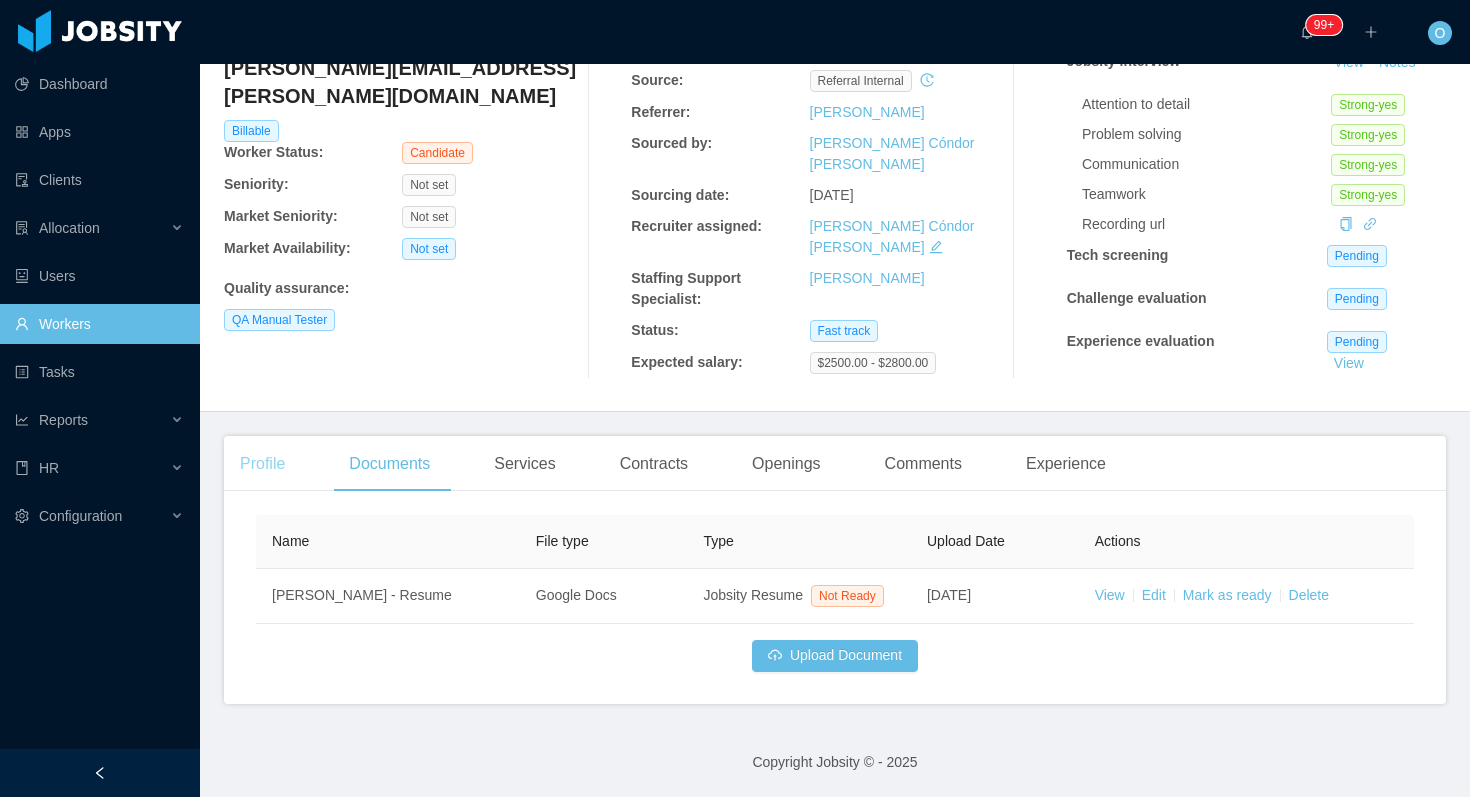 click on "Profile" at bounding box center (262, 464) 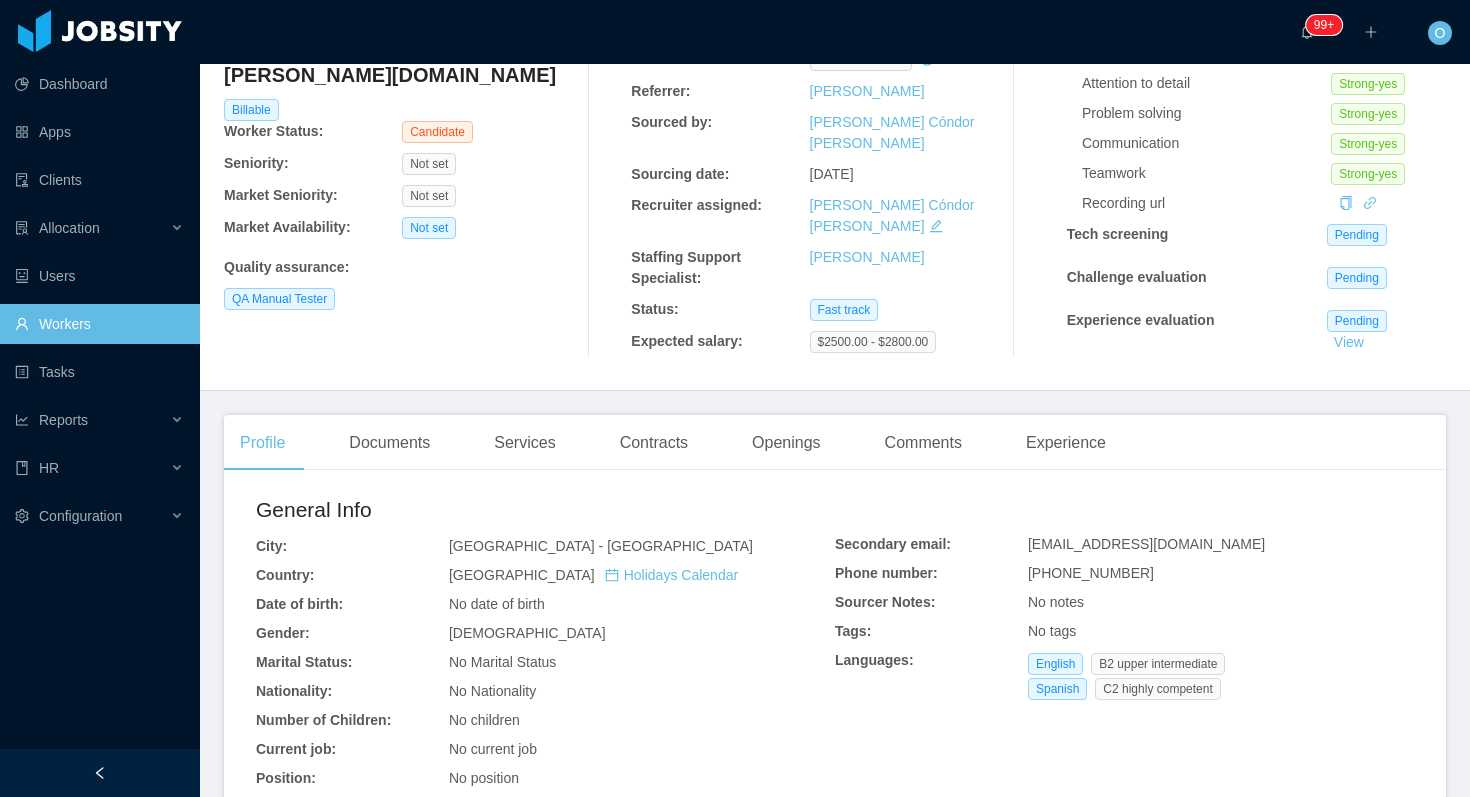 scroll, scrollTop: 335, scrollLeft: 0, axis: vertical 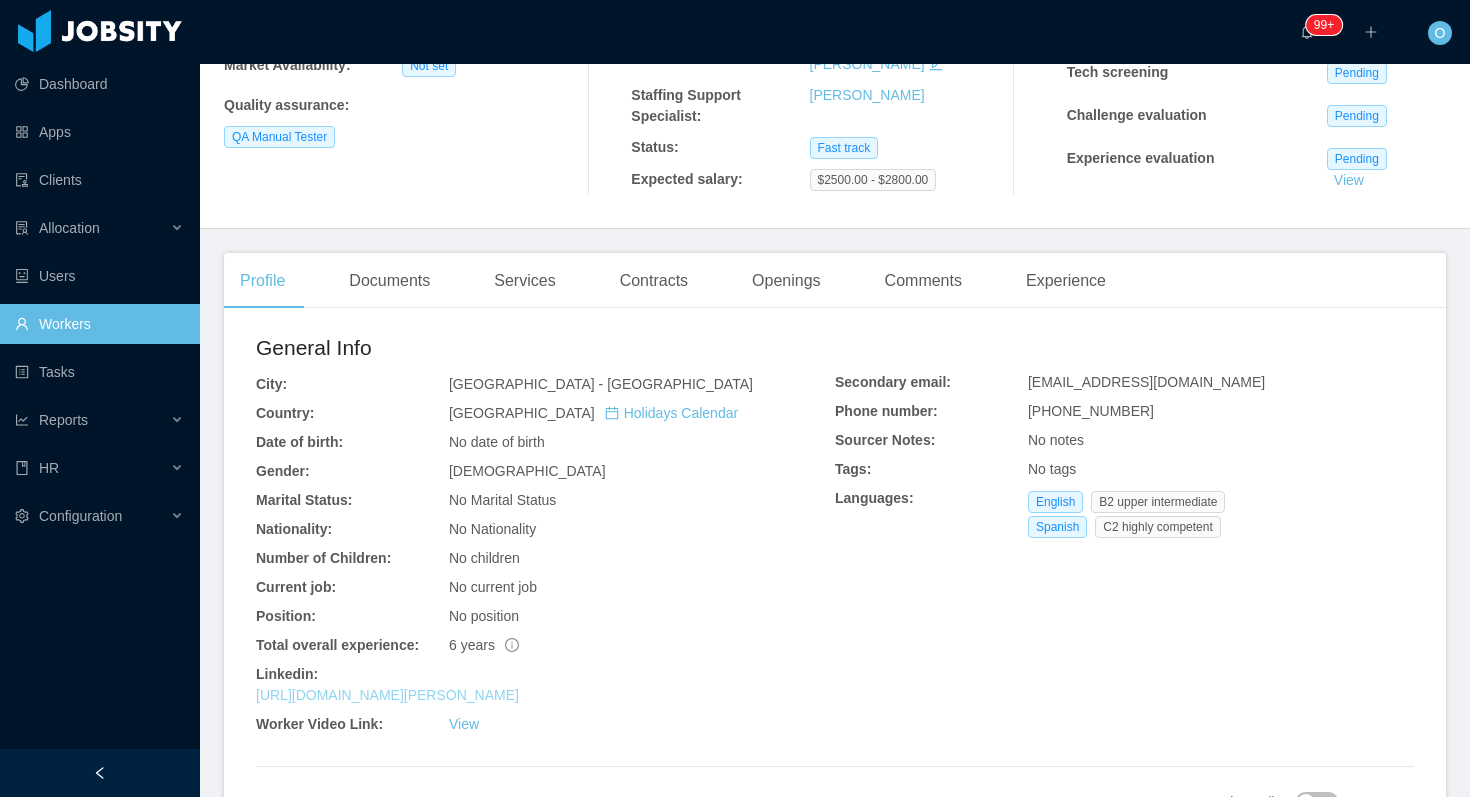 click on "https://www.linkedin.com/in/yoselin-rojas-7a6165234" at bounding box center (387, 695) 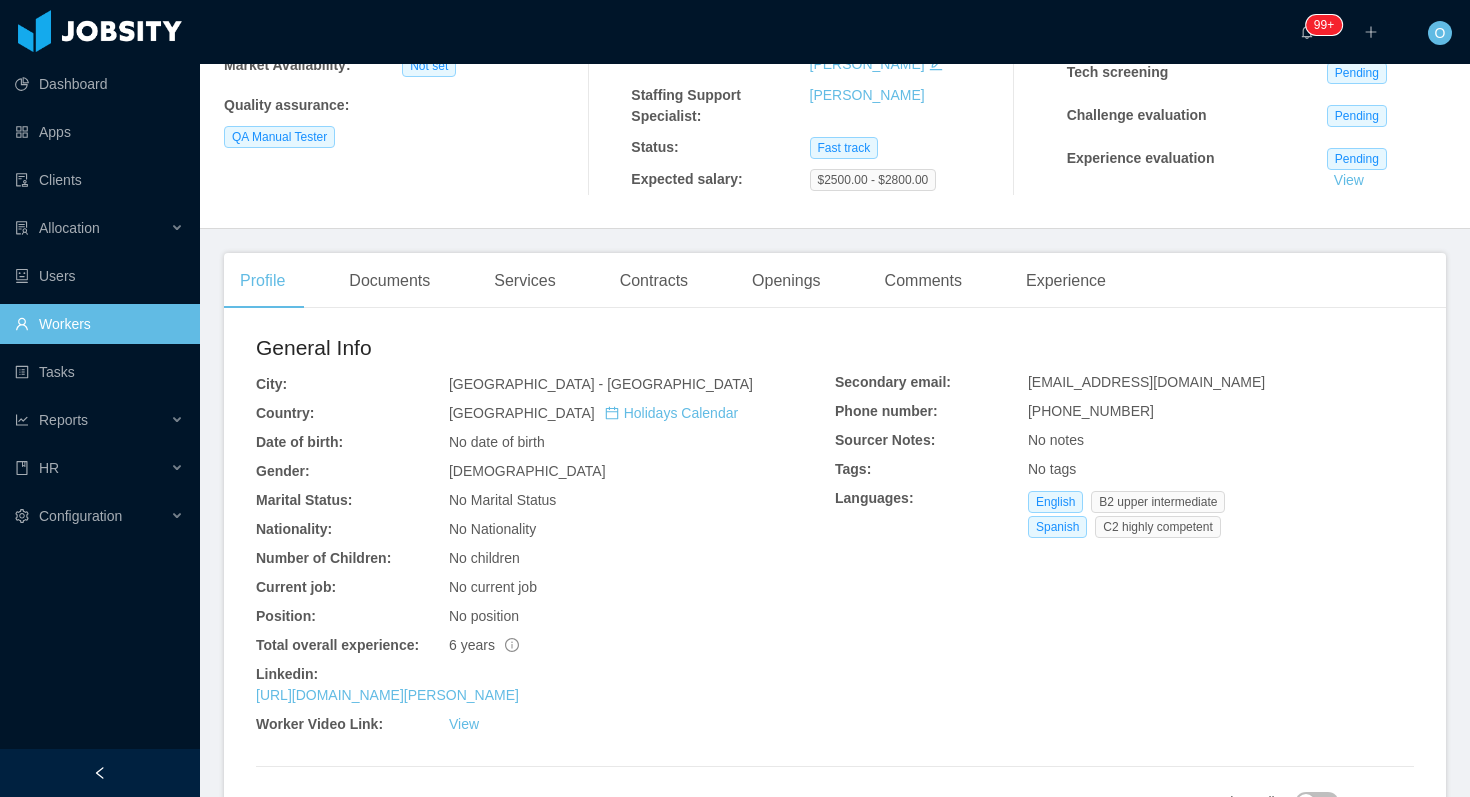 scroll, scrollTop: 0, scrollLeft: 0, axis: both 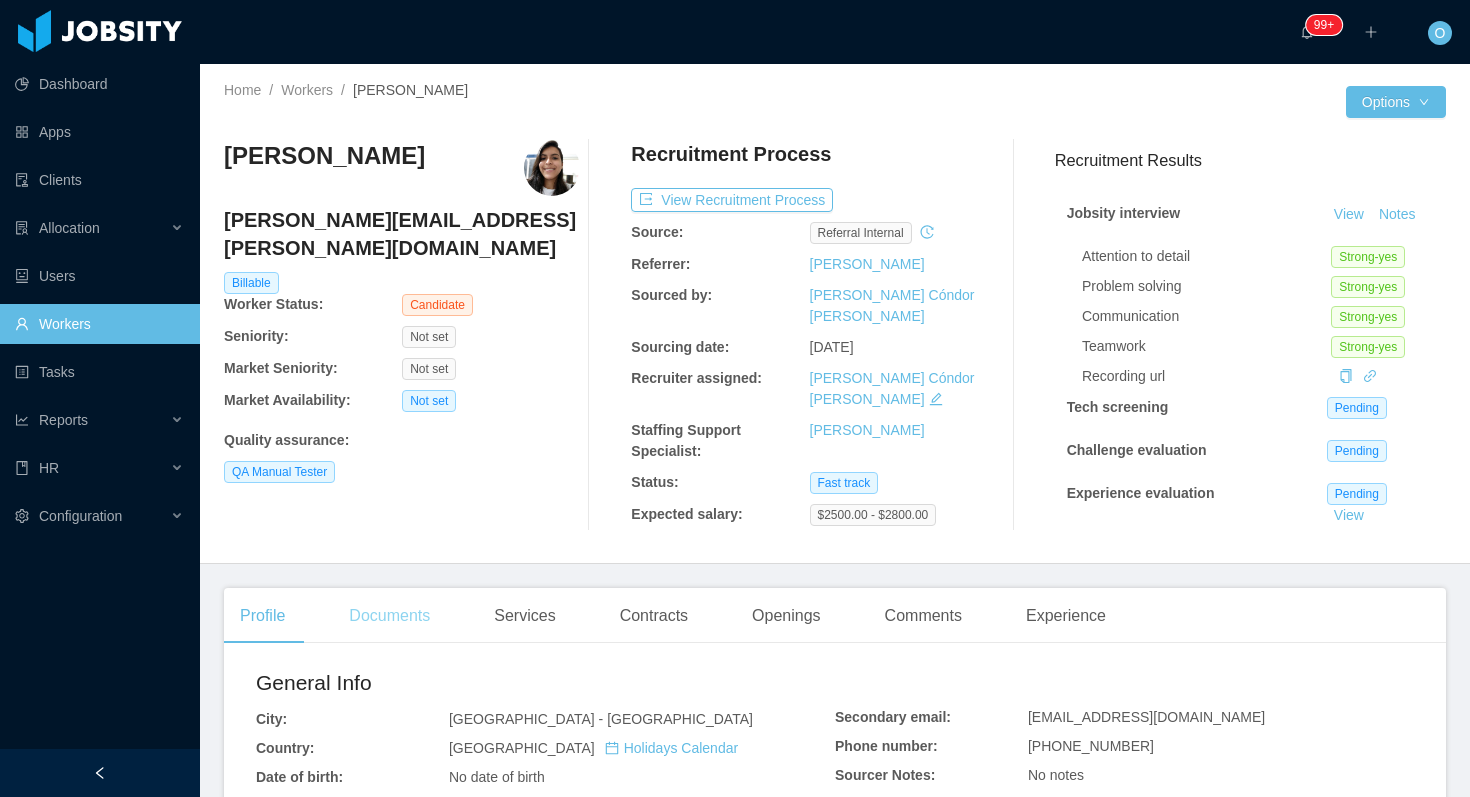 click on "Documents" at bounding box center (389, 616) 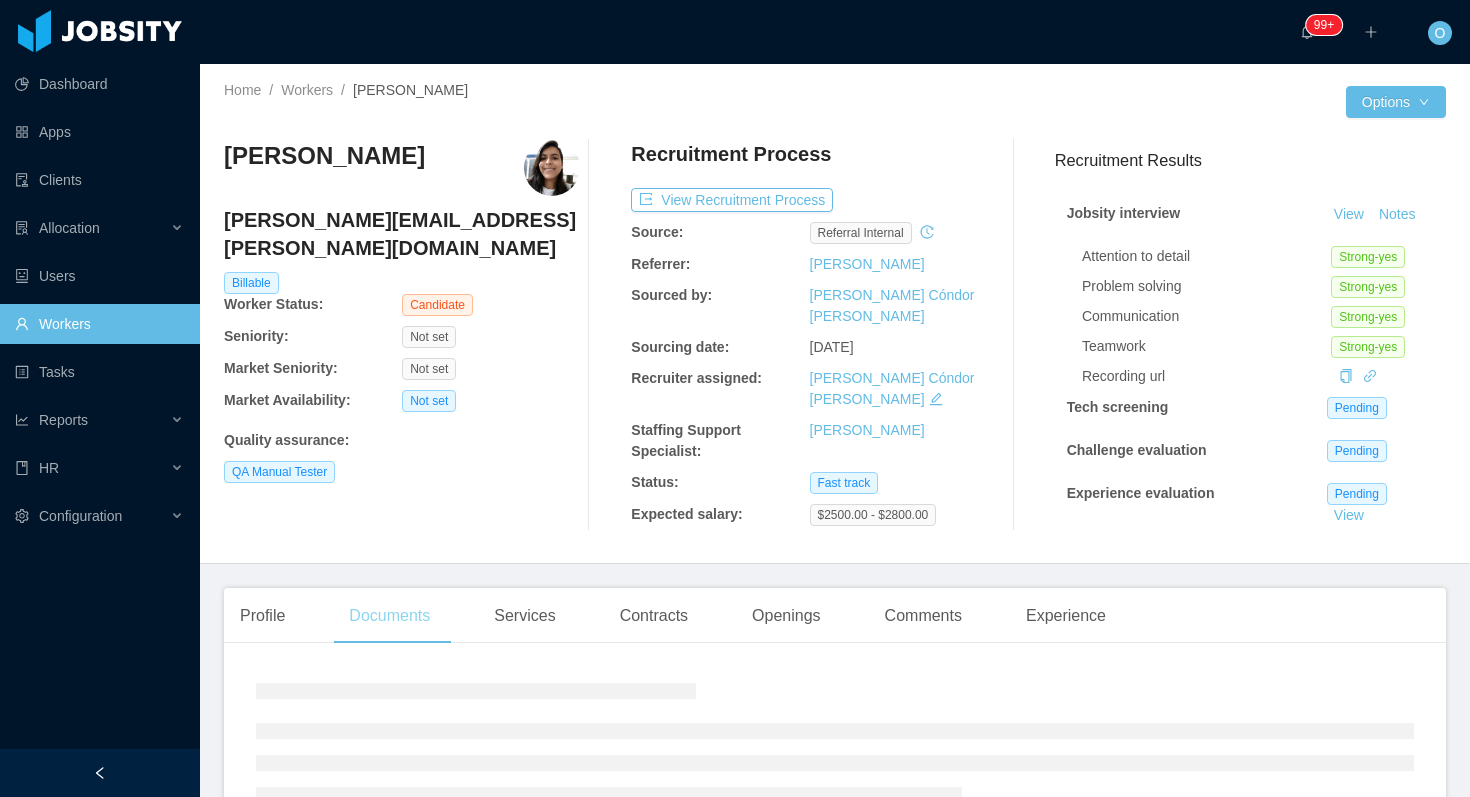 scroll, scrollTop: 145, scrollLeft: 0, axis: vertical 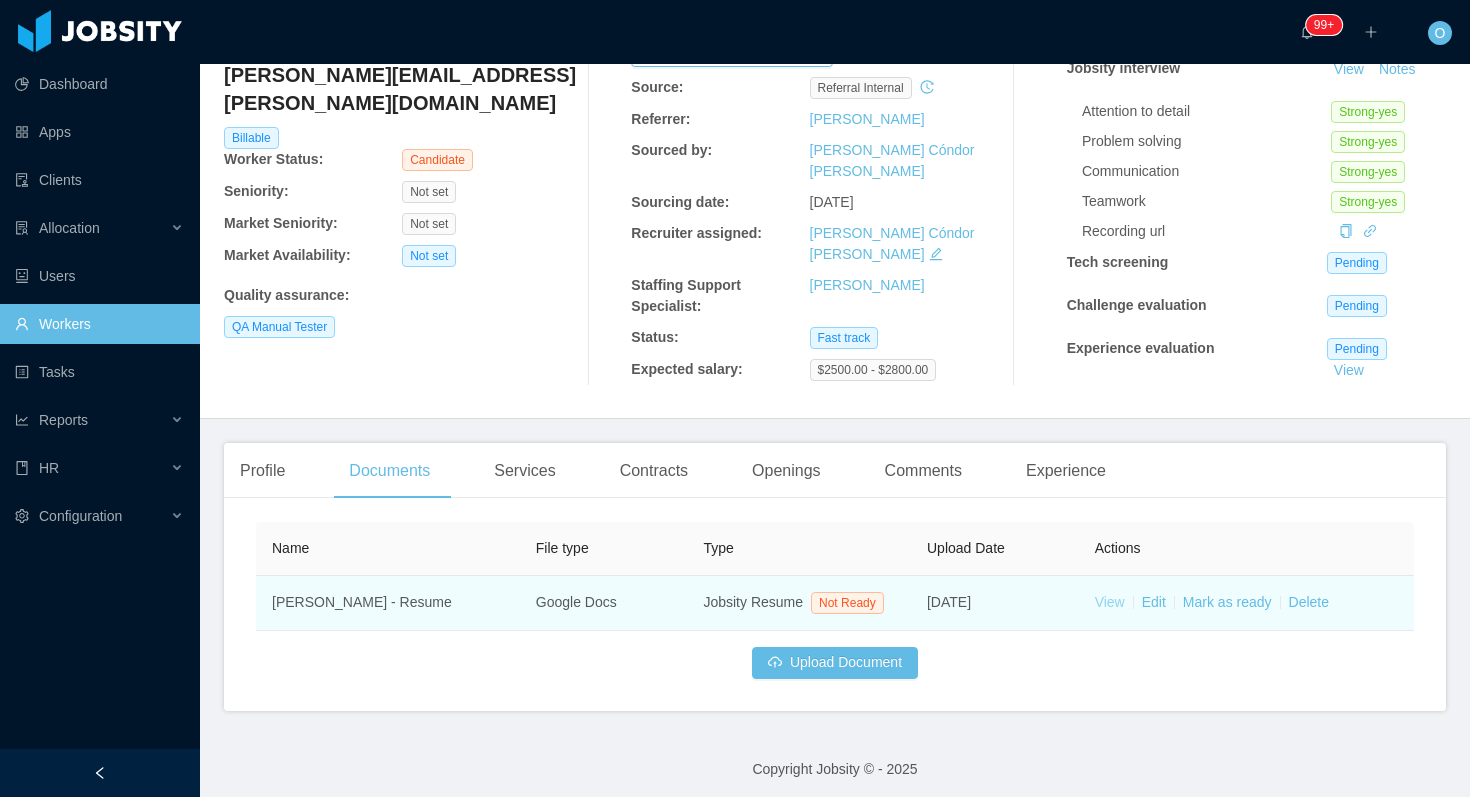 click on "View" at bounding box center [1110, 602] 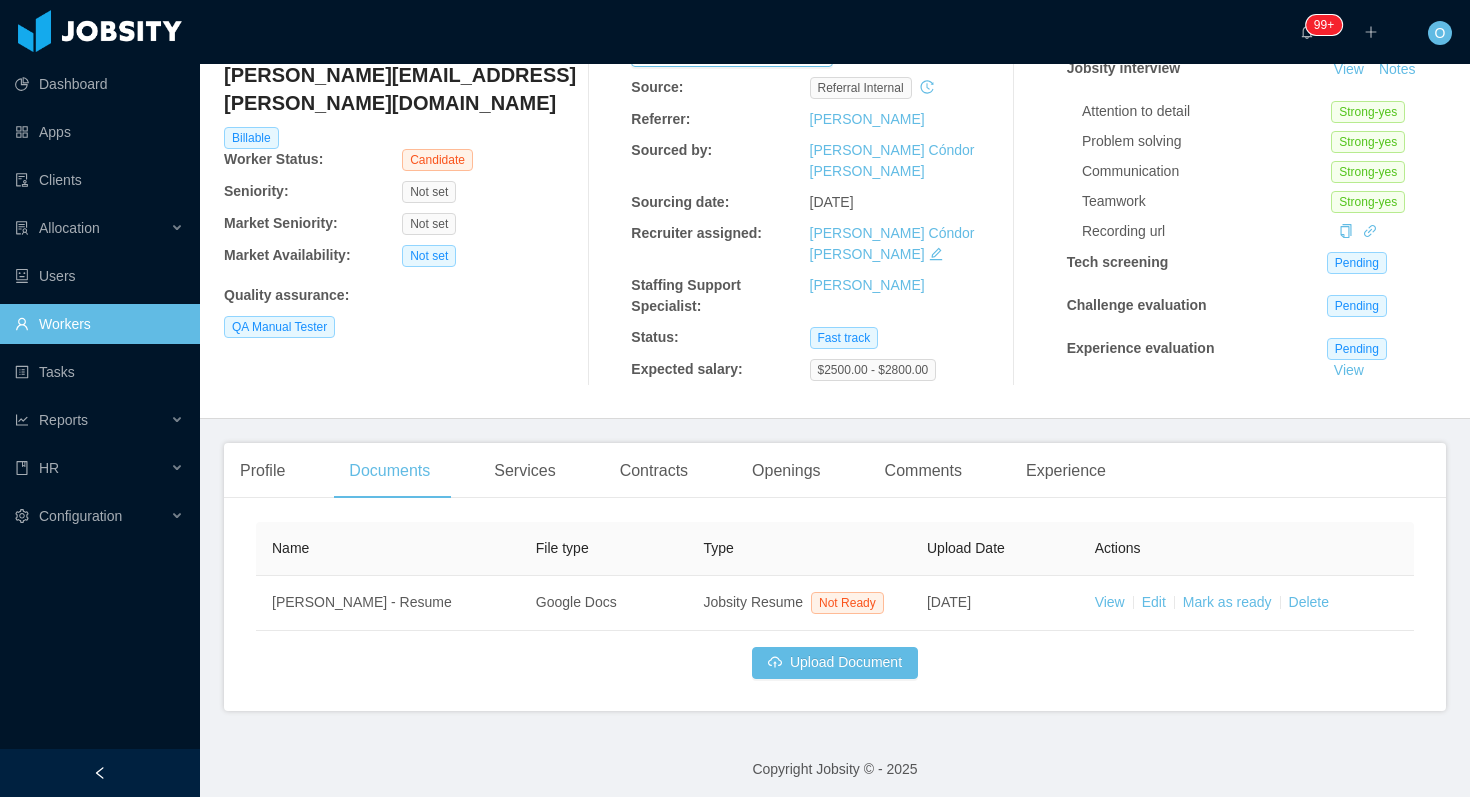 scroll, scrollTop: 0, scrollLeft: 0, axis: both 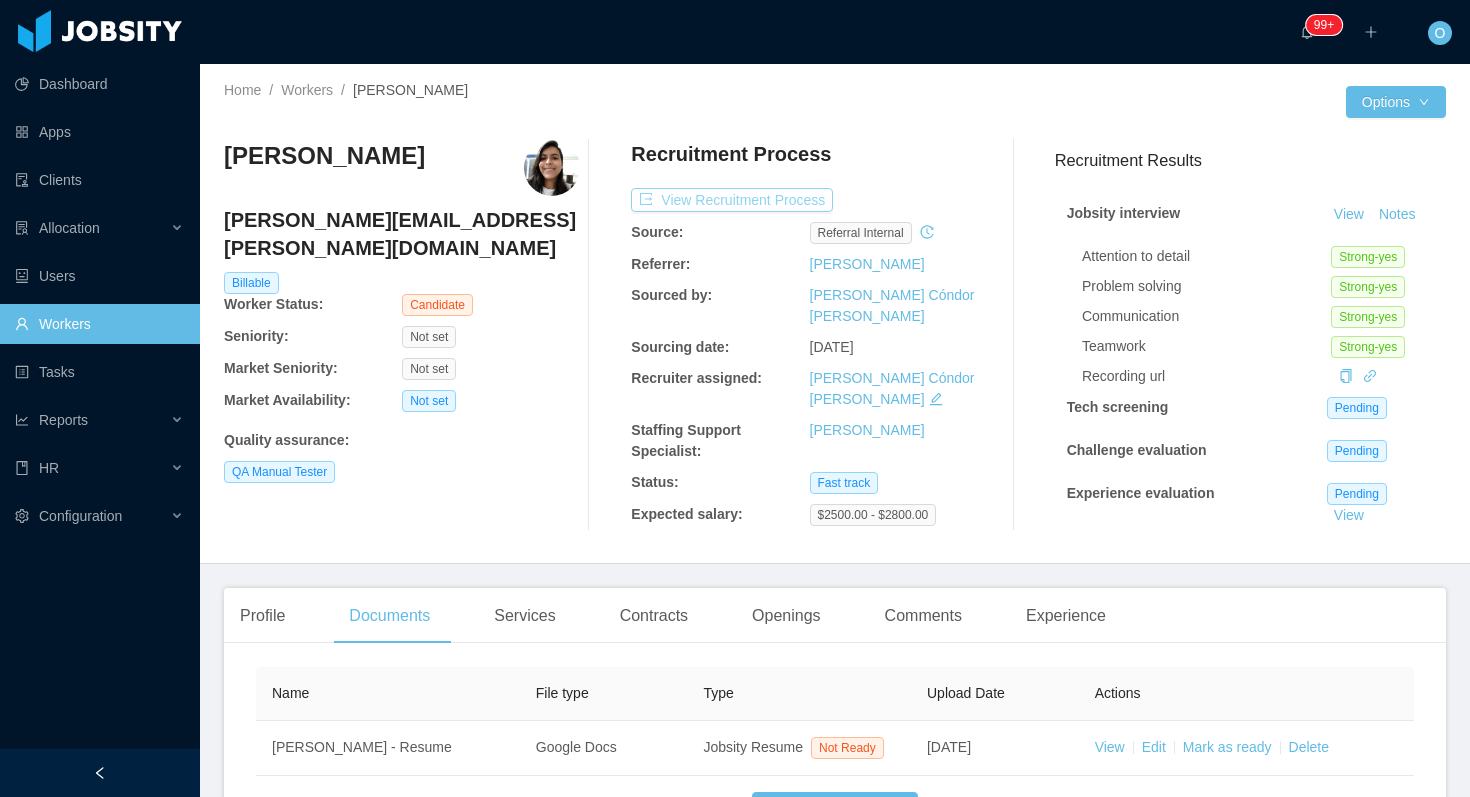 click on "View Recruitment Process" at bounding box center [732, 200] 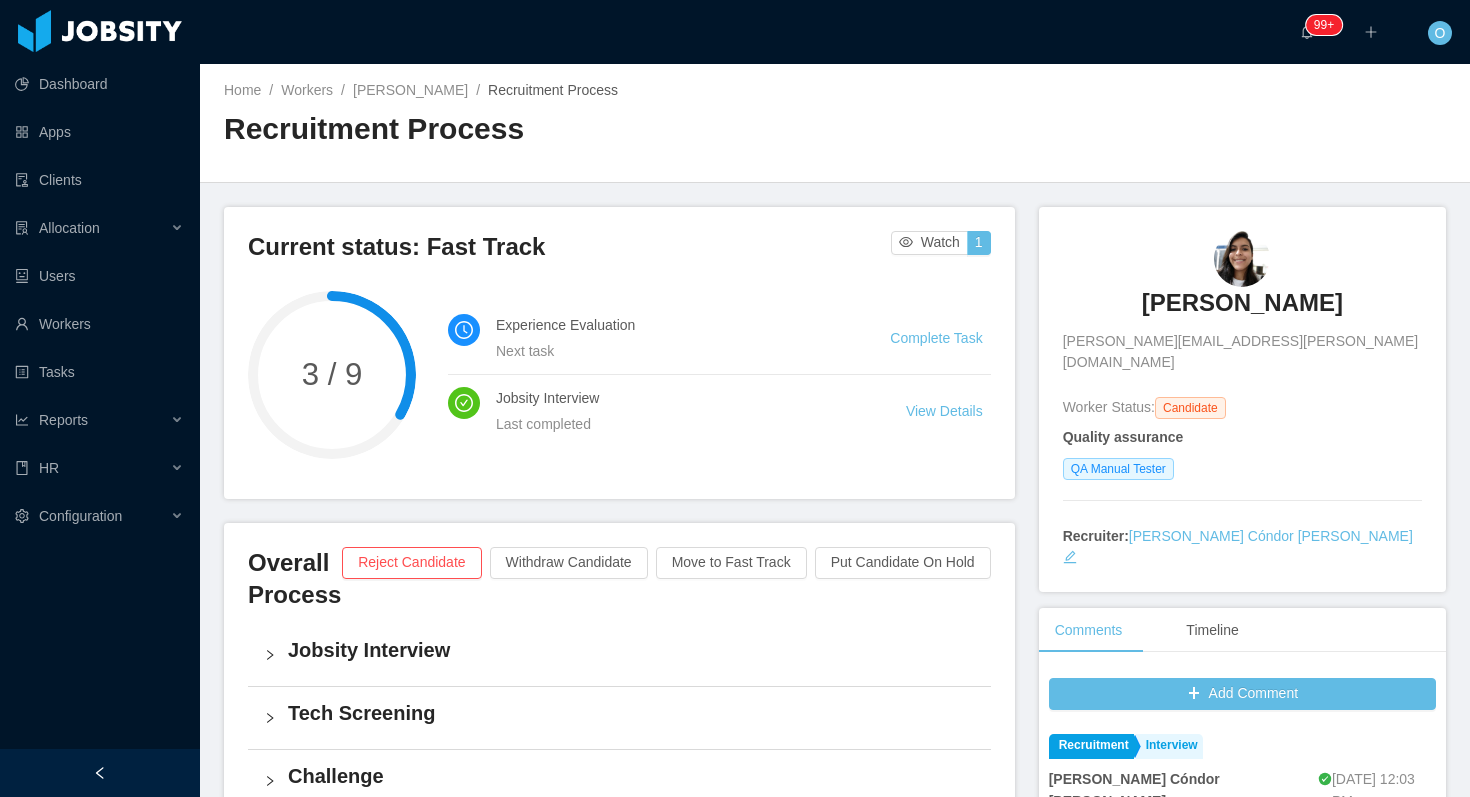 scroll, scrollTop: 590, scrollLeft: 0, axis: vertical 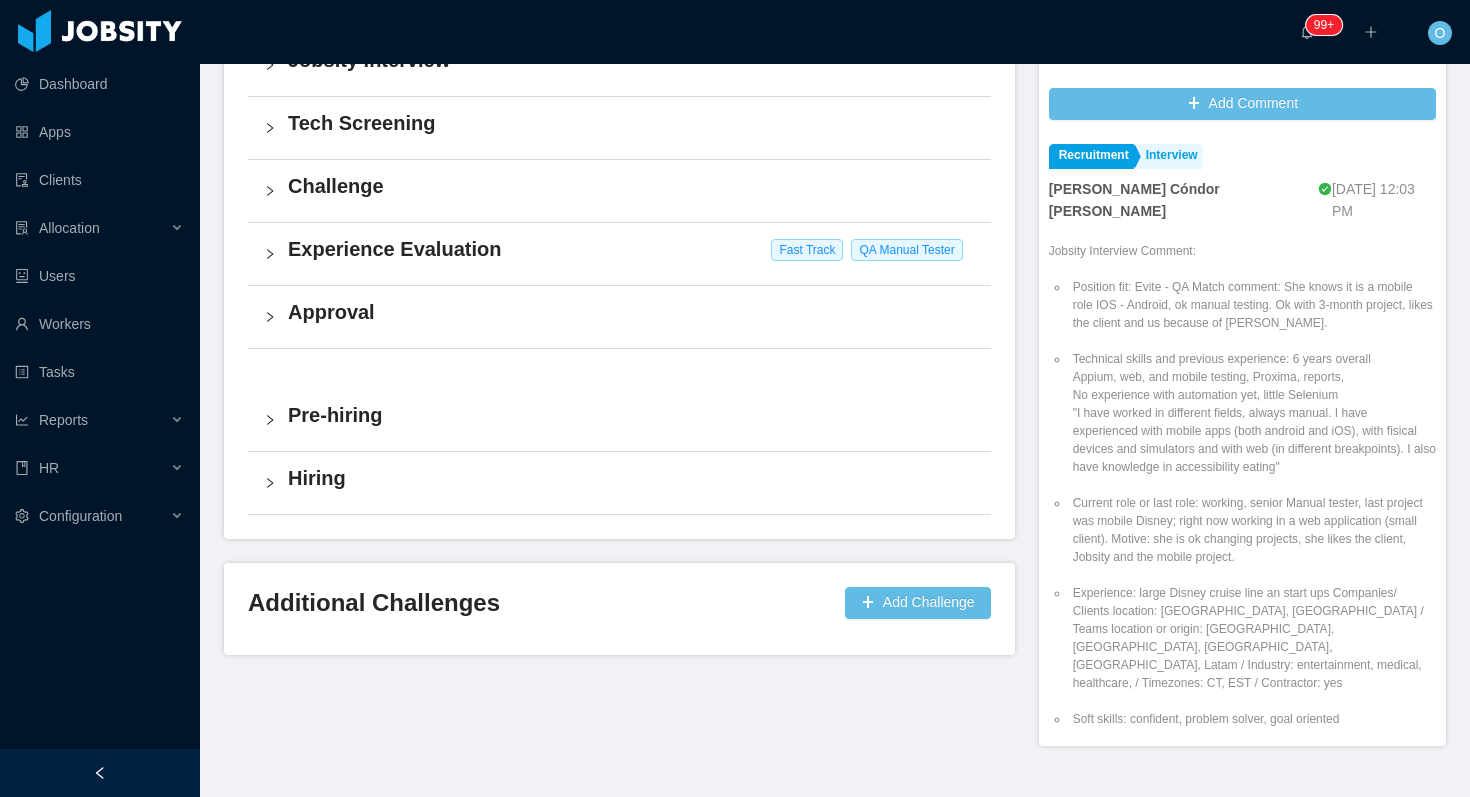 click on "Pre-hiring" at bounding box center [631, 415] 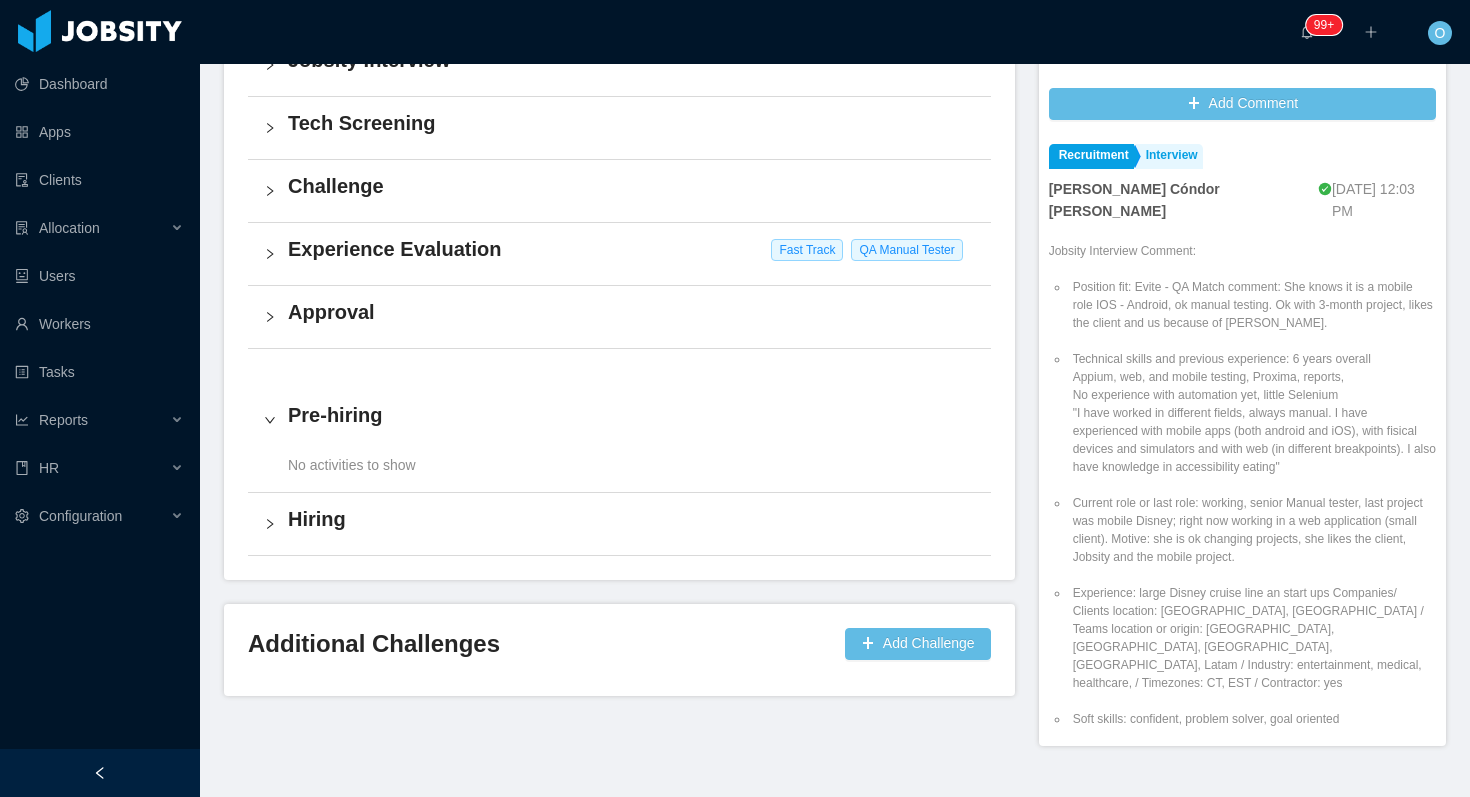 click on "Pre-hiring" at bounding box center (631, 415) 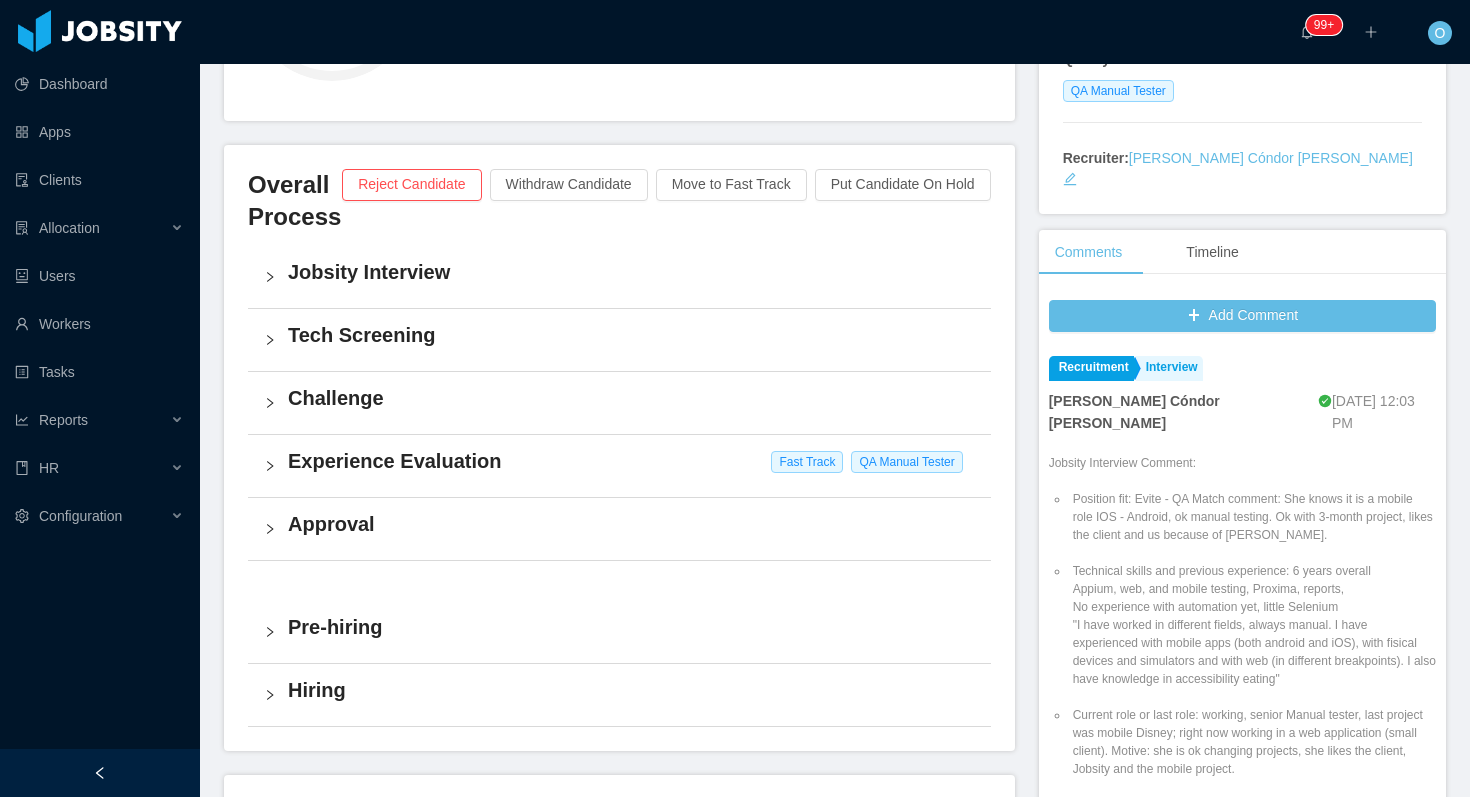 scroll, scrollTop: 0, scrollLeft: 0, axis: both 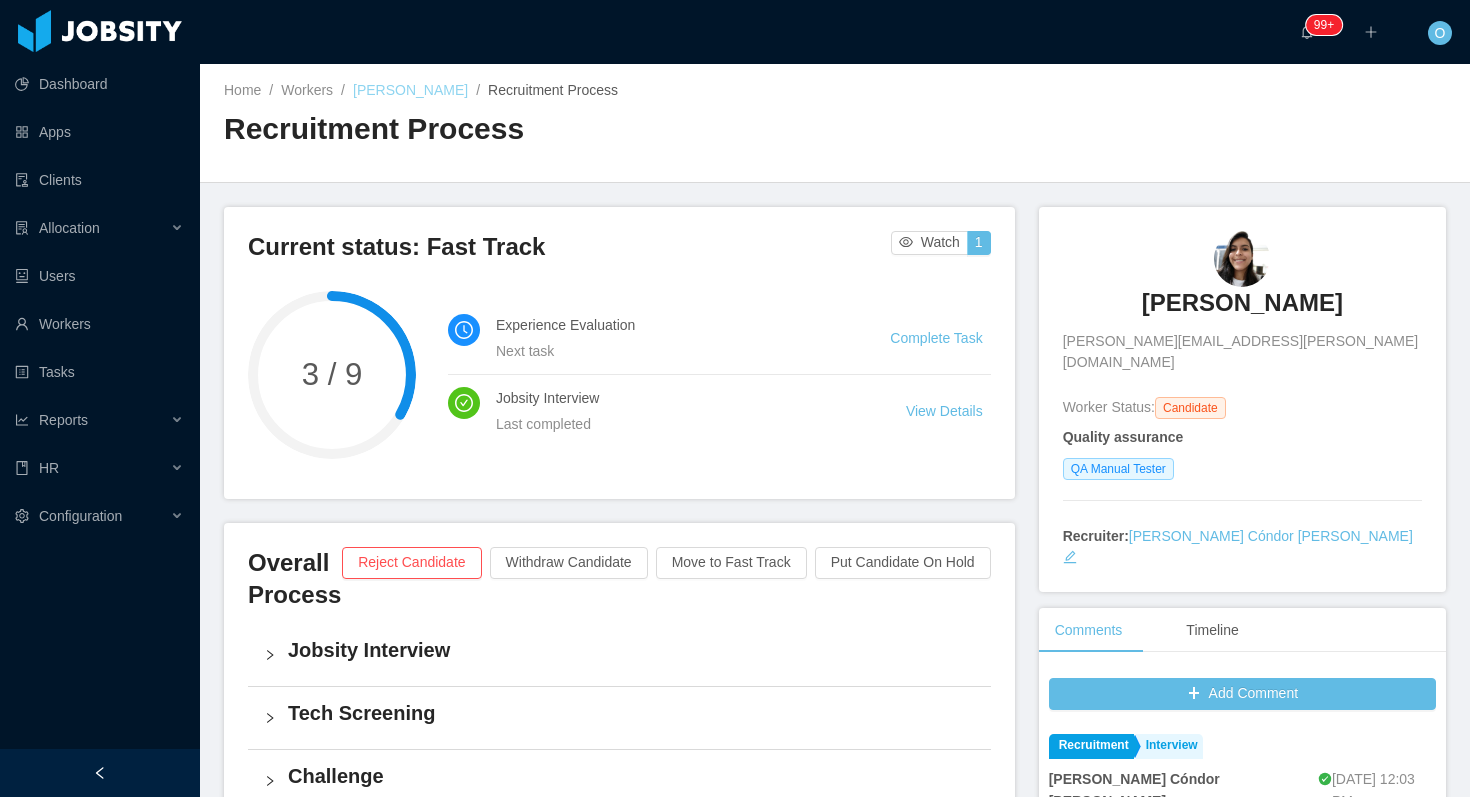click on "Yoselin Rojas" at bounding box center (410, 90) 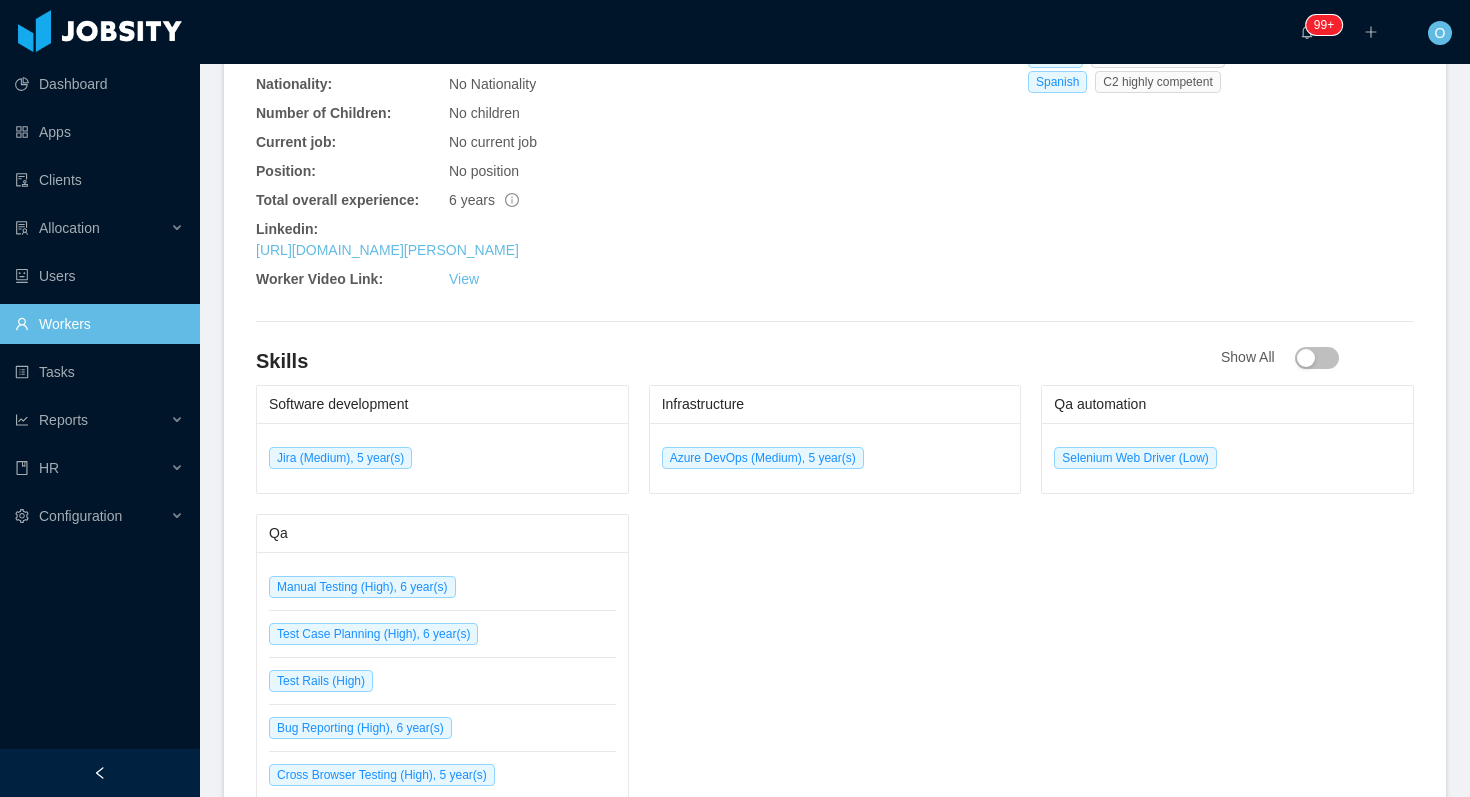 scroll, scrollTop: 739, scrollLeft: 0, axis: vertical 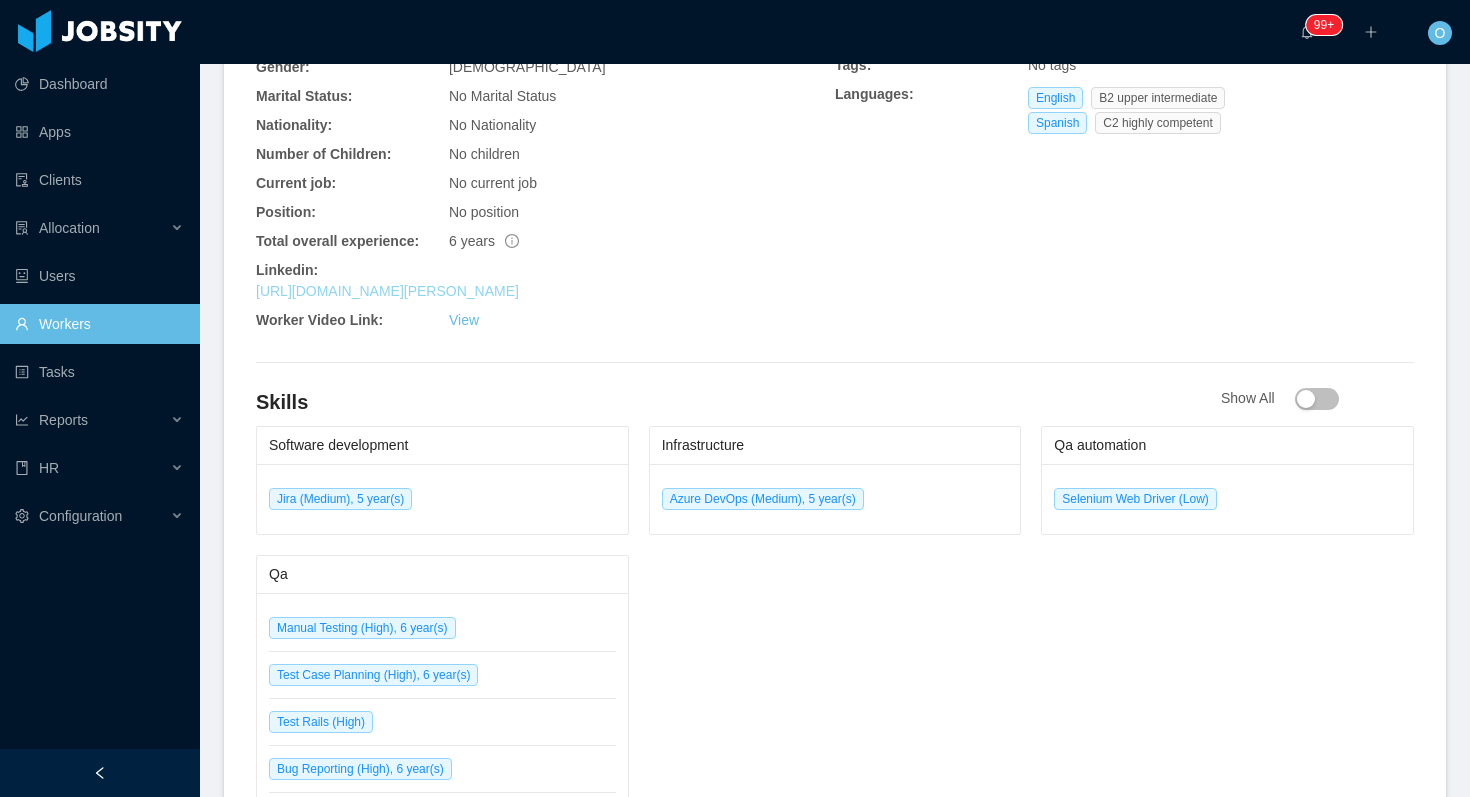 click on "https://www.linkedin.com/in/yoselin-rojas-7a6165234" at bounding box center (387, 291) 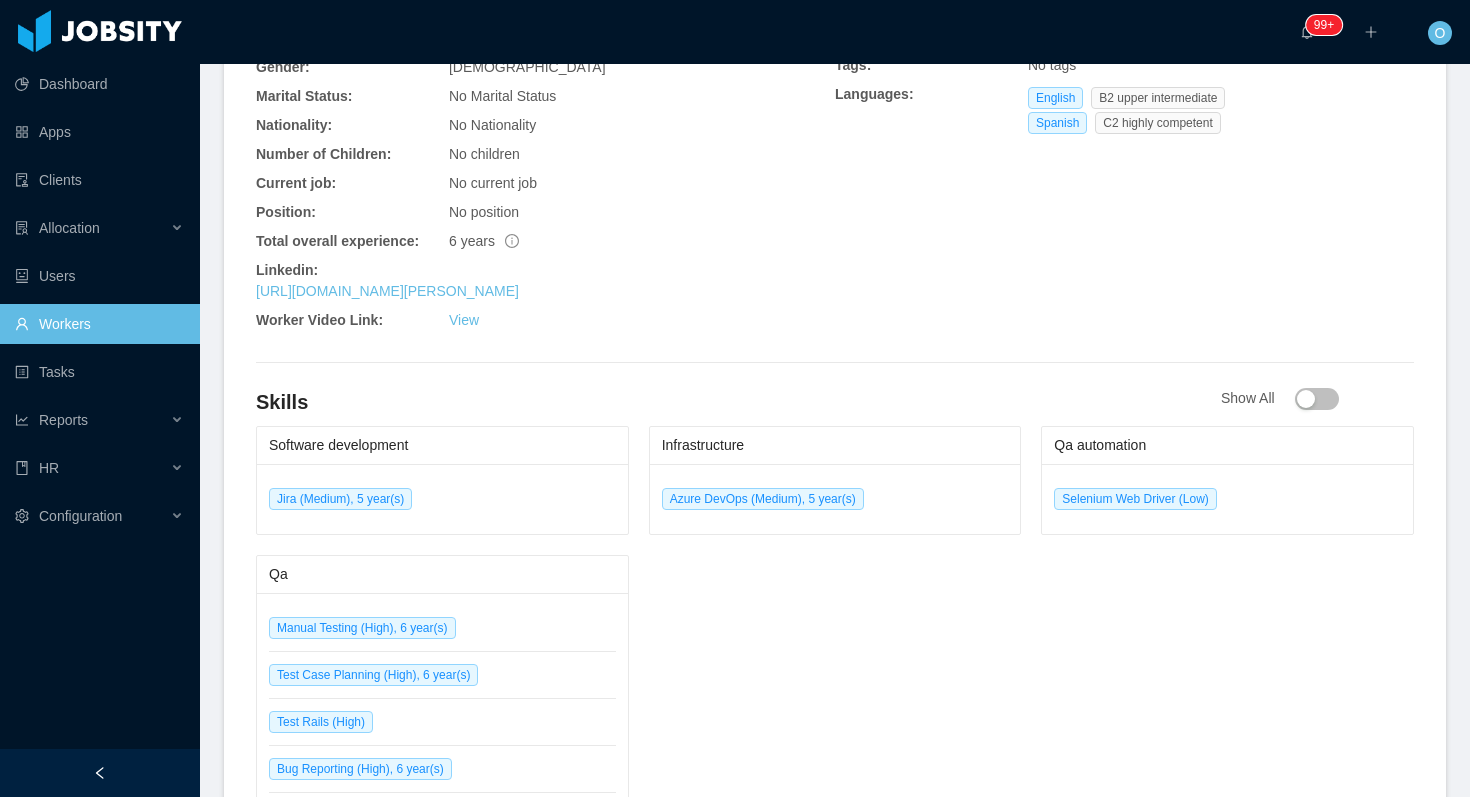 scroll, scrollTop: 0, scrollLeft: 0, axis: both 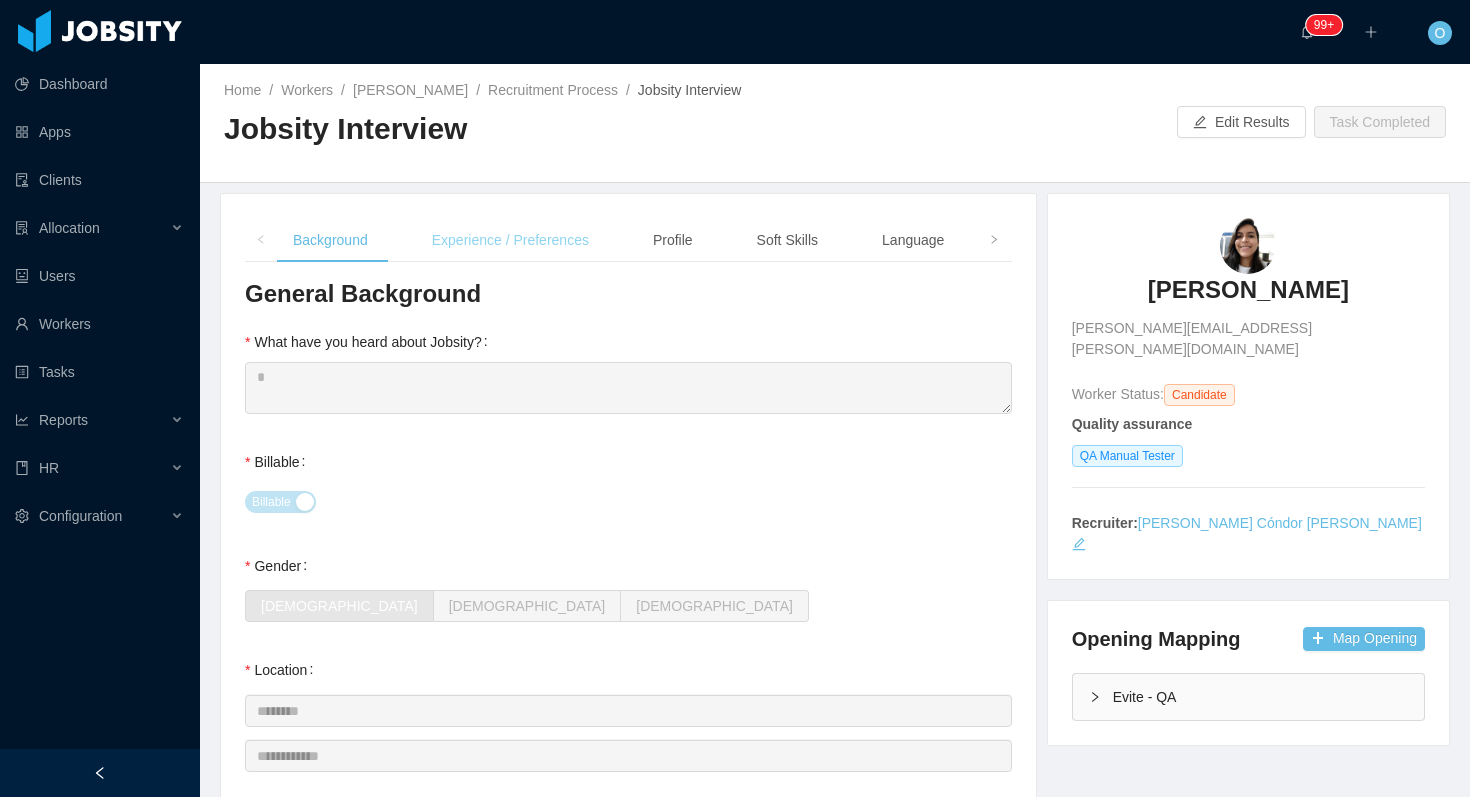 click on "Experience / Preferences" at bounding box center [510, 240] 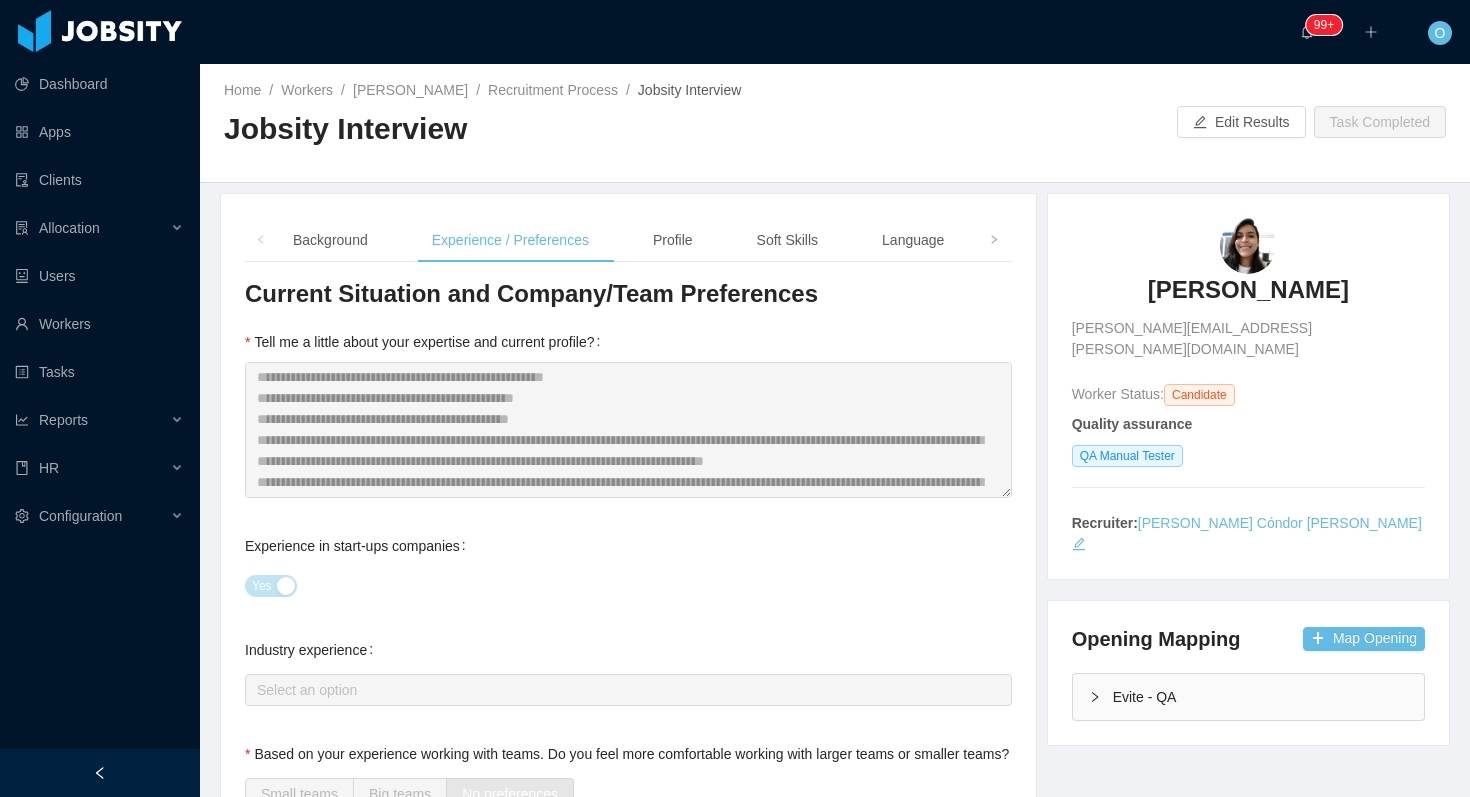 scroll, scrollTop: 21, scrollLeft: 0, axis: vertical 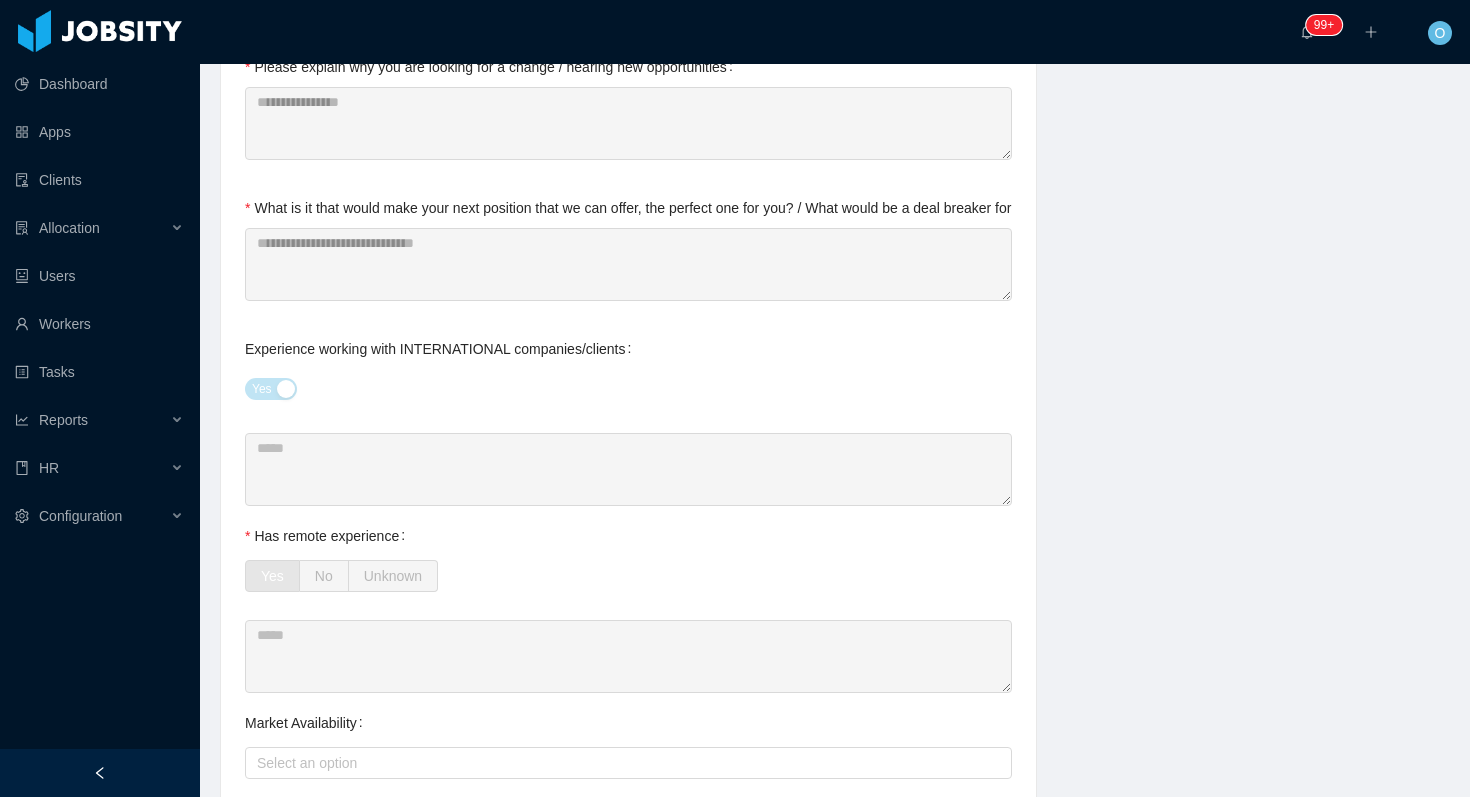 click on "**********" at bounding box center [835, 481] 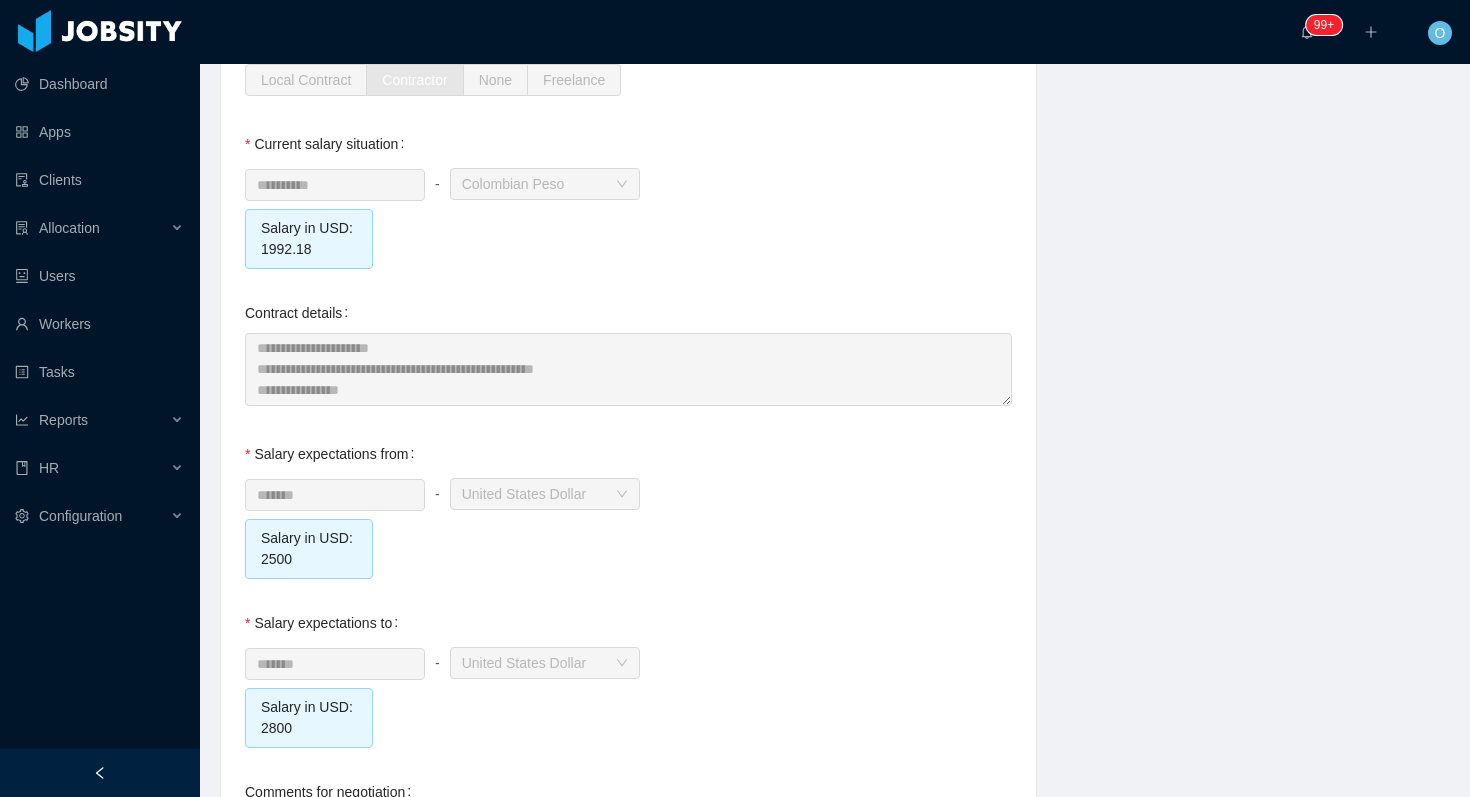 scroll, scrollTop: 1953, scrollLeft: 0, axis: vertical 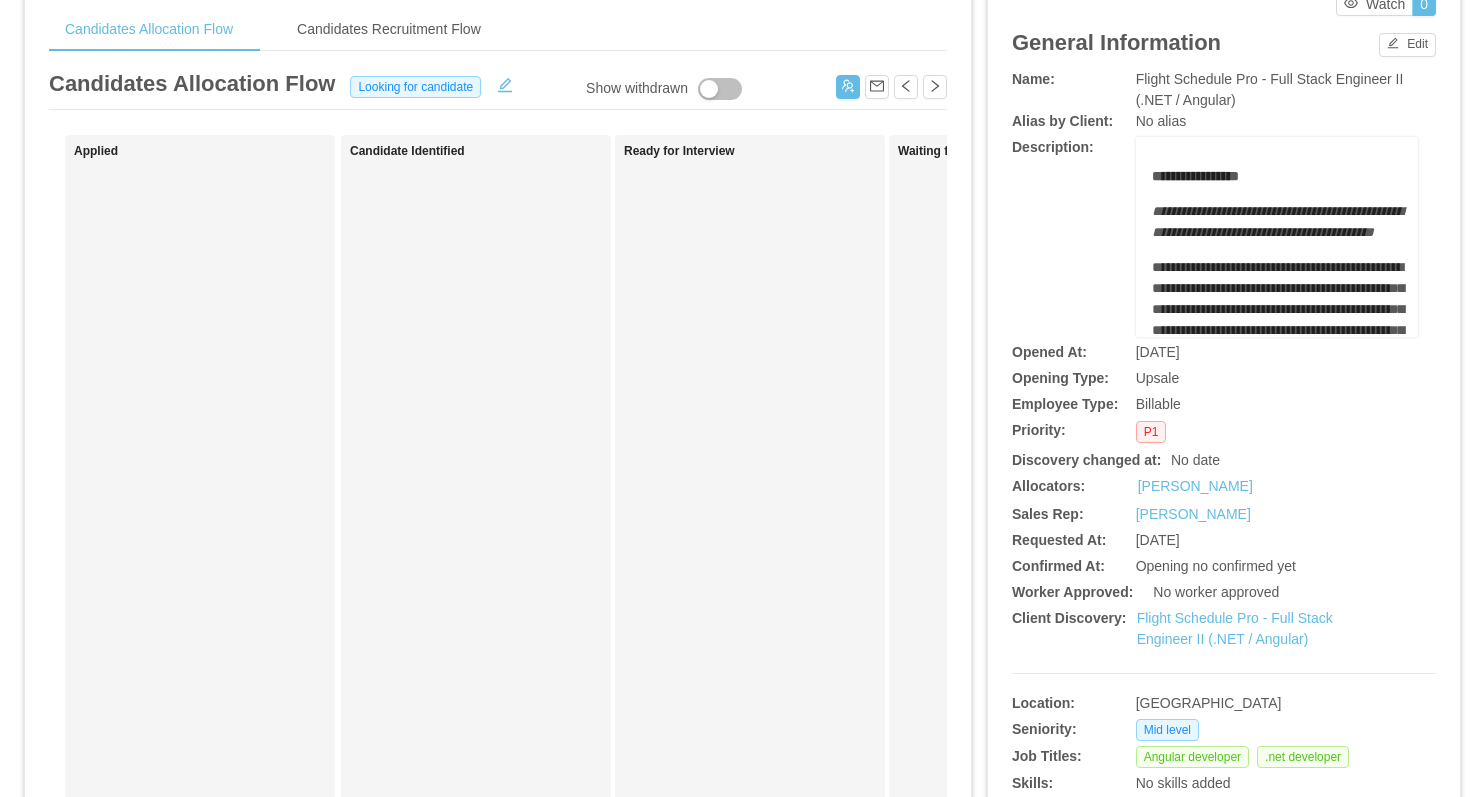 click on "**********" at bounding box center (1224, 237) 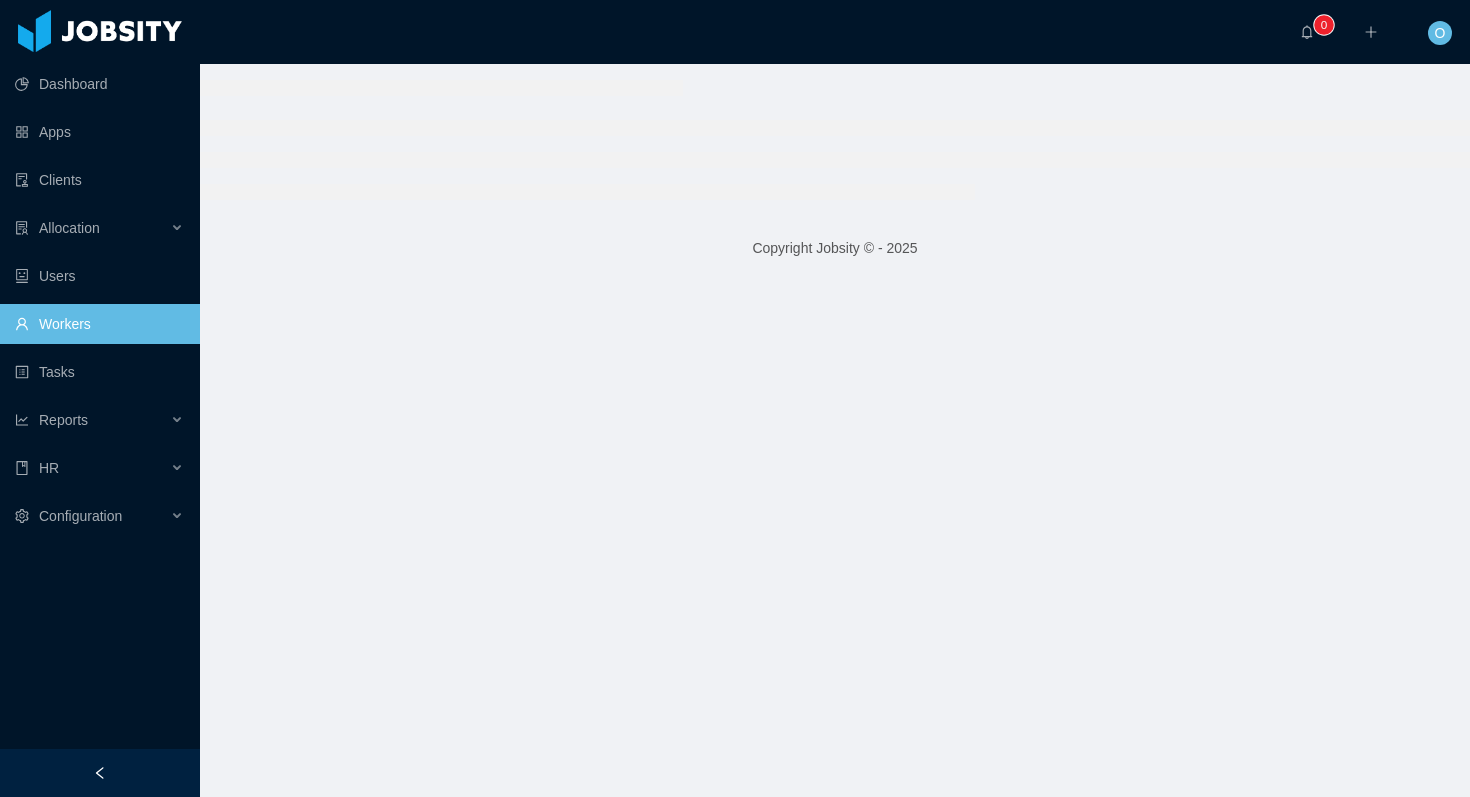 scroll, scrollTop: 0, scrollLeft: 0, axis: both 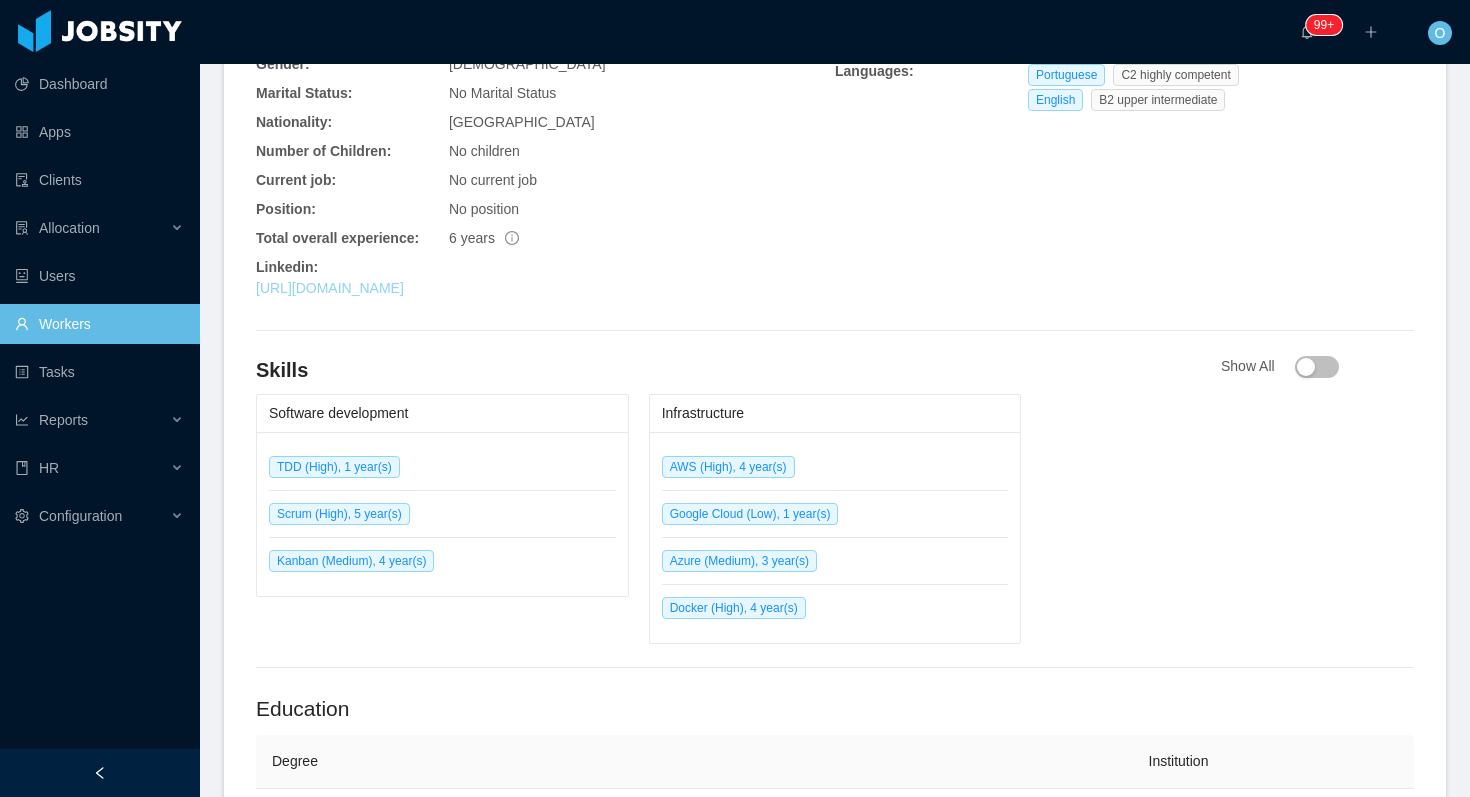 click on "[URL][DOMAIN_NAME]" at bounding box center [330, 288] 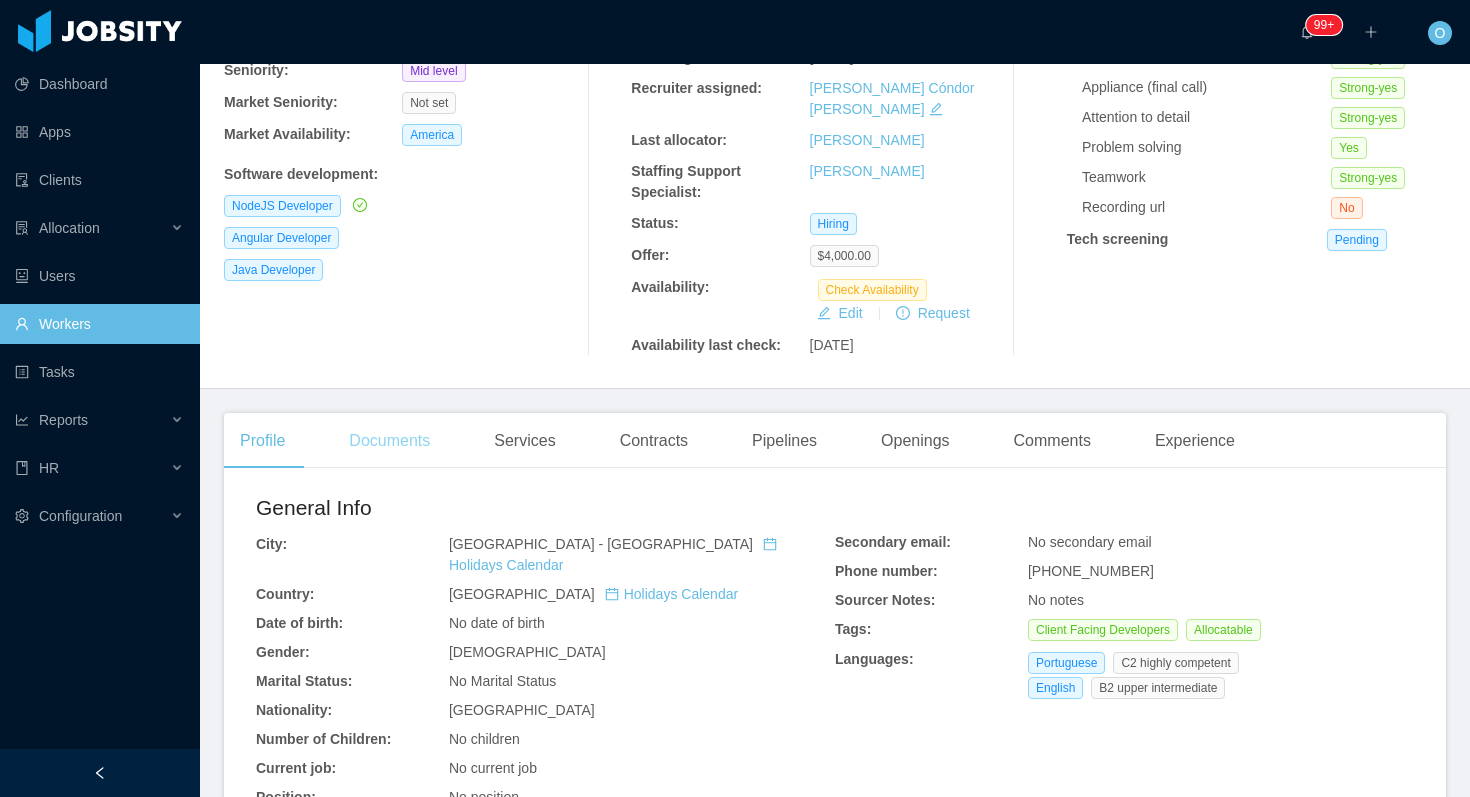 click on "Documents" at bounding box center [389, 441] 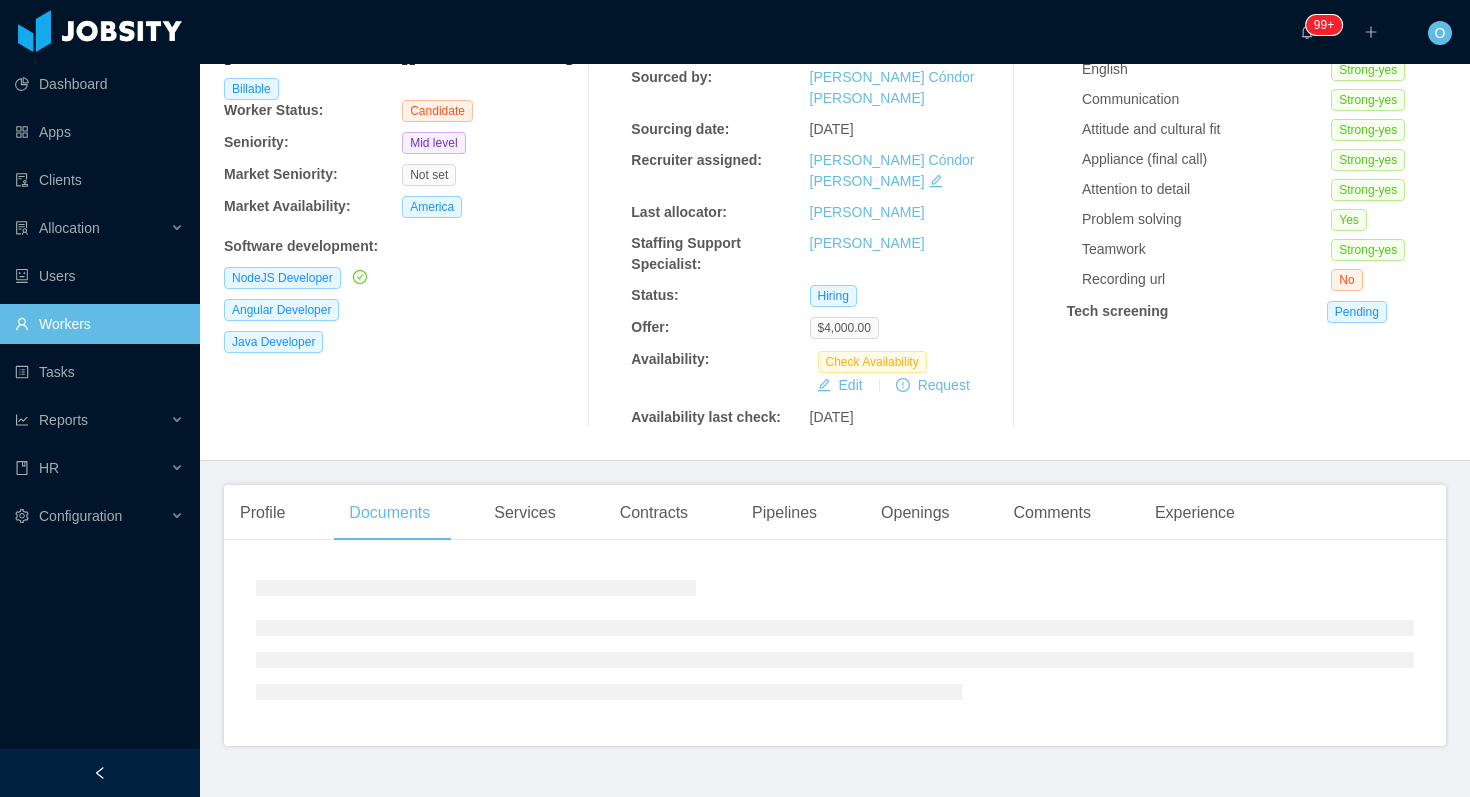 scroll, scrollTop: 259, scrollLeft: 0, axis: vertical 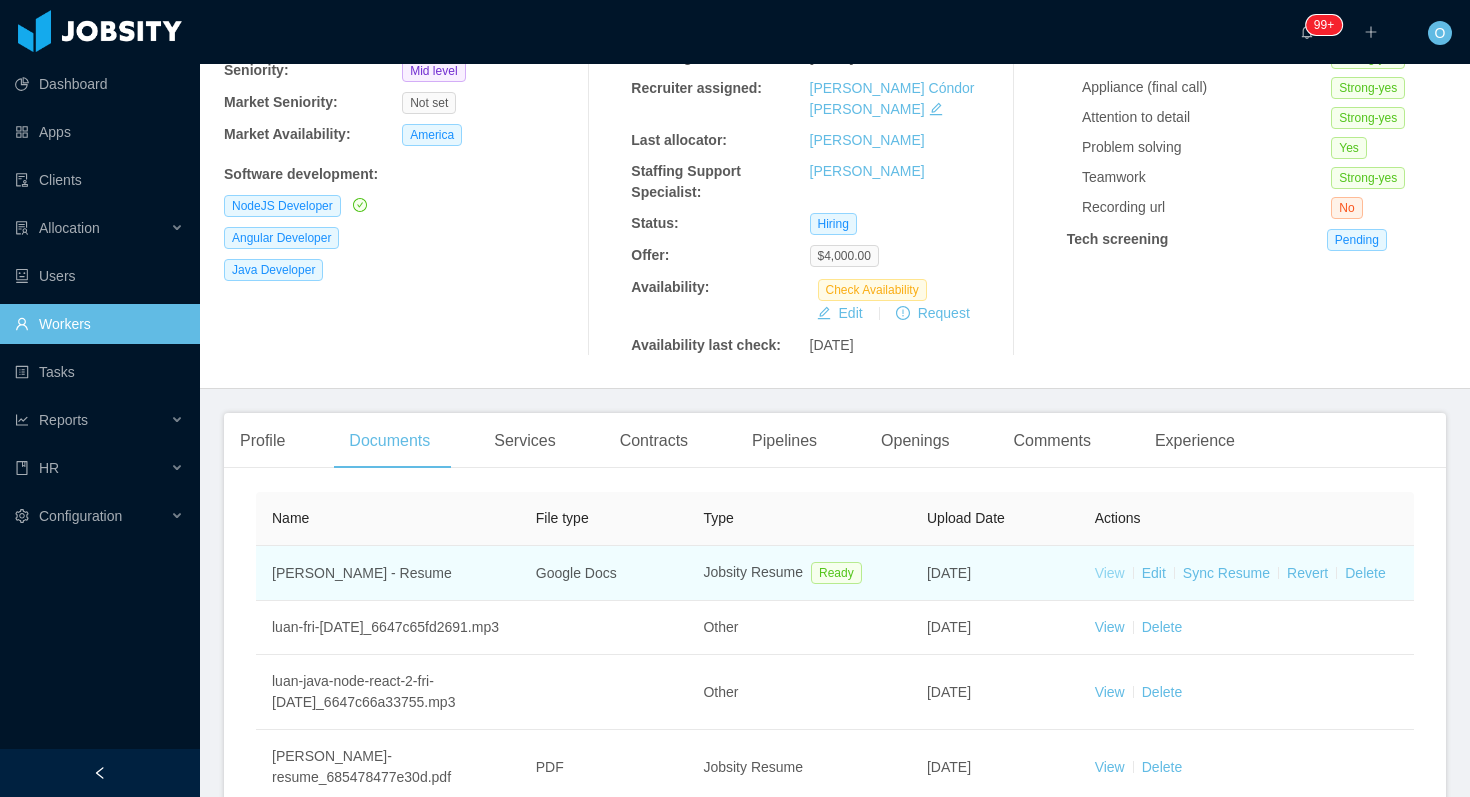 click on "View" at bounding box center [1110, 573] 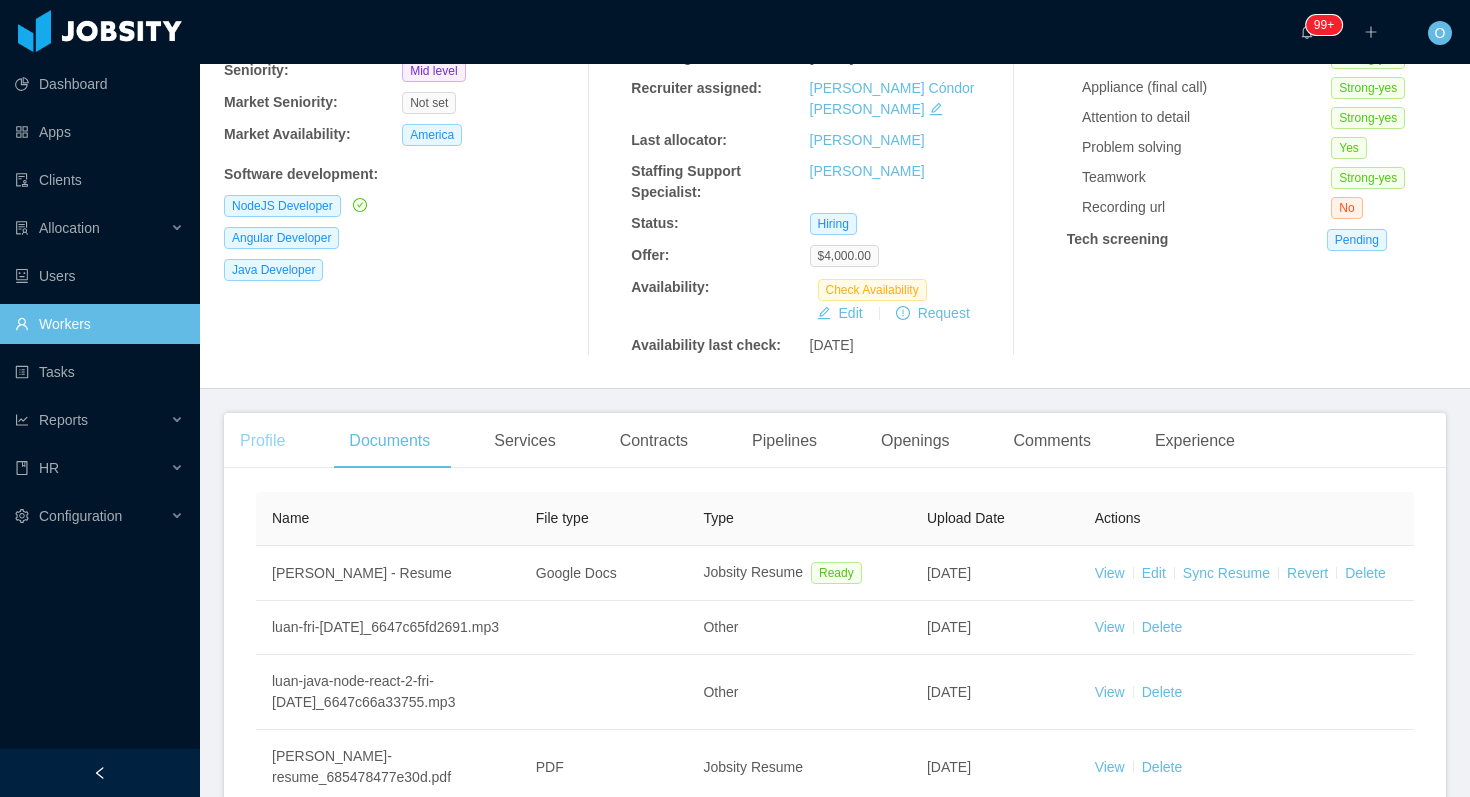 click on "Profile" at bounding box center [262, 441] 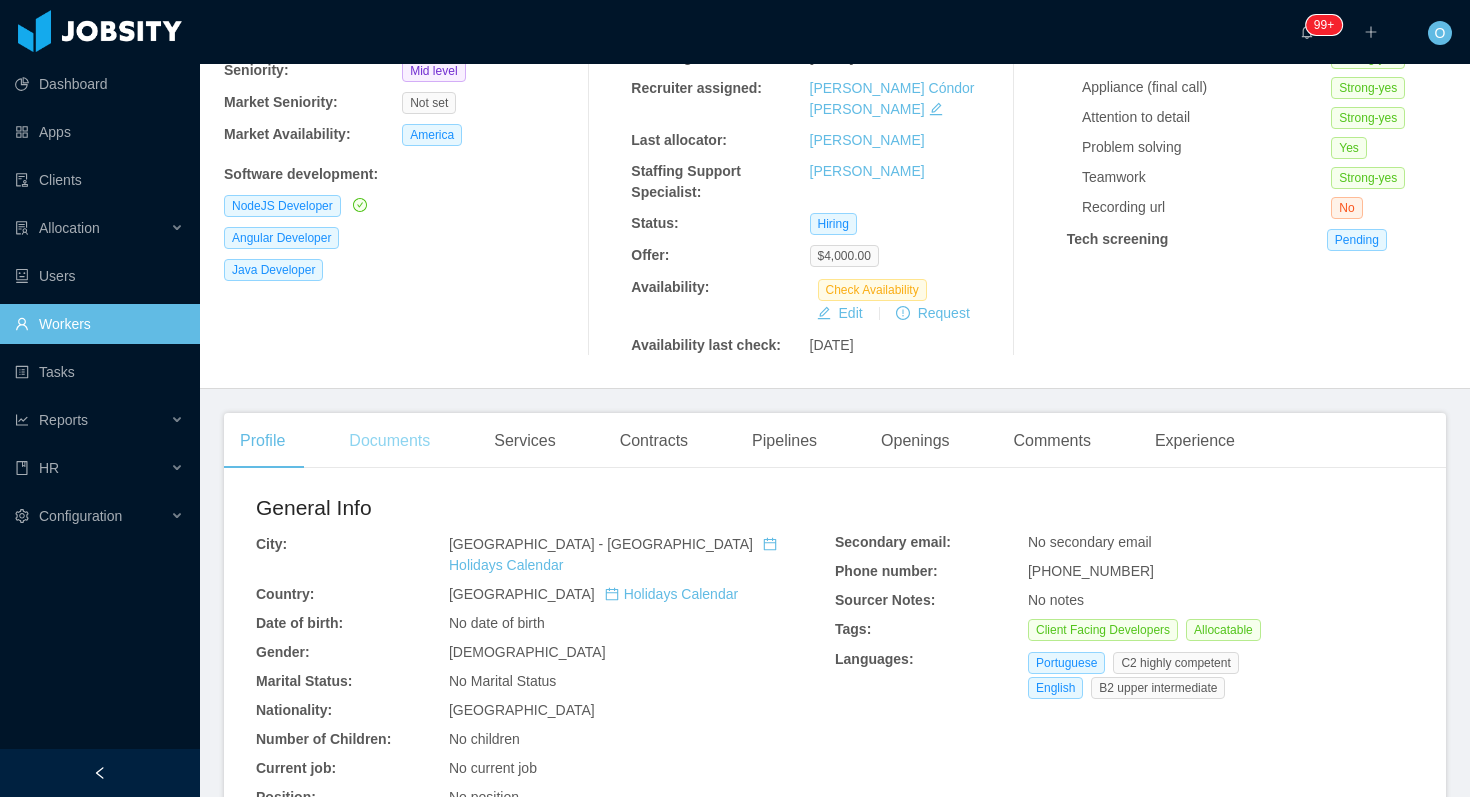 scroll, scrollTop: 0, scrollLeft: 0, axis: both 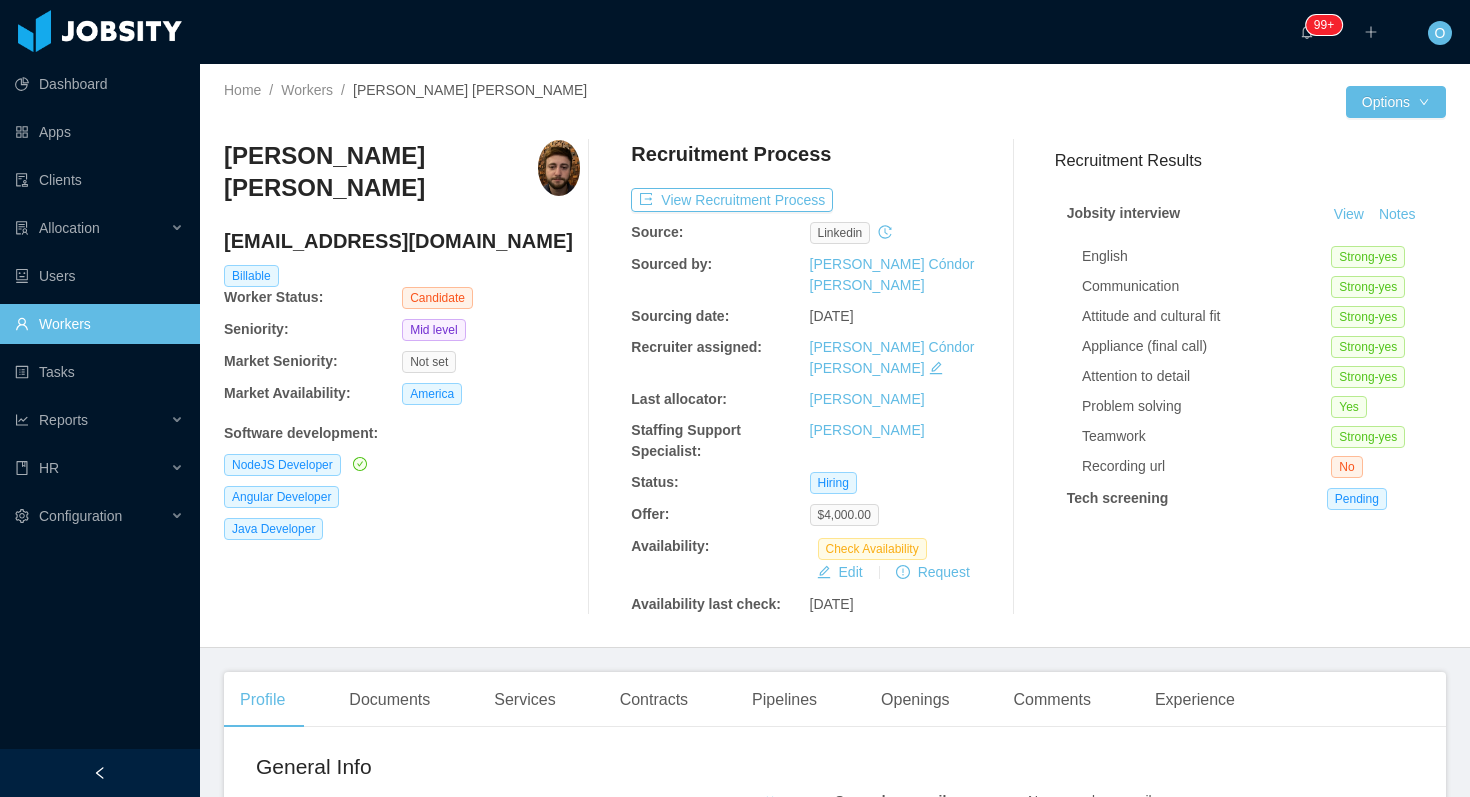 click on "luanrocha96@gmail.com" at bounding box center [402, 241] 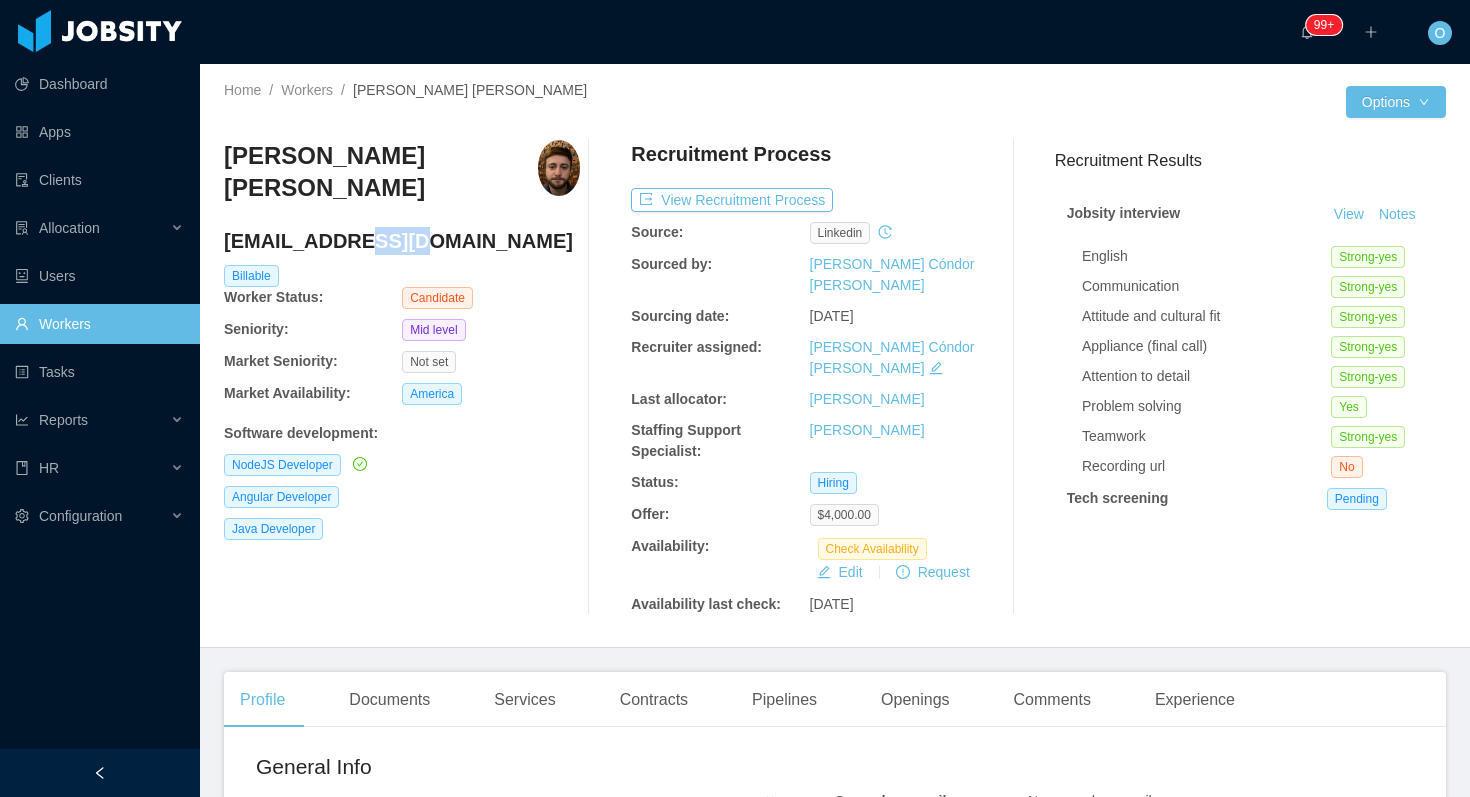 click on "luanrocha96@gmail.com" at bounding box center [402, 241] 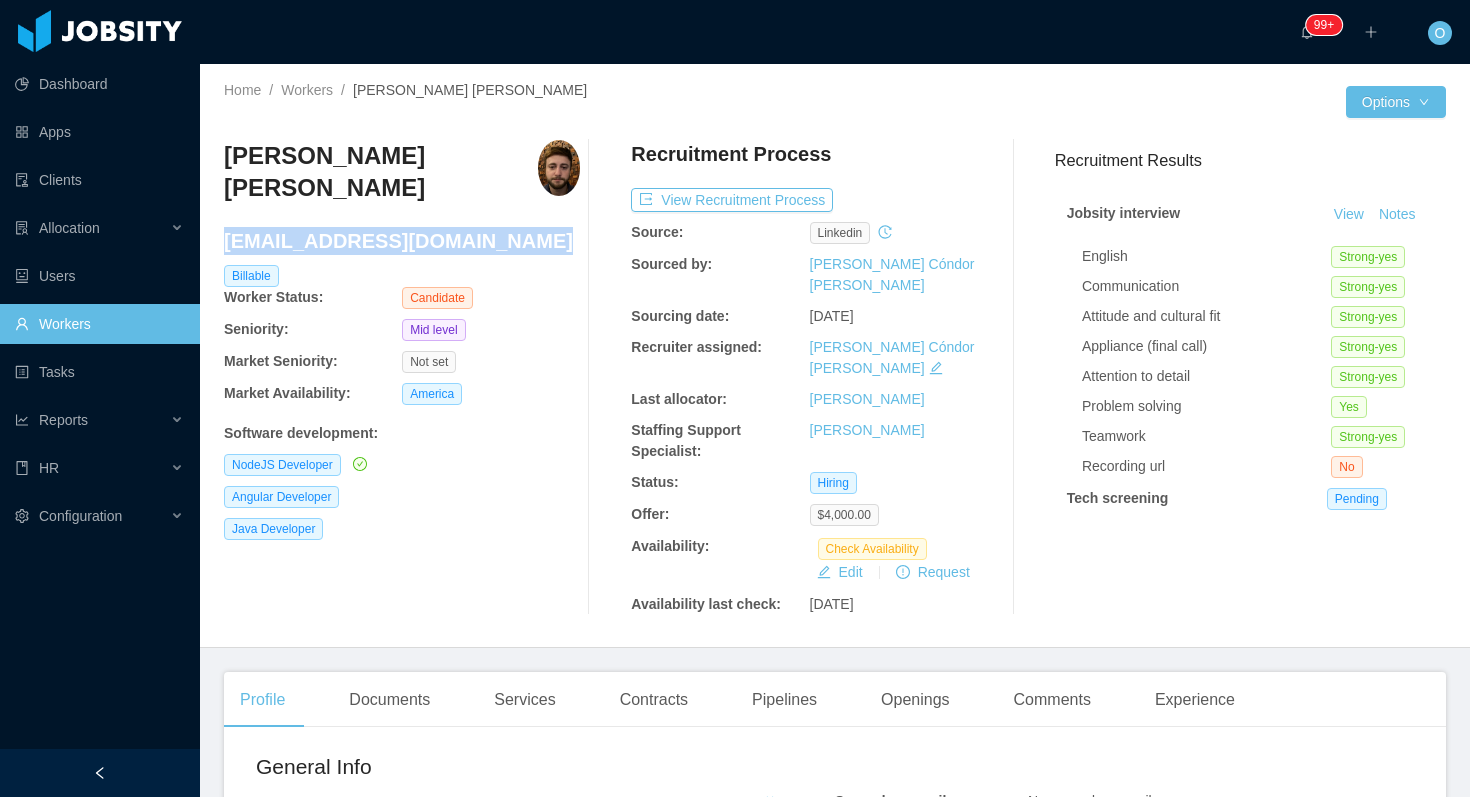 click on "luanrocha96@gmail.com" at bounding box center (402, 241) 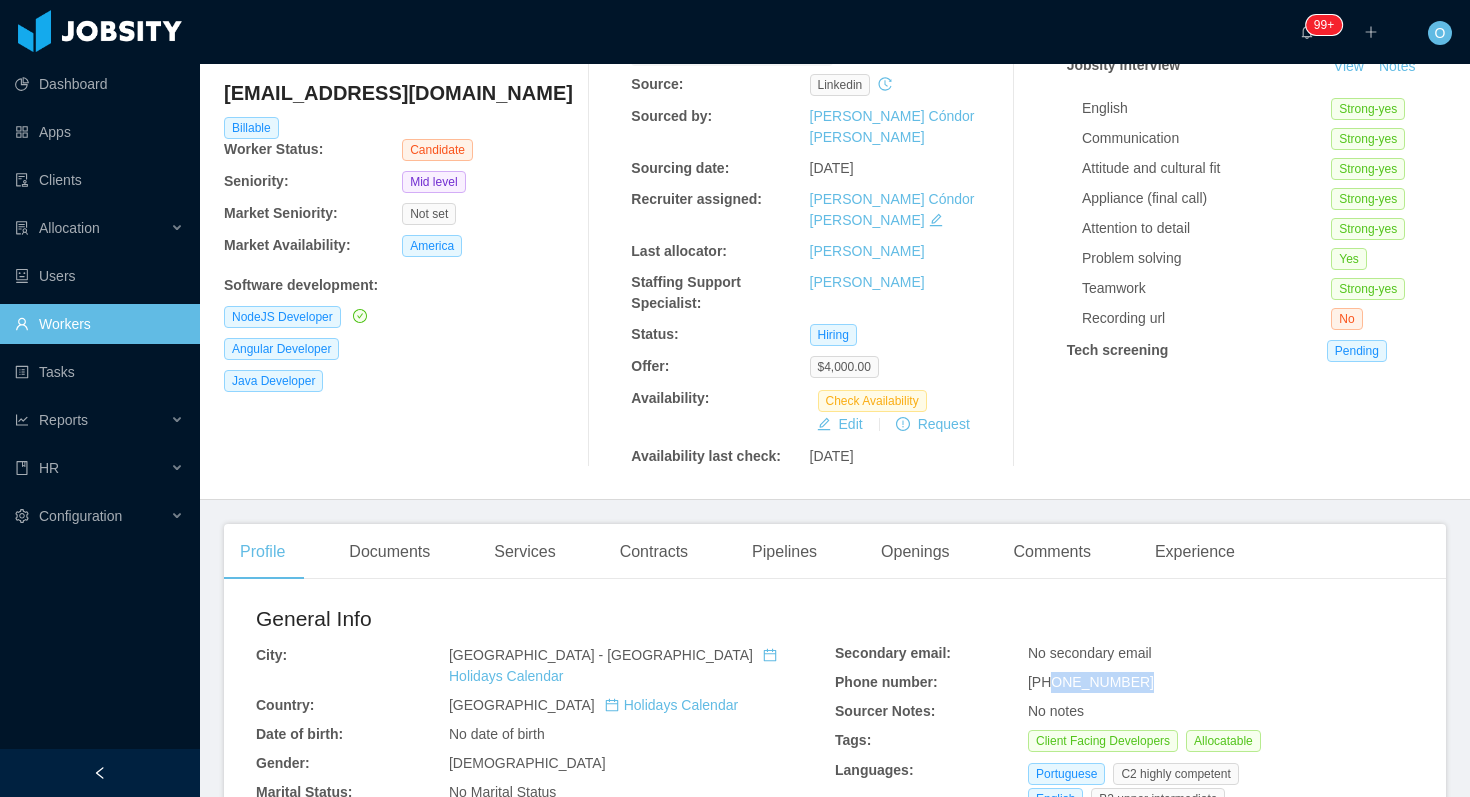 drag, startPoint x: 1151, startPoint y: 638, endPoint x: 1057, endPoint y: 640, distance: 94.02127 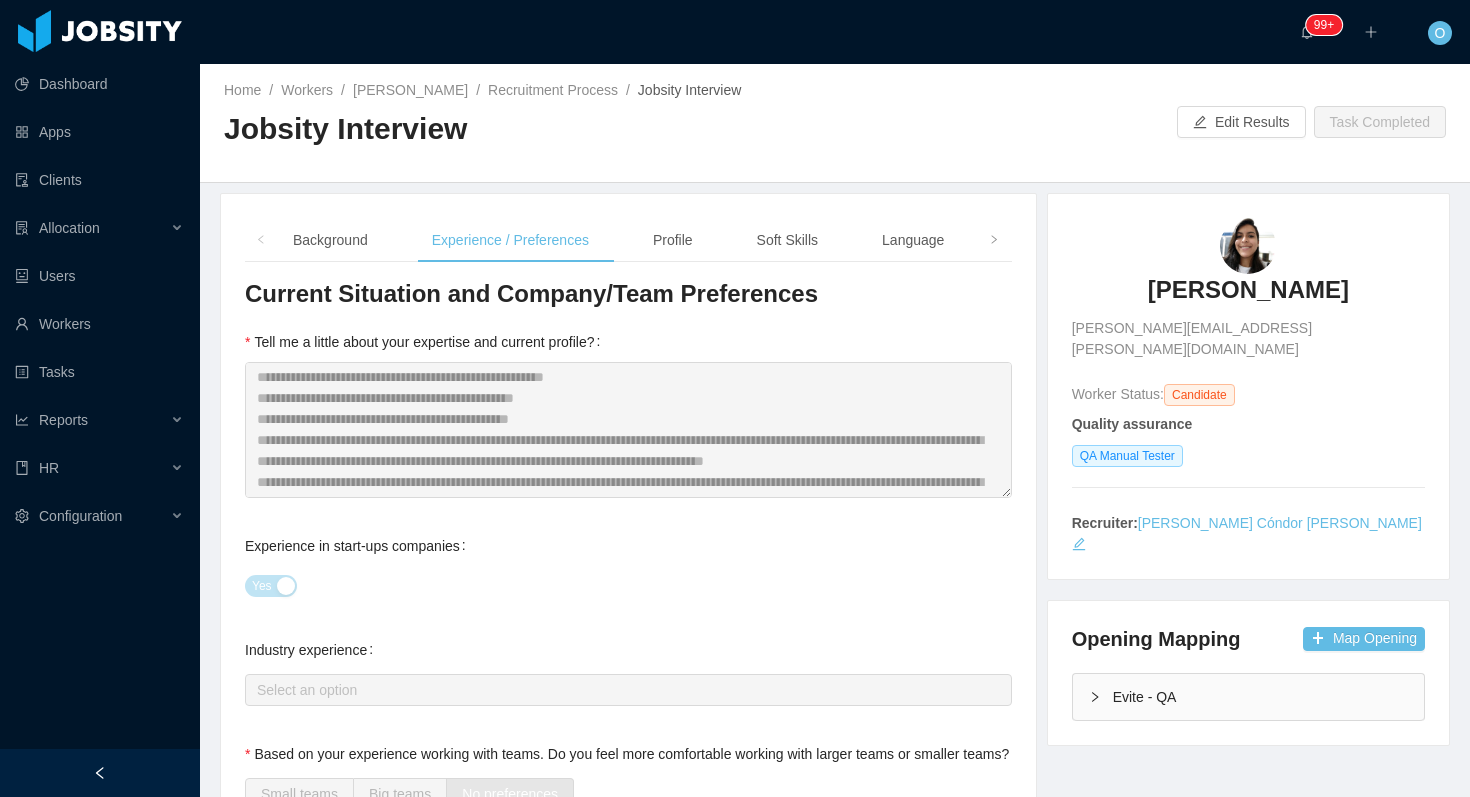 scroll, scrollTop: 0, scrollLeft: 0, axis: both 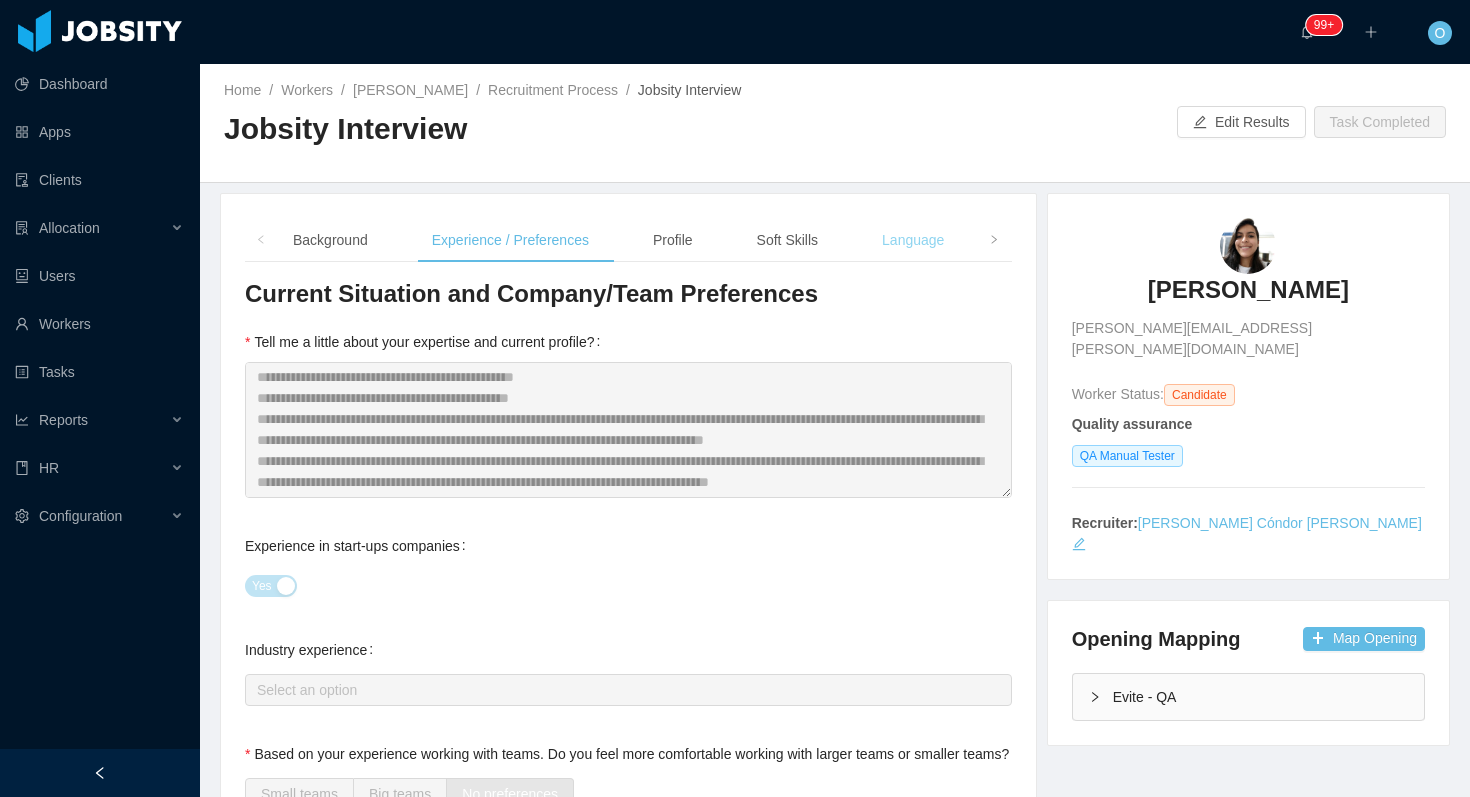 click on "Language" at bounding box center [913, 240] 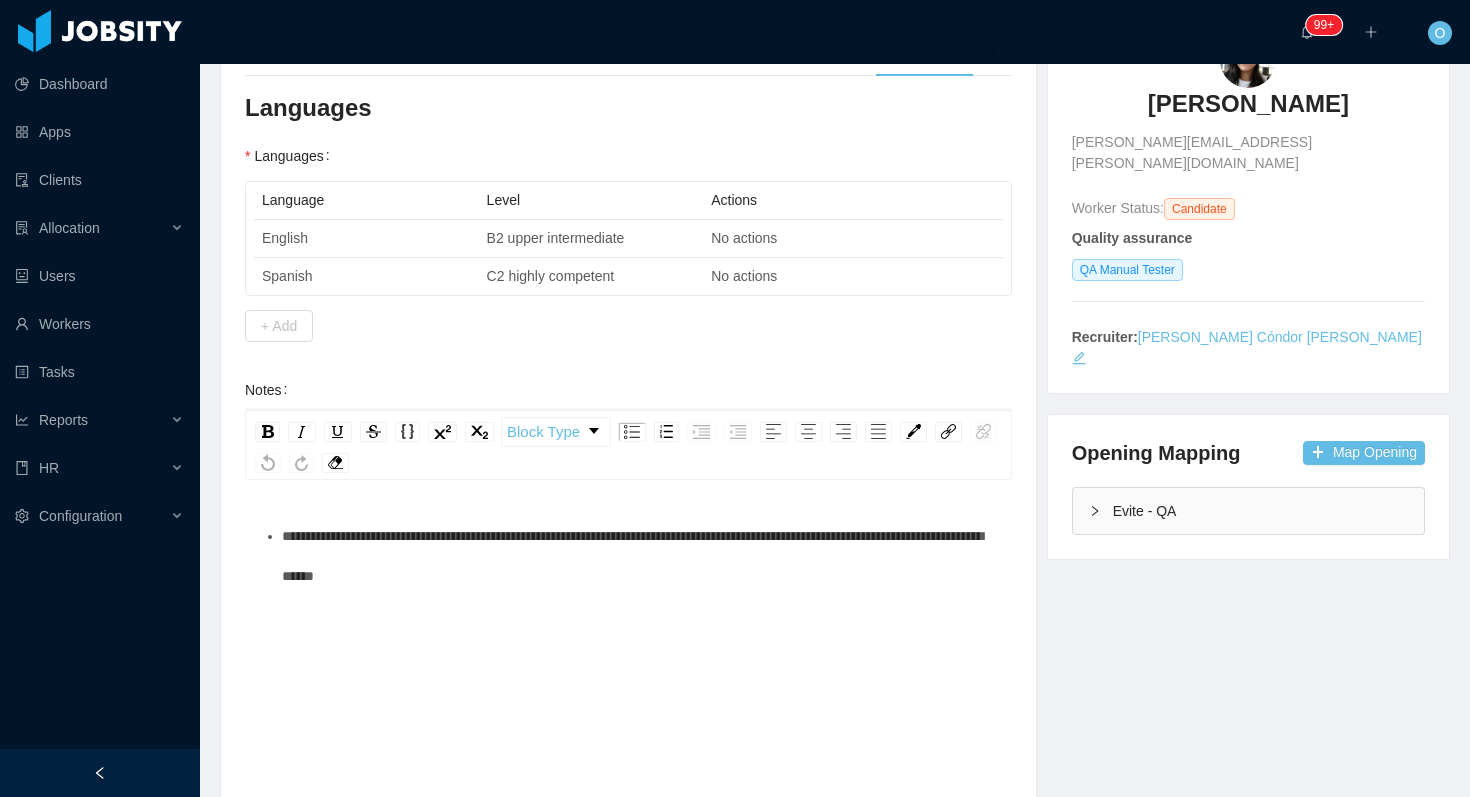 scroll, scrollTop: 188, scrollLeft: 0, axis: vertical 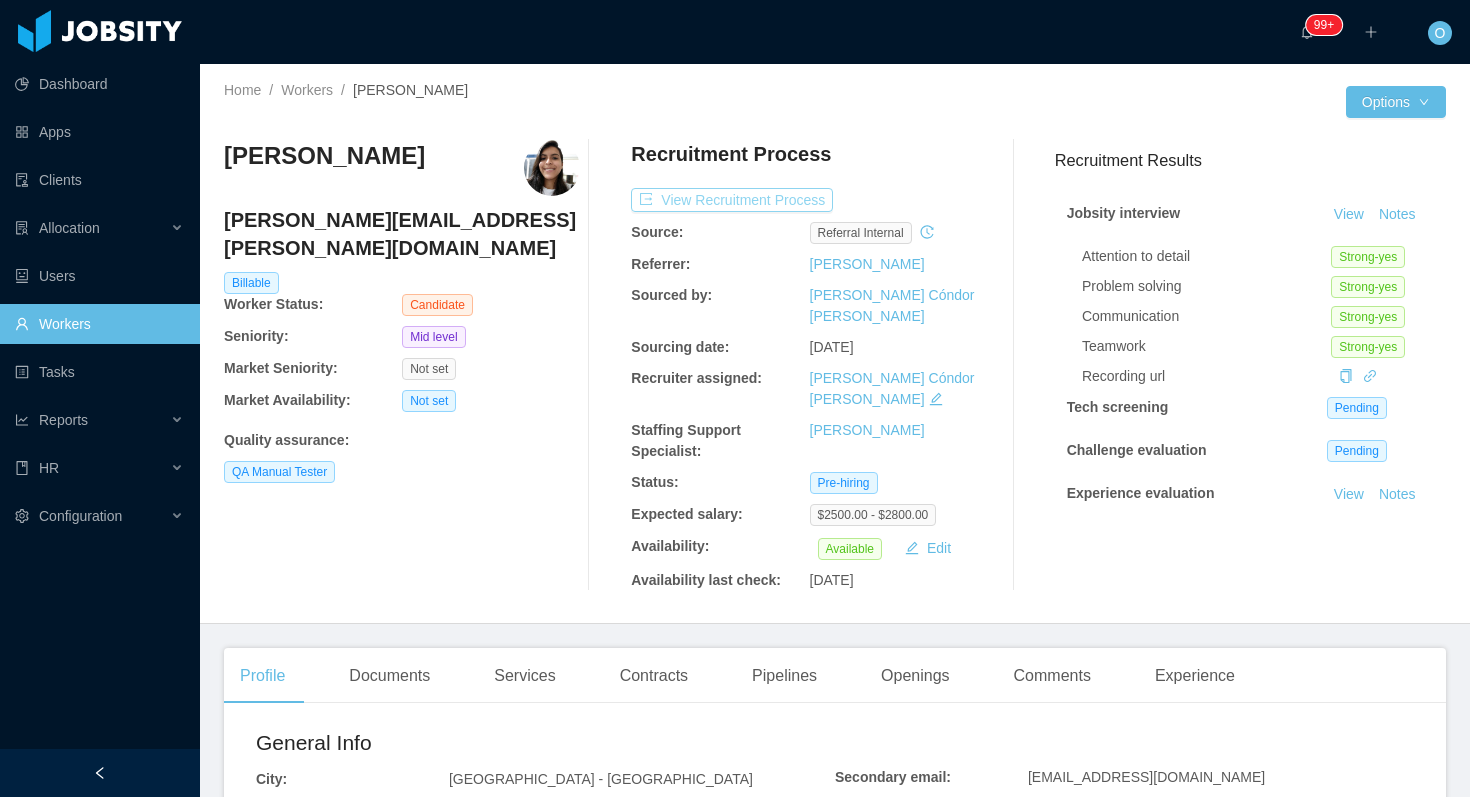 click on "View Recruitment Process" at bounding box center [732, 200] 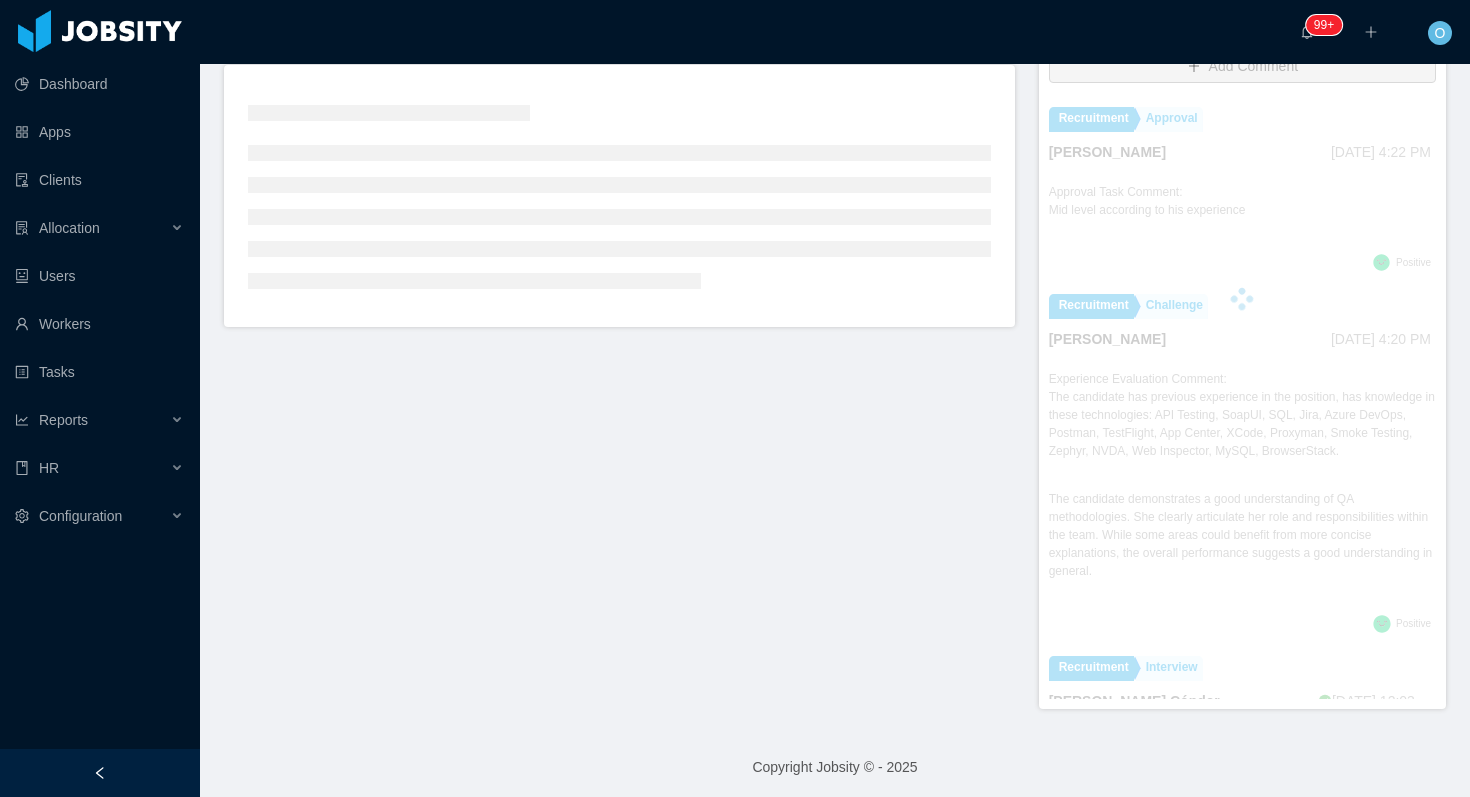 scroll, scrollTop: 508, scrollLeft: 0, axis: vertical 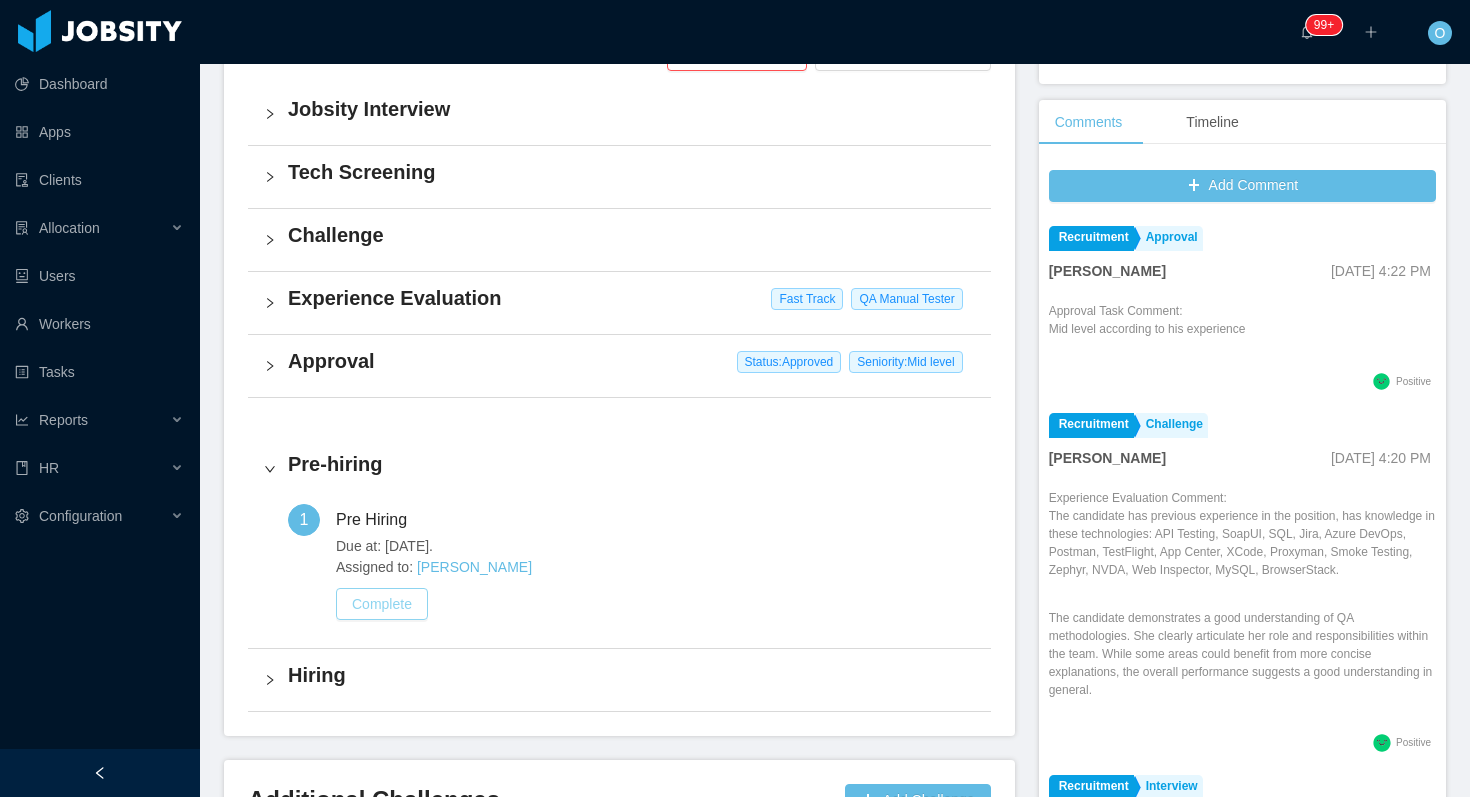 click on "Complete" at bounding box center (382, 604) 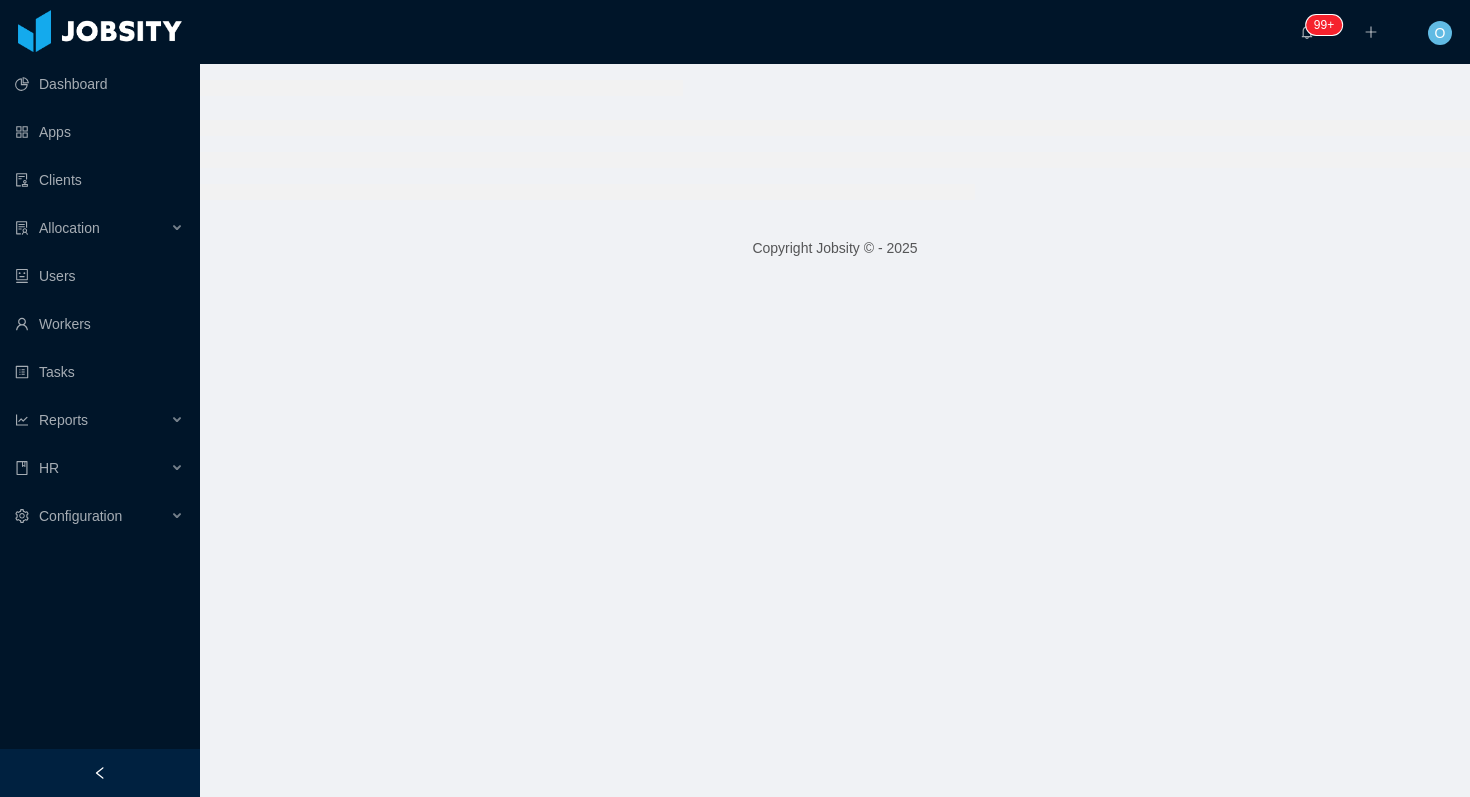 scroll, scrollTop: 0, scrollLeft: 0, axis: both 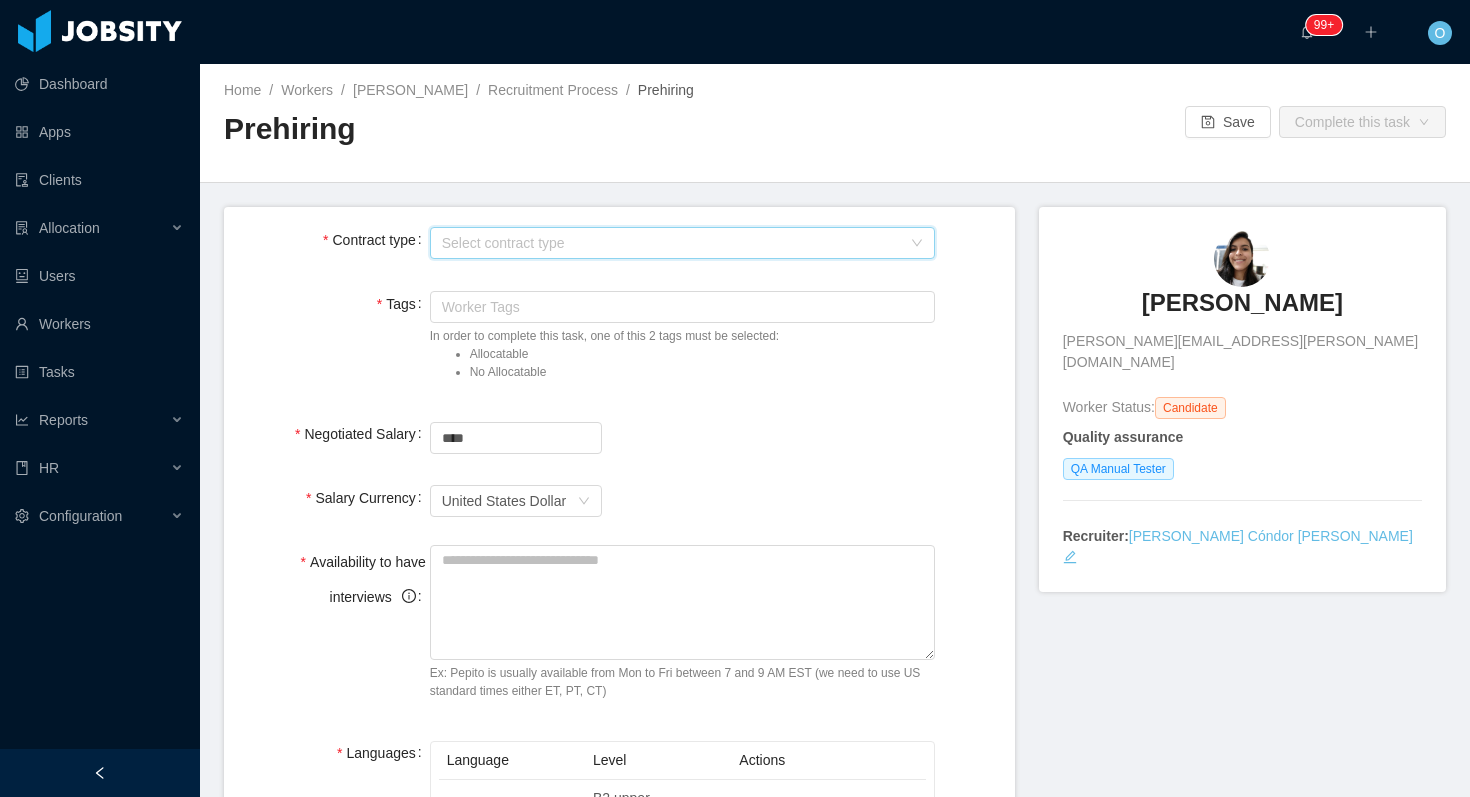 click on "Select contract type" at bounding box center [683, 243] 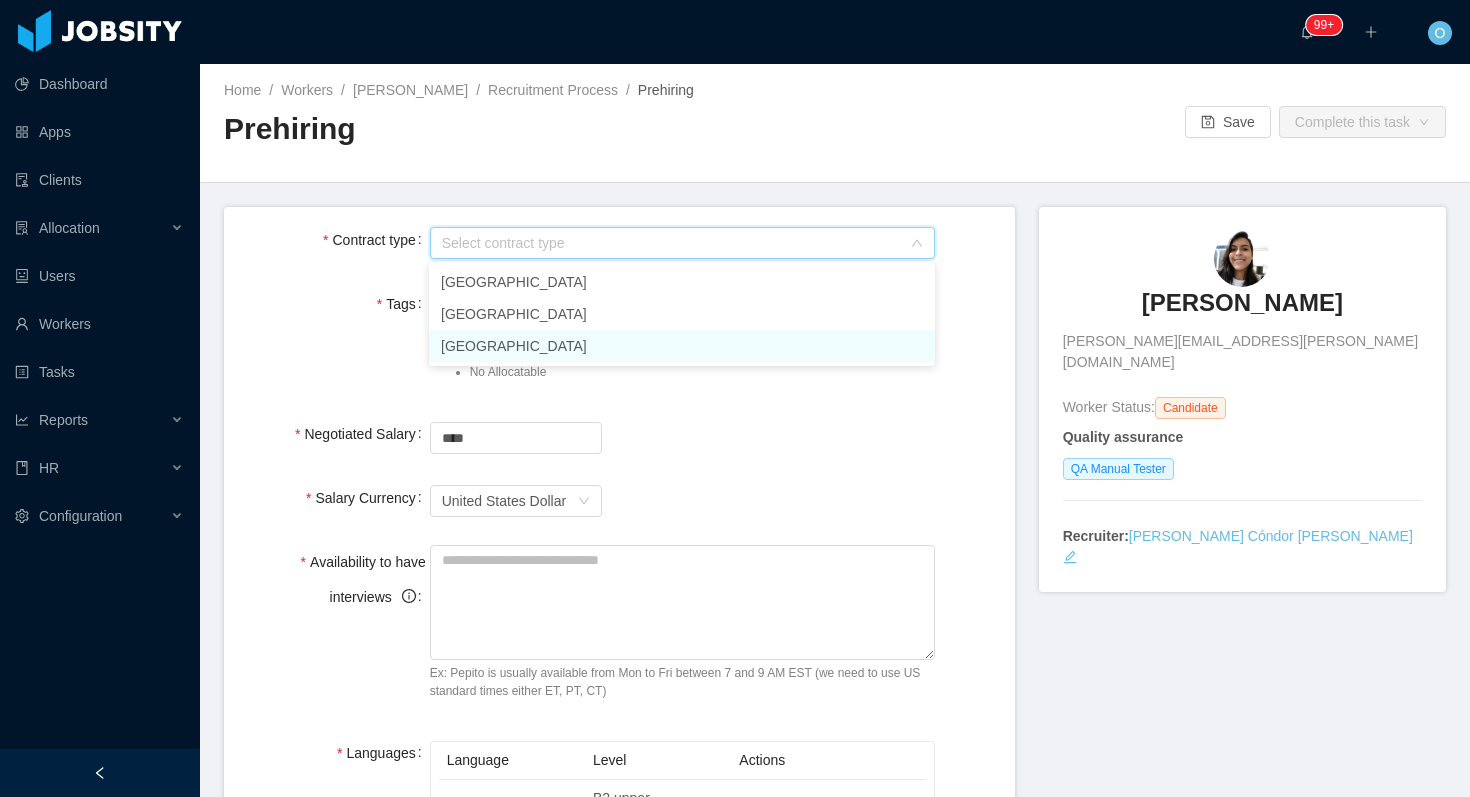 click on "USA" at bounding box center (682, 346) 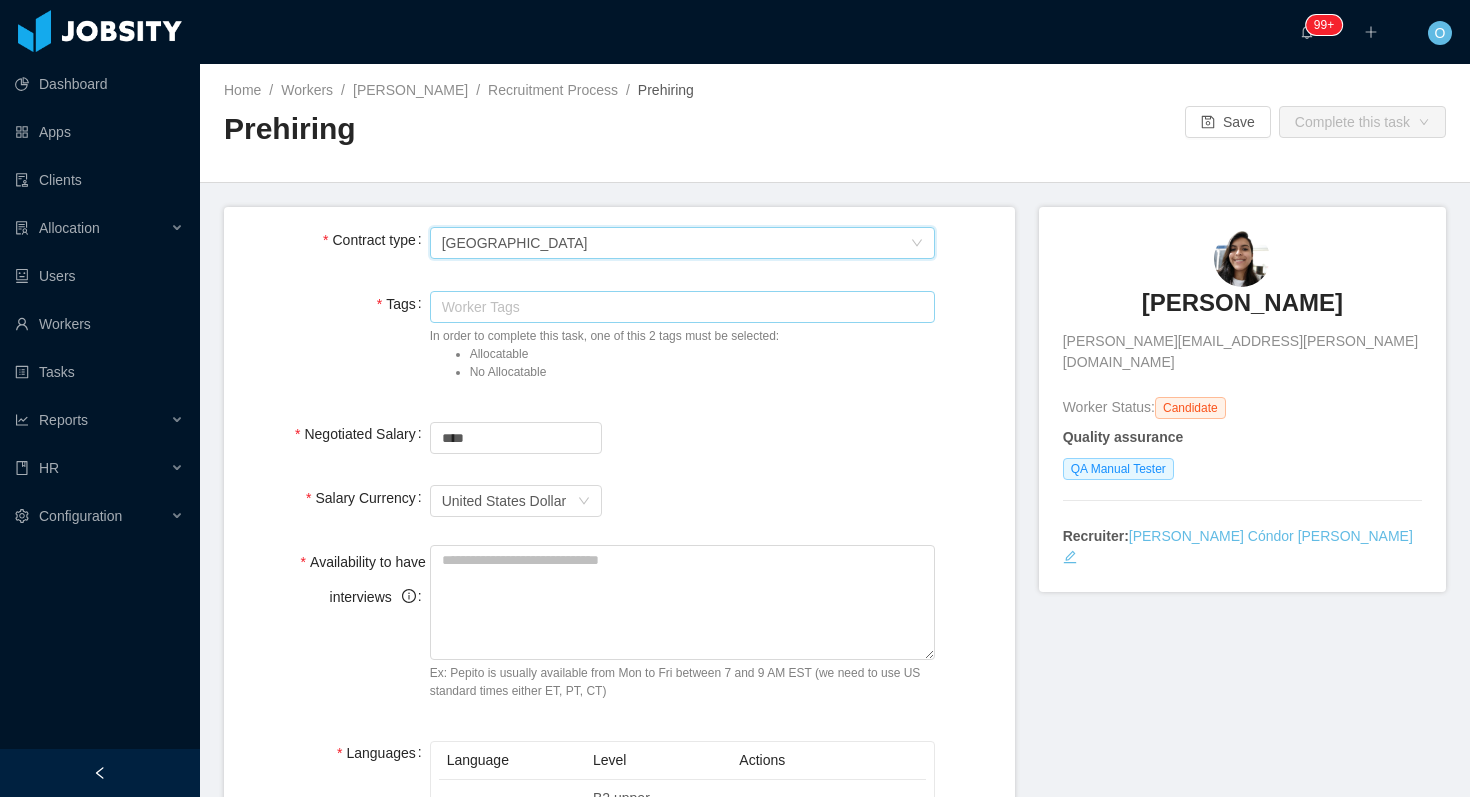 click on "Worker Tags" at bounding box center (678, 307) 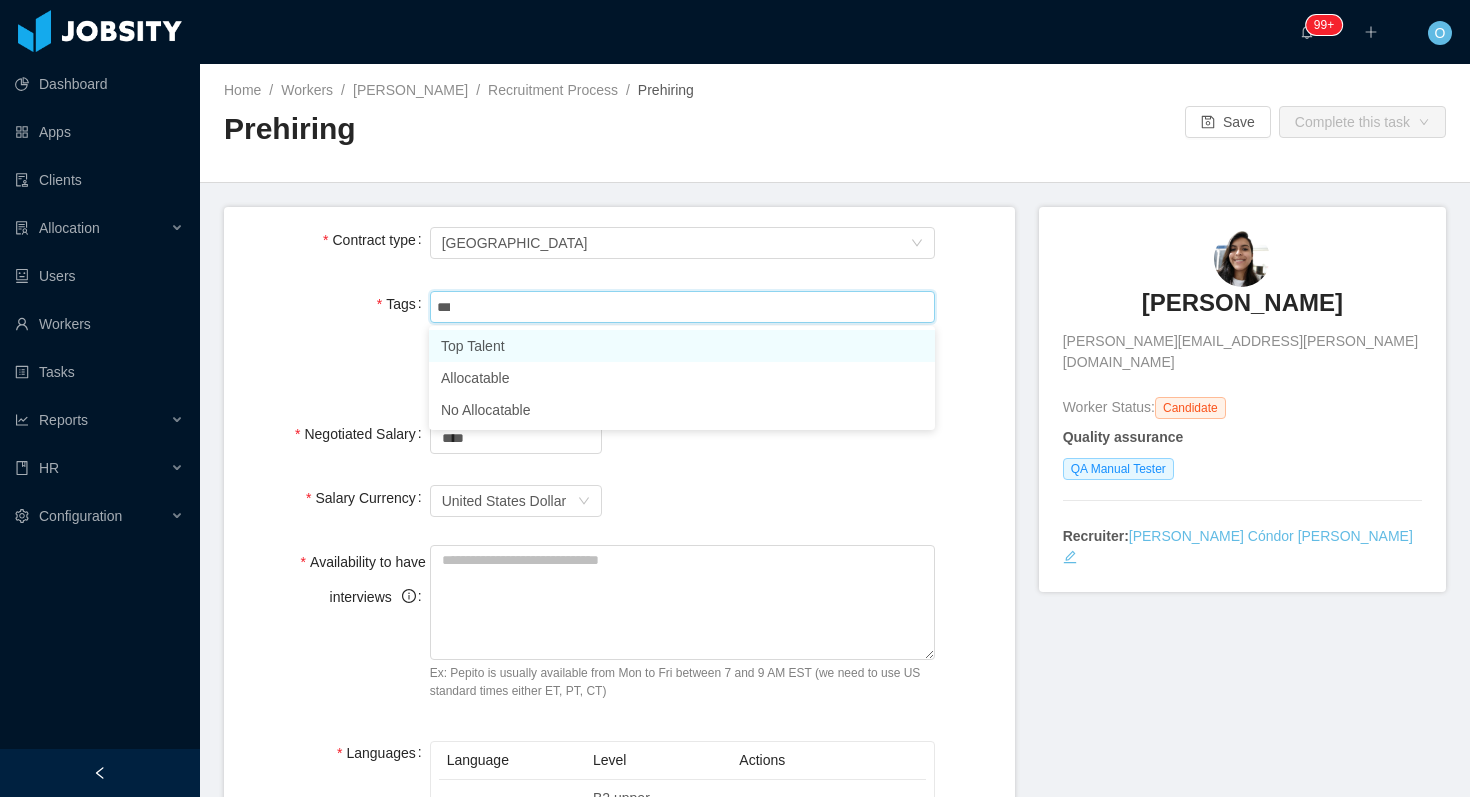 type on "****" 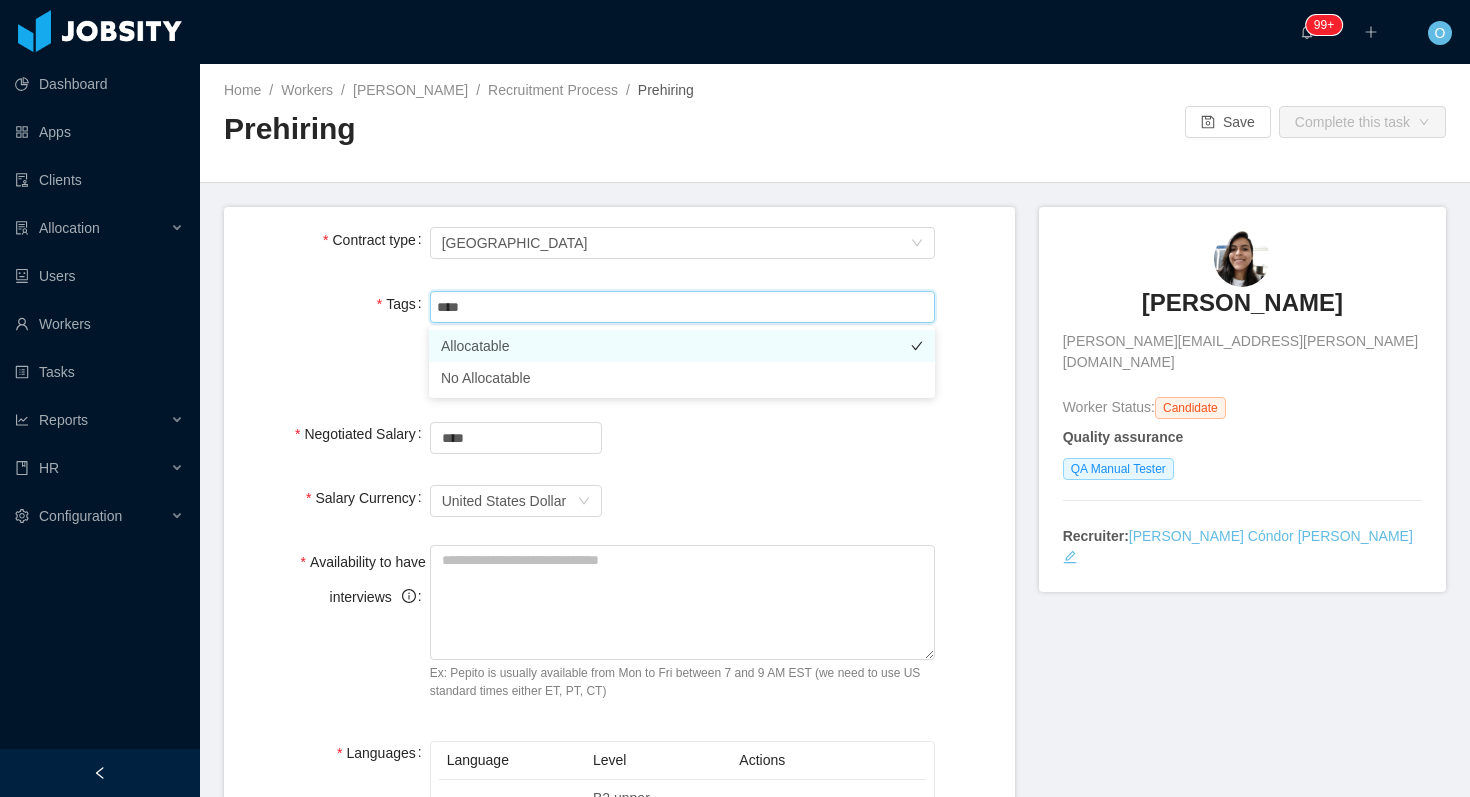 click on "Allocatable" at bounding box center [682, 346] 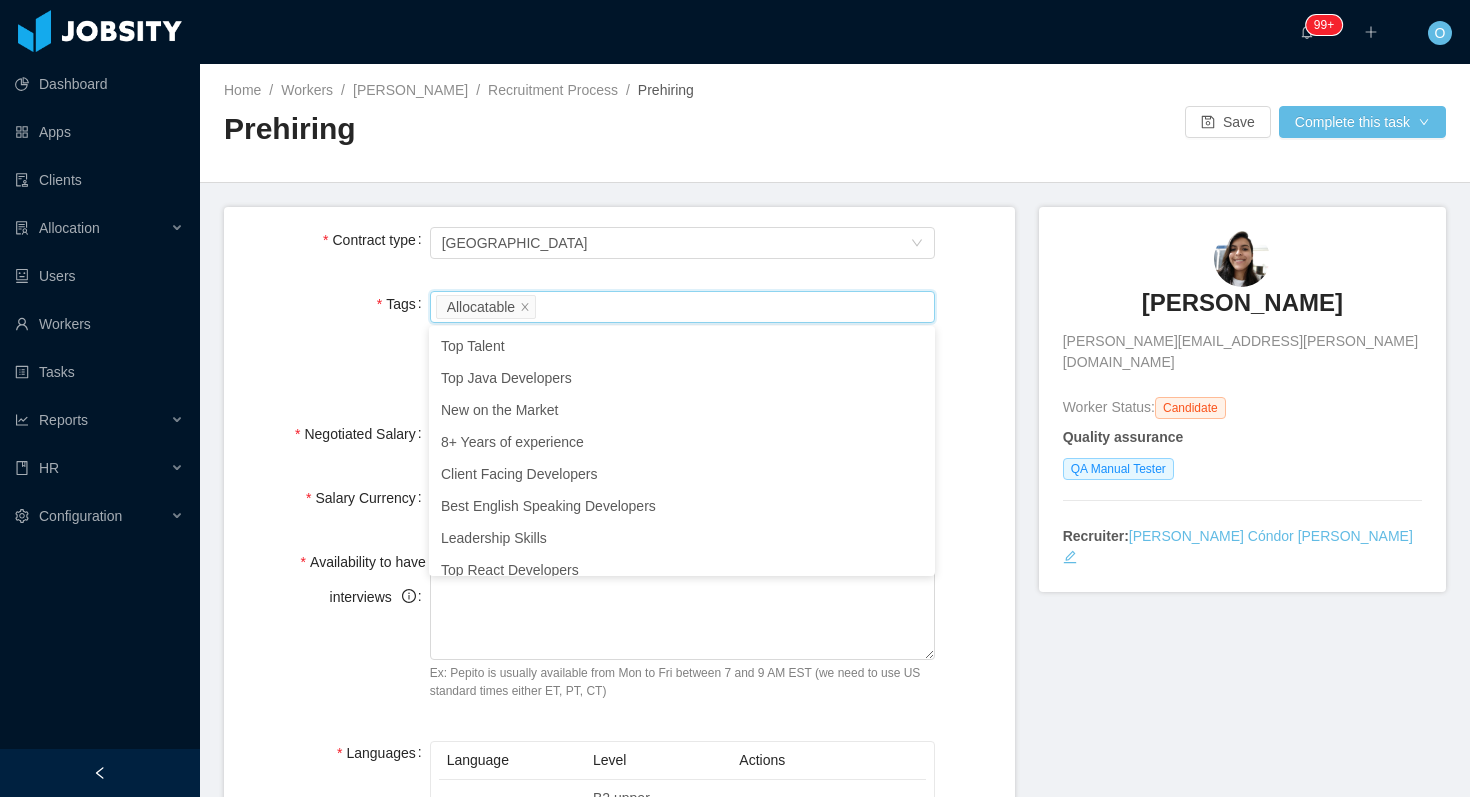 click on "Tags Worker Tags Allocatable   In order to complete this task, one of this 2 tags must be selected: Allocatable No Allocatable" at bounding box center [619, 340] 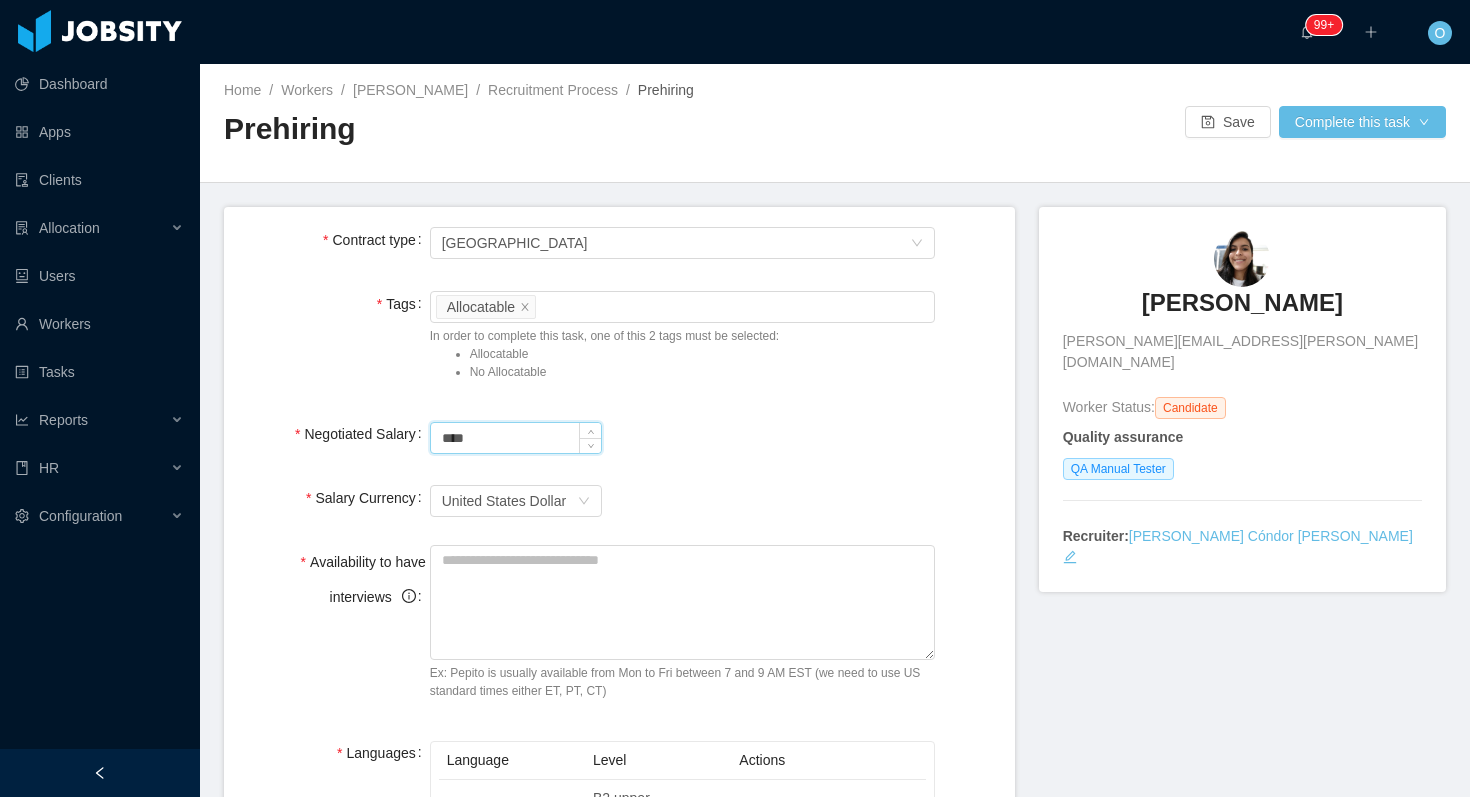 click on "****" at bounding box center (516, 438) 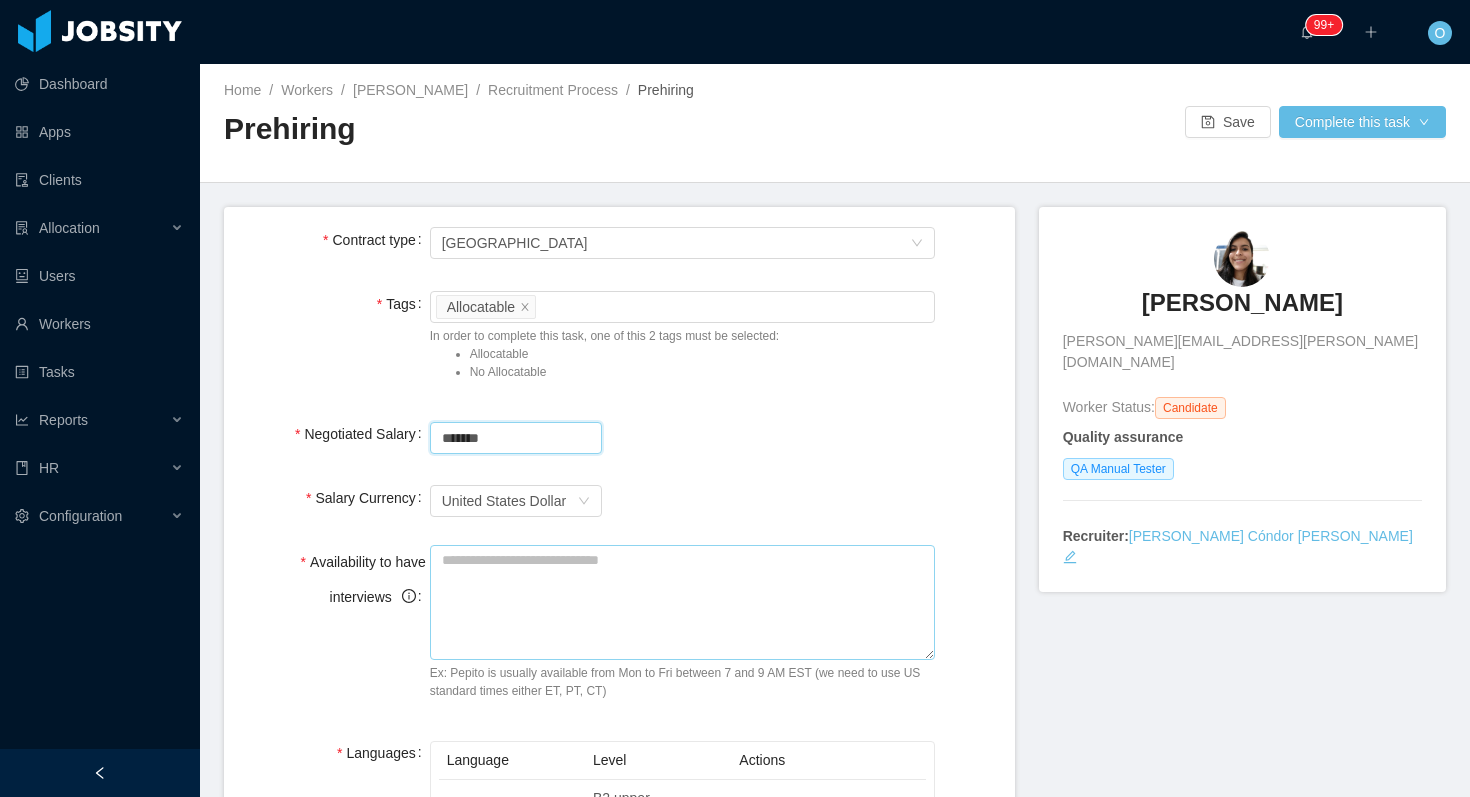 type on "*******" 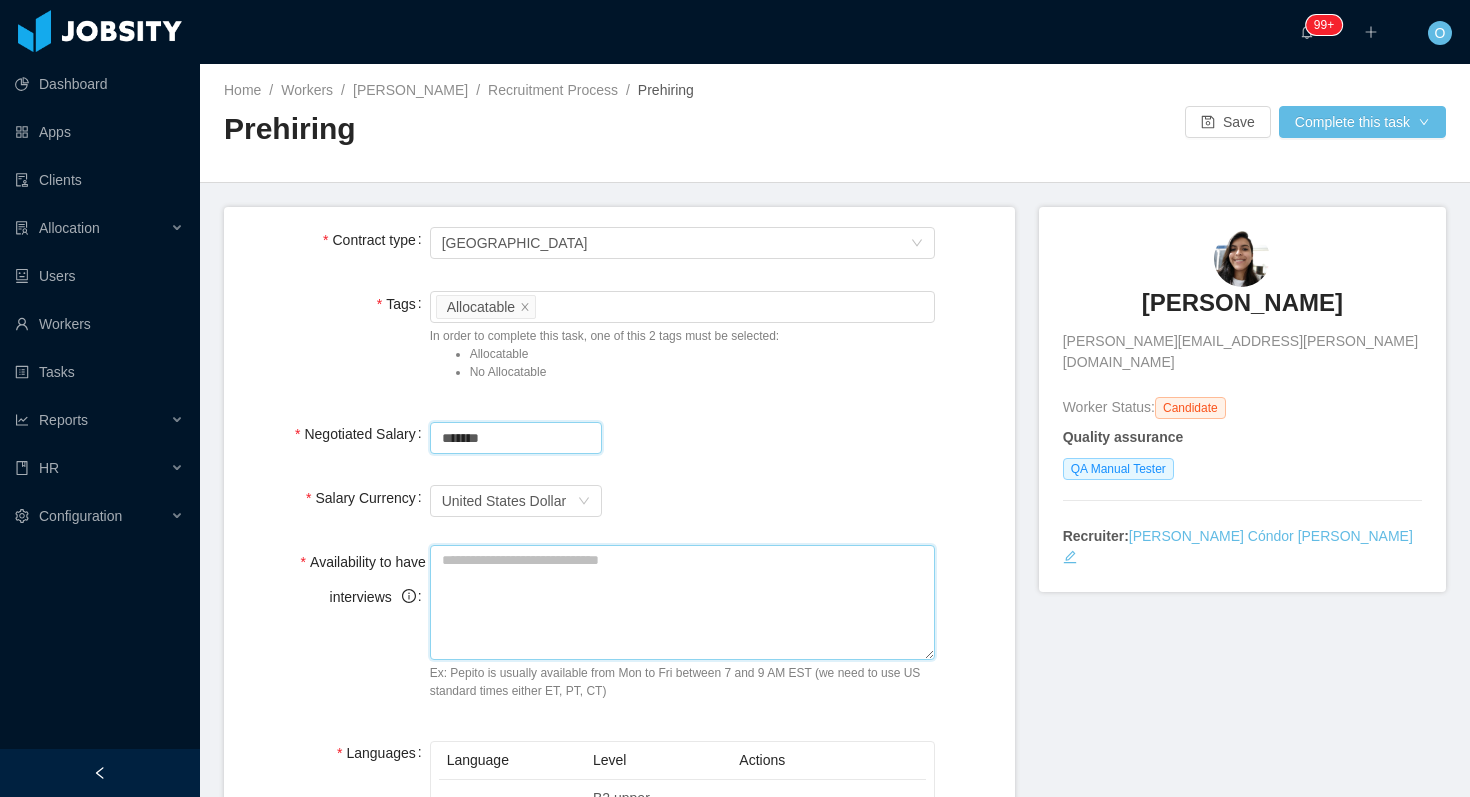 click on "Availability to have interviews" at bounding box center [683, 602] 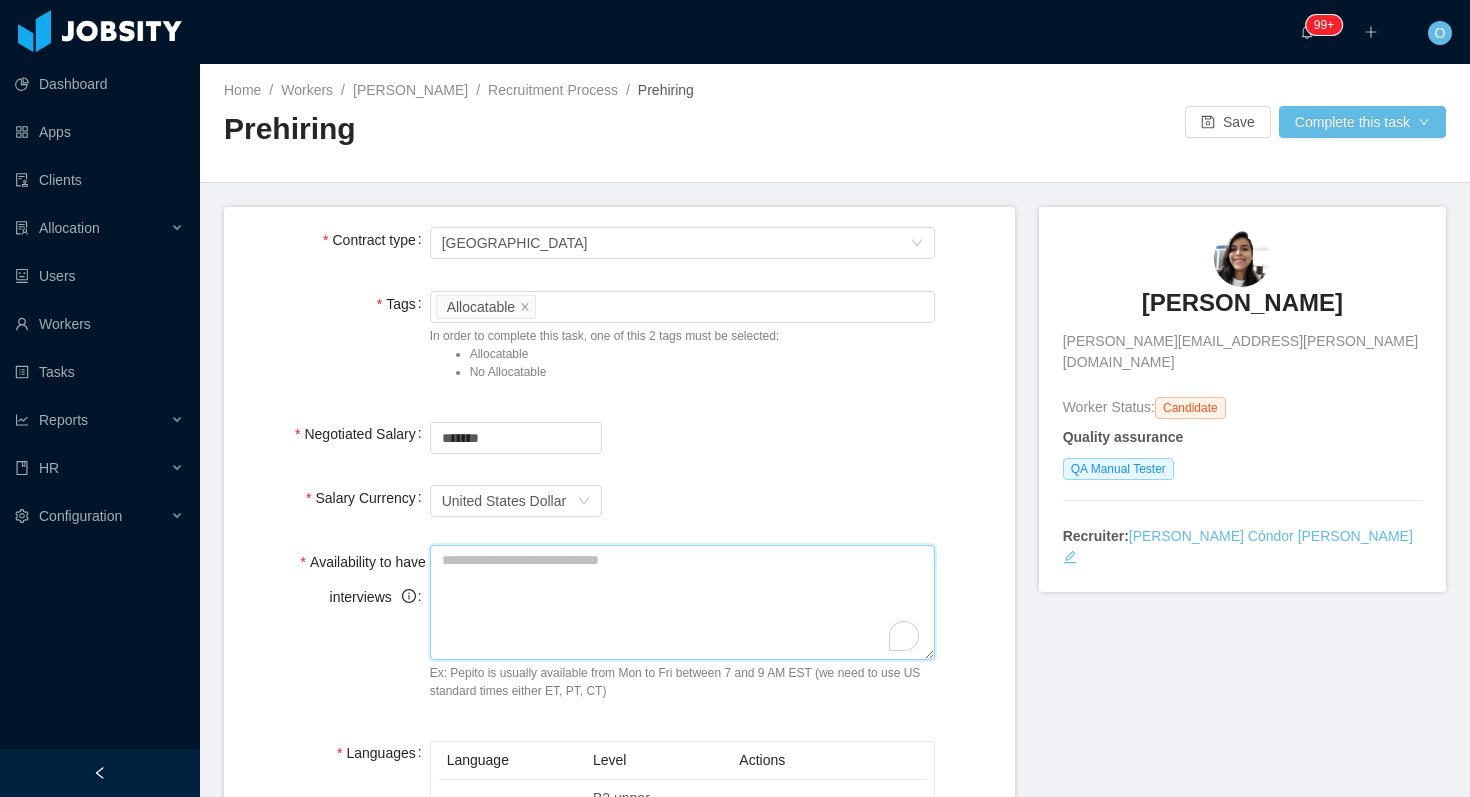 type on "*" 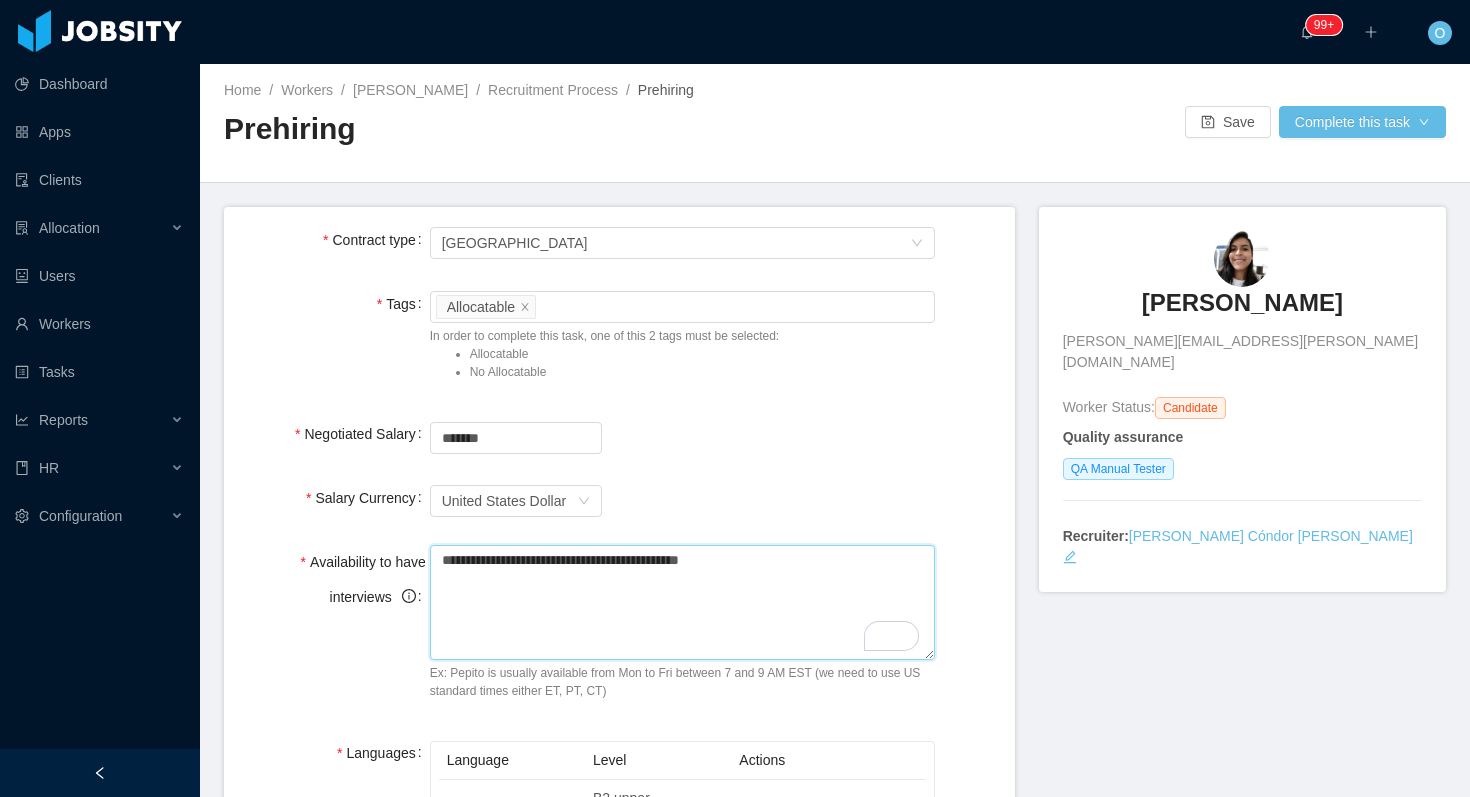 type on "**********" 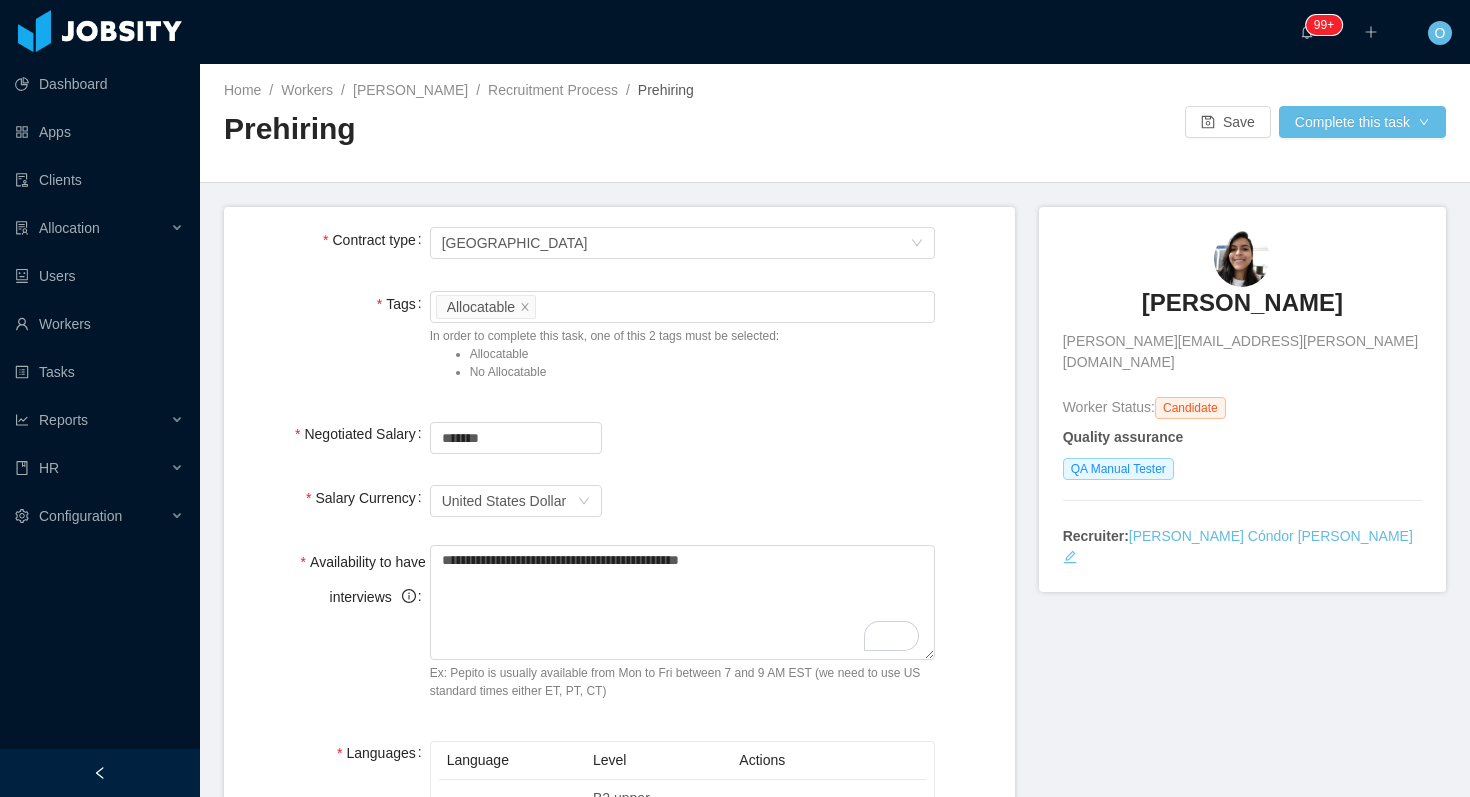 click on "Salary Currency Currency United States Dollar" at bounding box center [619, 501] 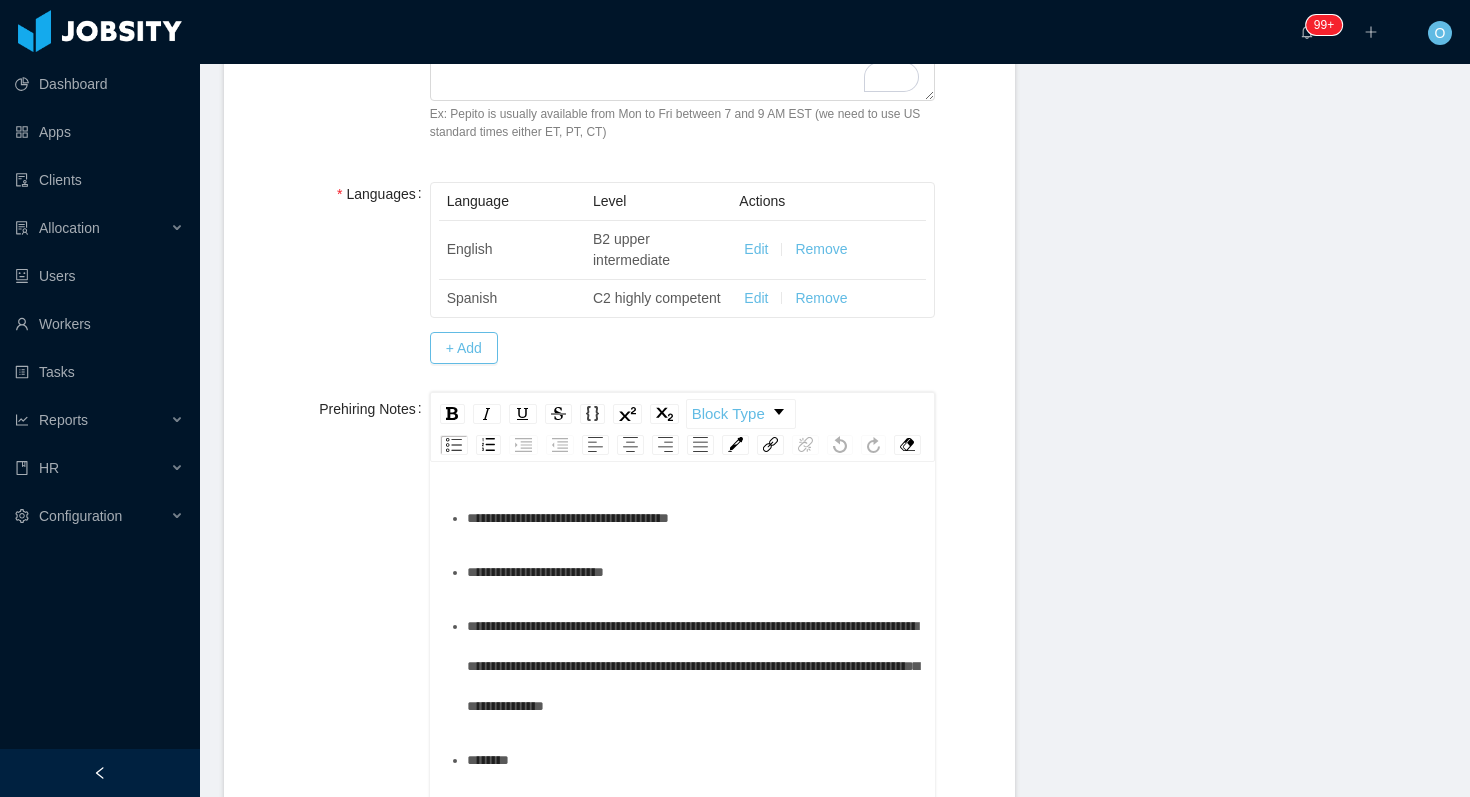 scroll, scrollTop: 560, scrollLeft: 0, axis: vertical 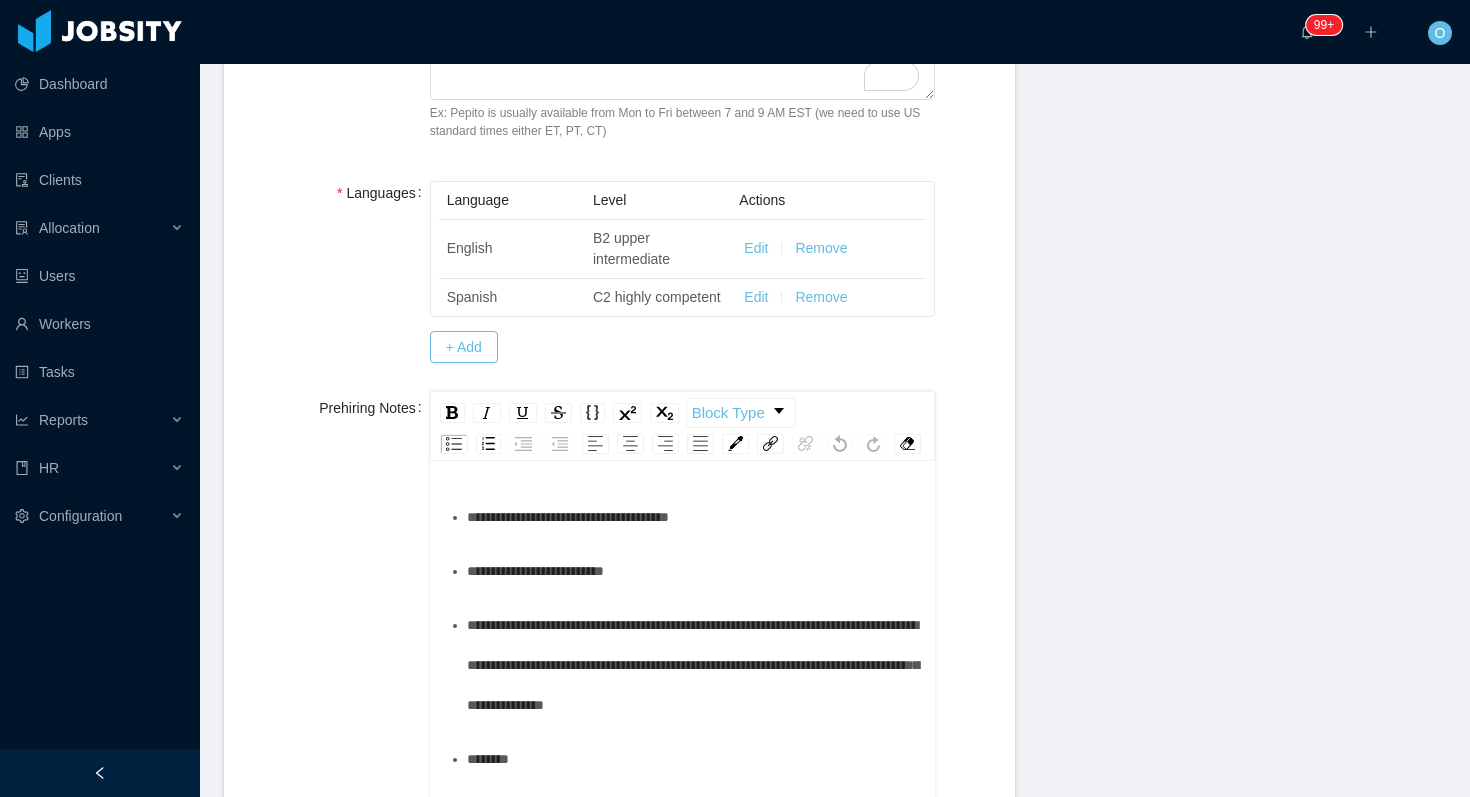 click on "**********" at bounding box center (694, 517) 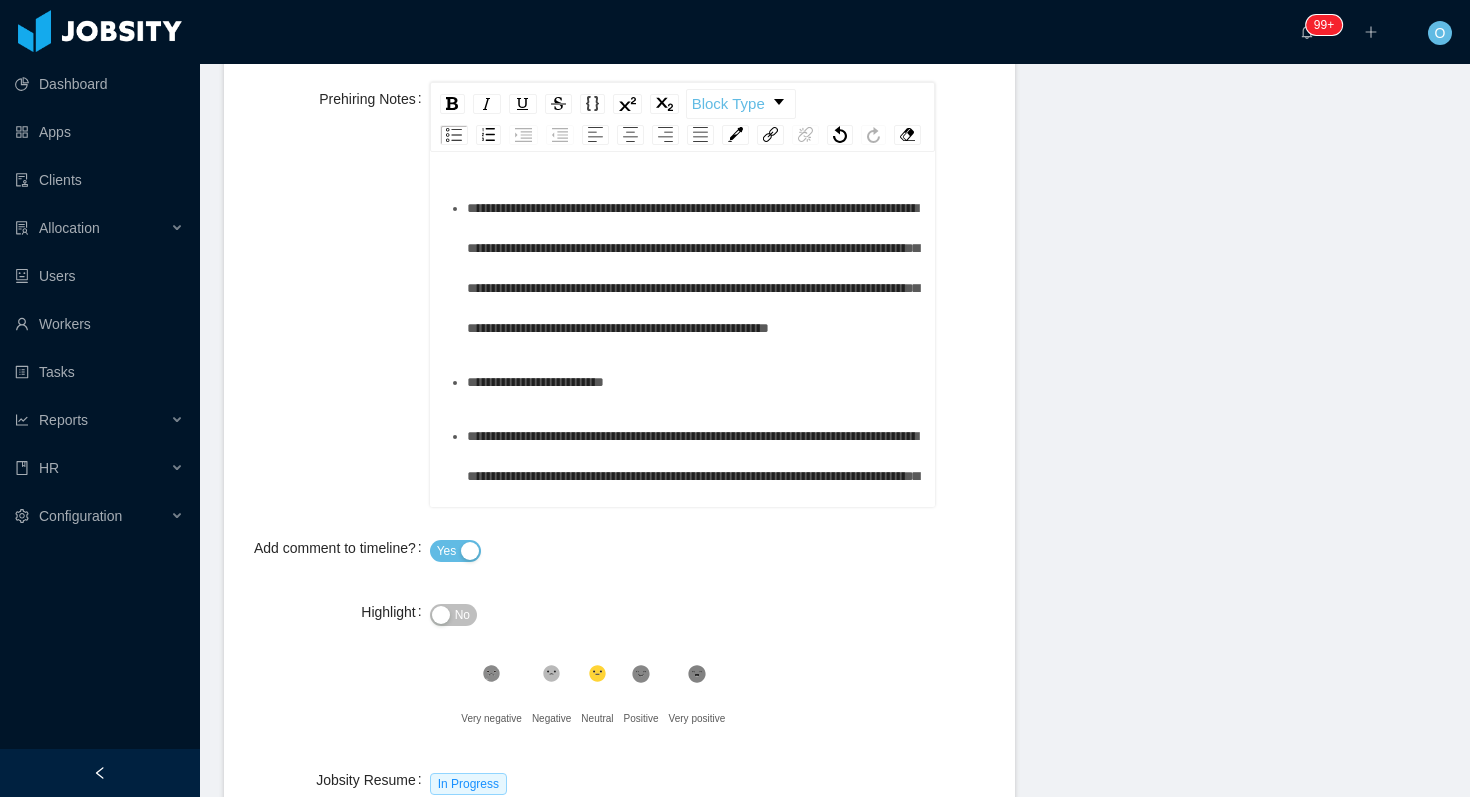 scroll, scrollTop: 912, scrollLeft: 0, axis: vertical 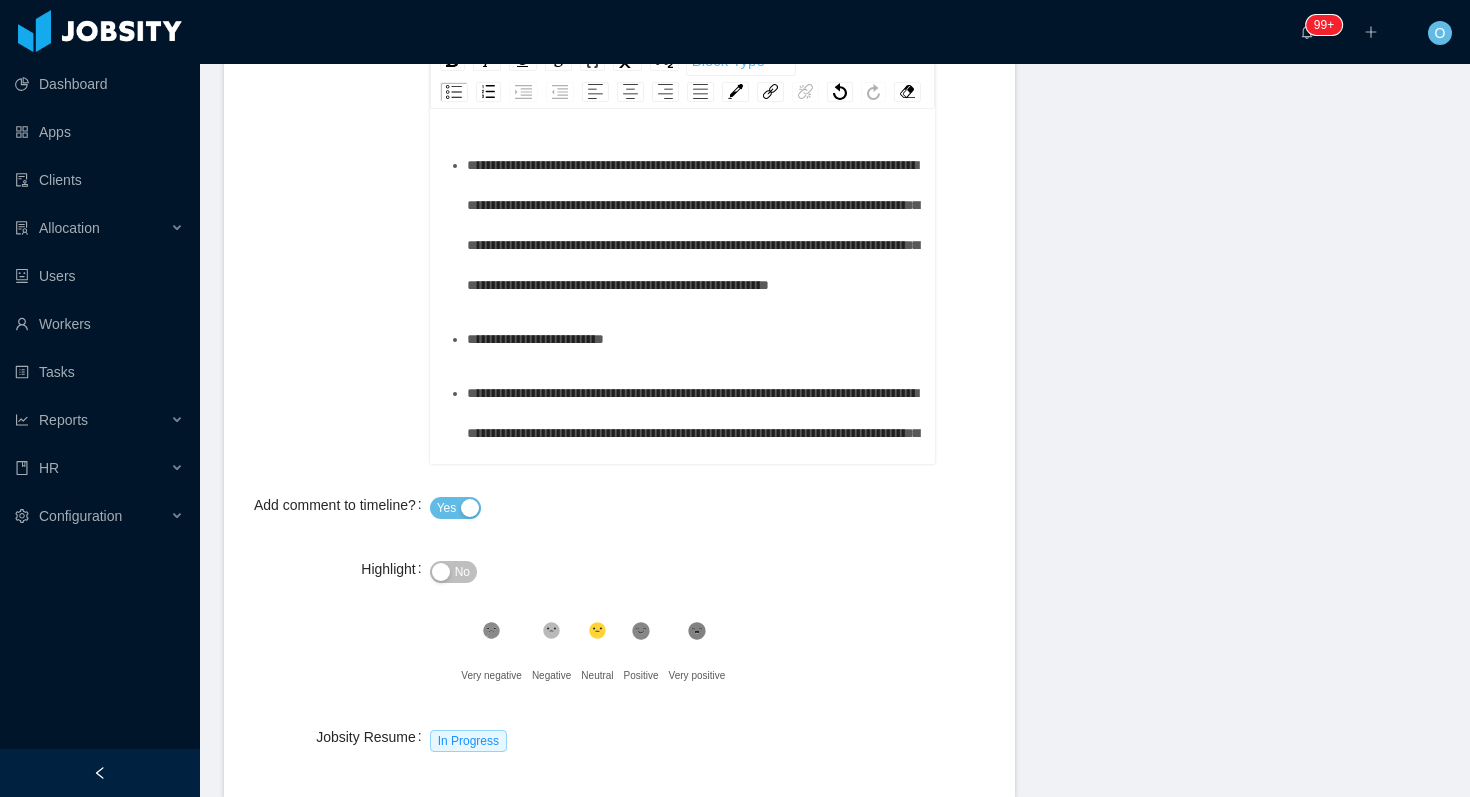 click on "**********" at bounding box center (694, 339) 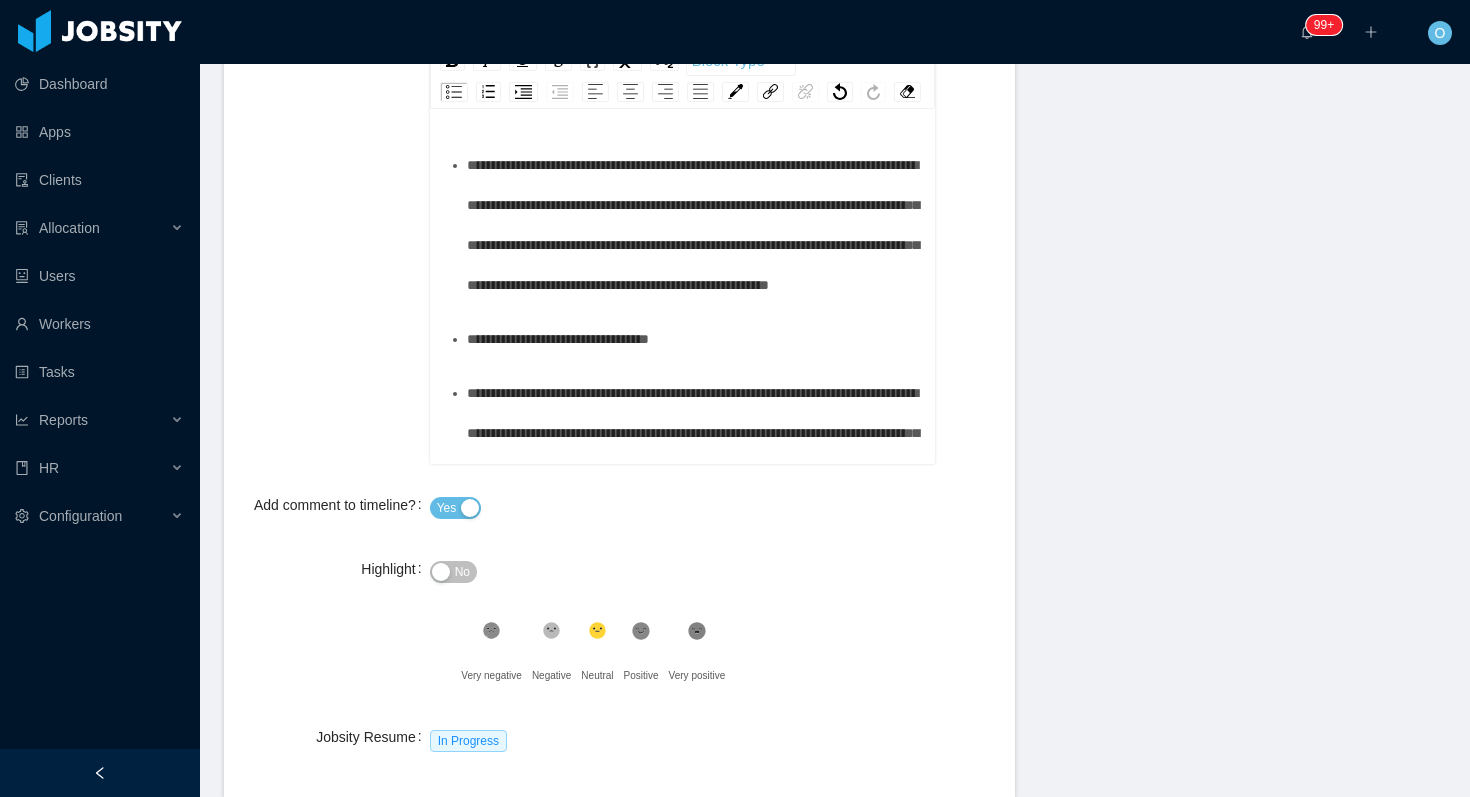 scroll, scrollTop: 250, scrollLeft: 0, axis: vertical 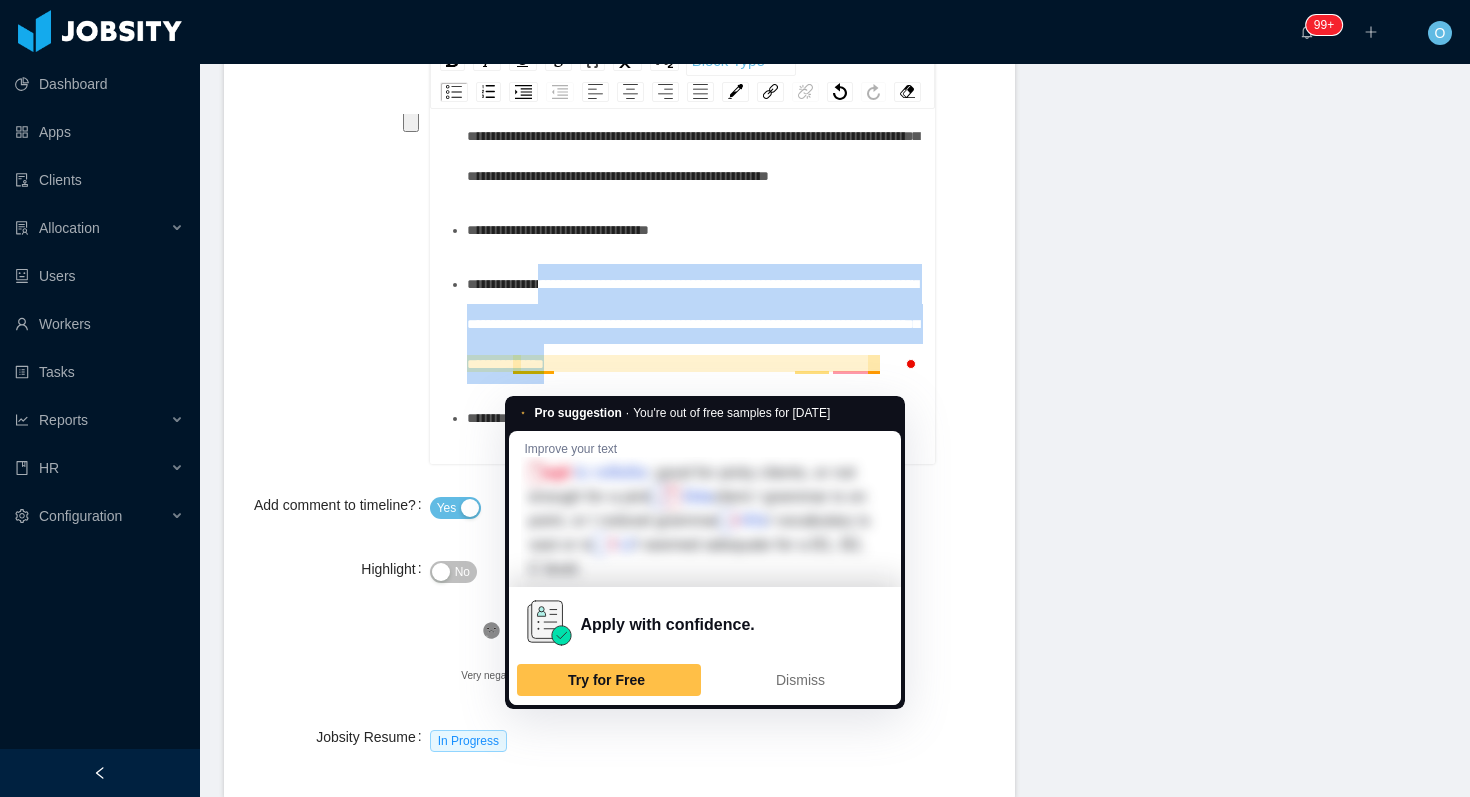 drag, startPoint x: 851, startPoint y: 470, endPoint x: 556, endPoint y: 386, distance: 306.72626 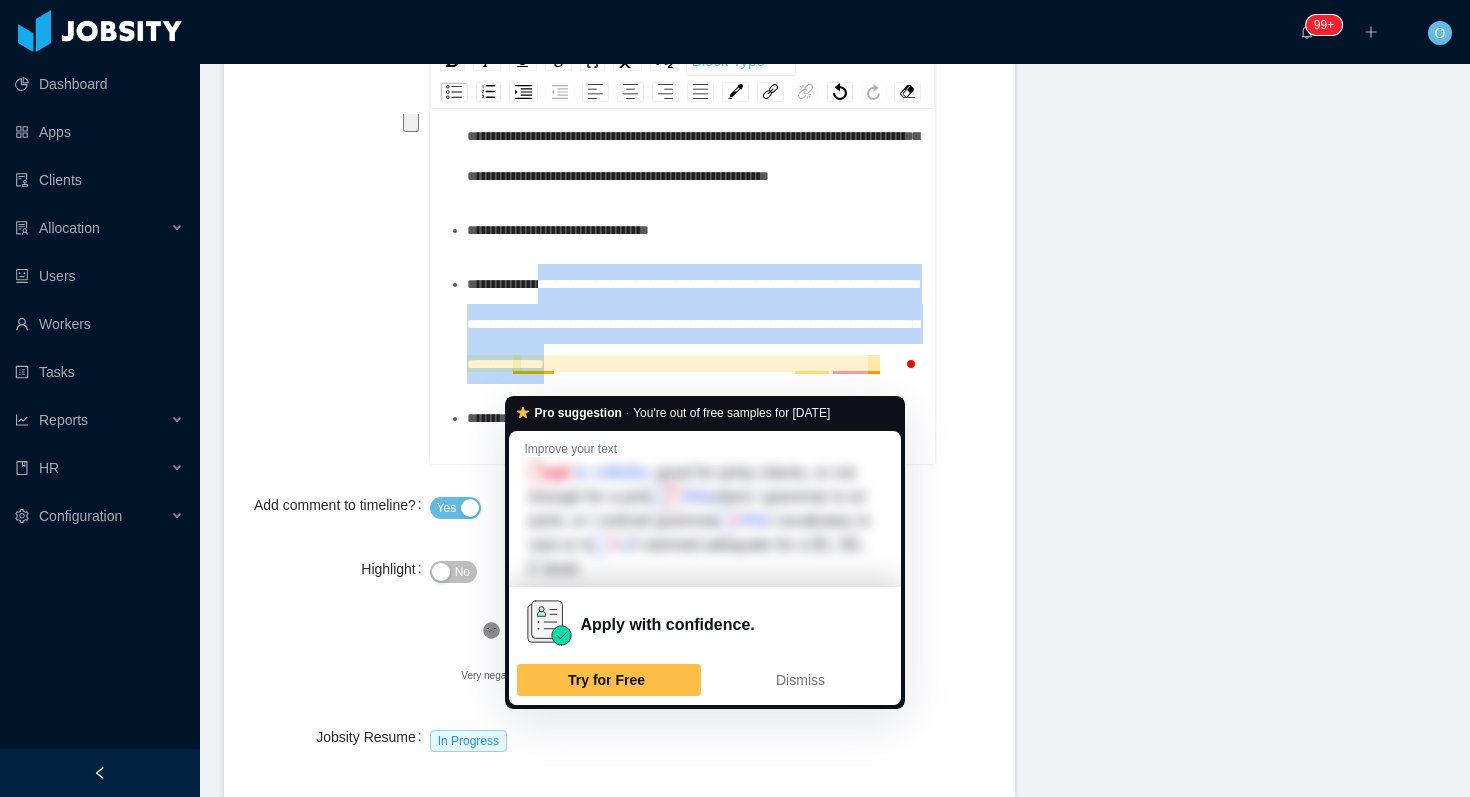 click on "**********" at bounding box center [694, 324] 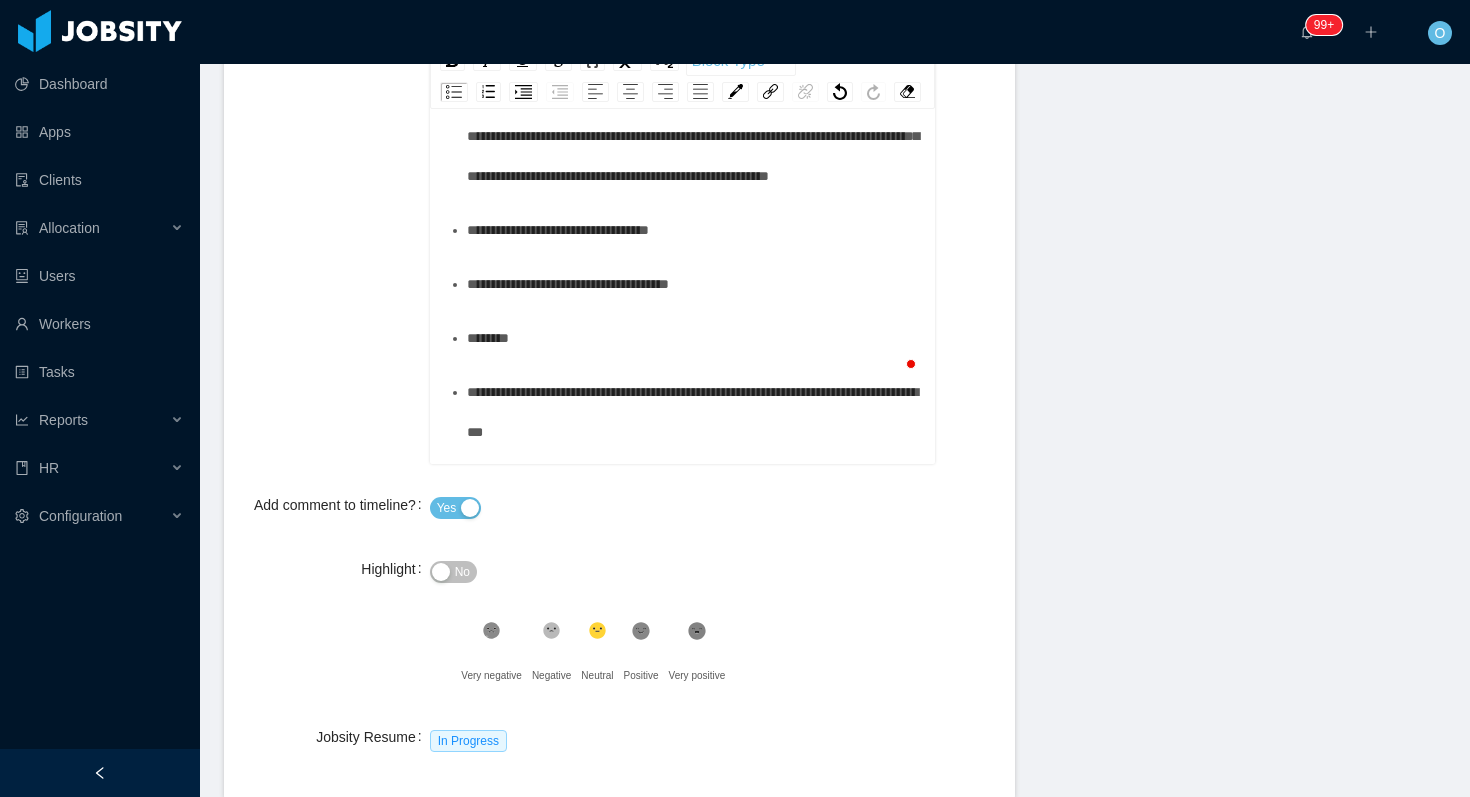 click on "******" at bounding box center [694, 338] 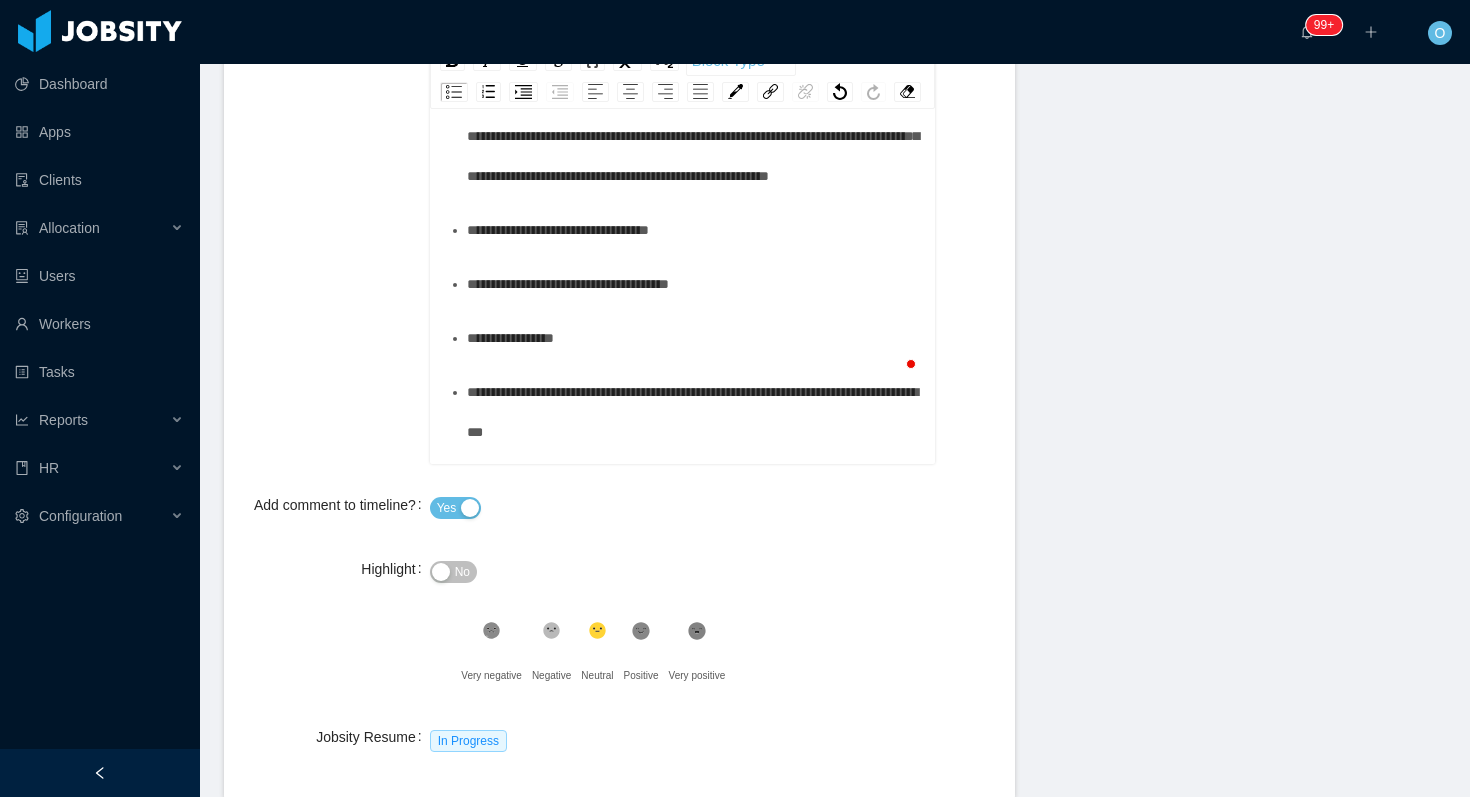 scroll, scrollTop: 288, scrollLeft: 0, axis: vertical 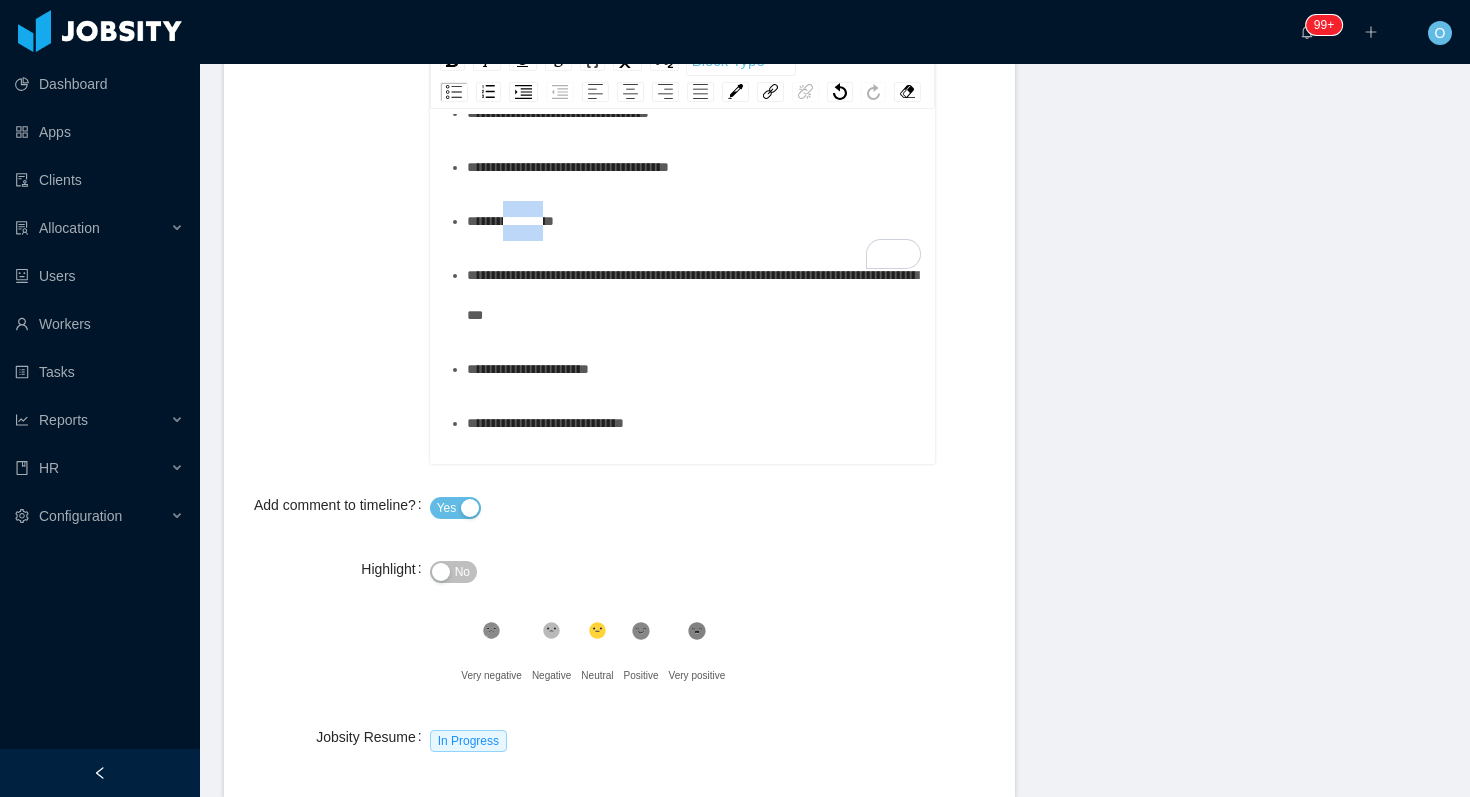 drag, startPoint x: 569, startPoint y: 320, endPoint x: 509, endPoint y: 323, distance: 60.074955 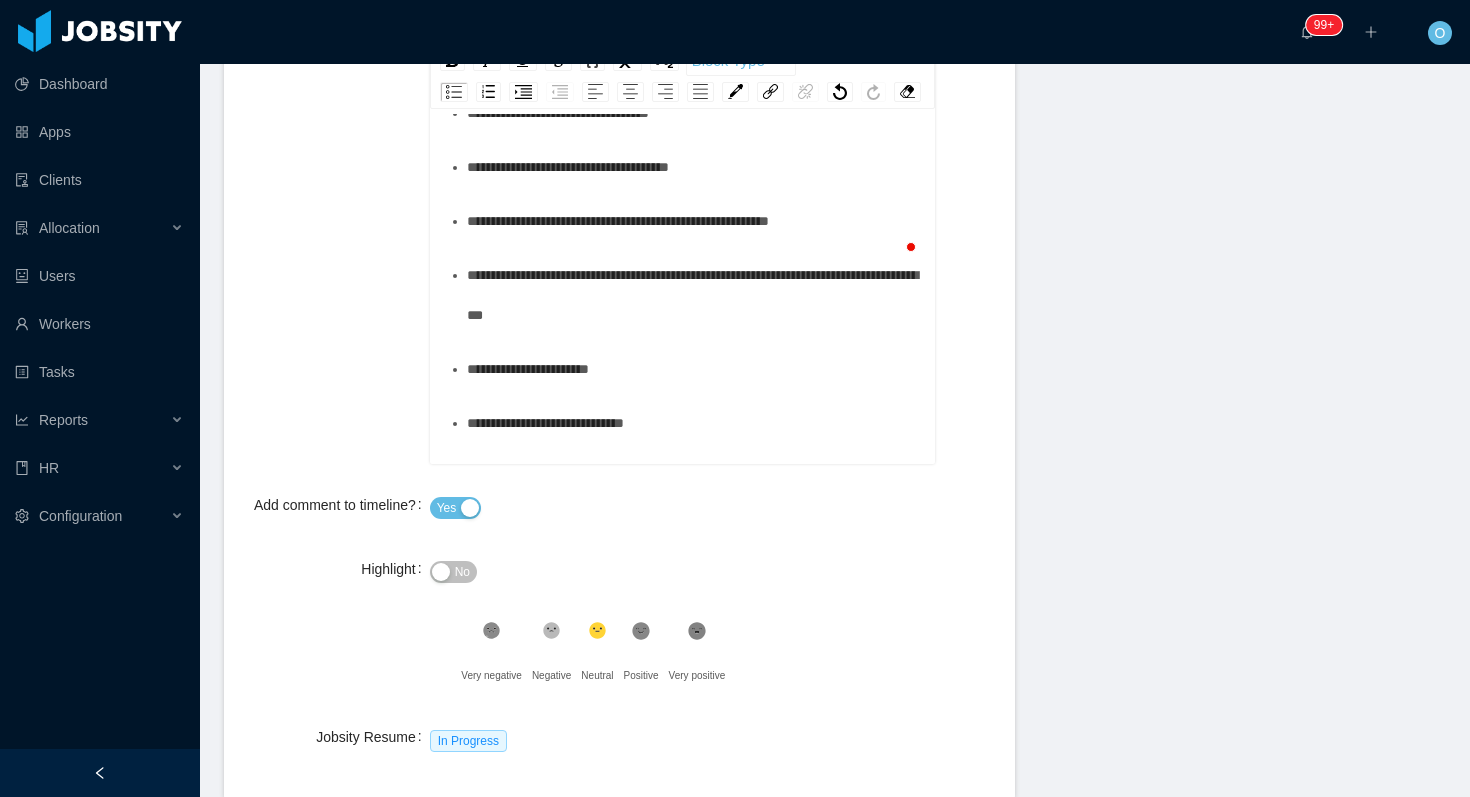 scroll, scrollTop: 104, scrollLeft: 0, axis: vertical 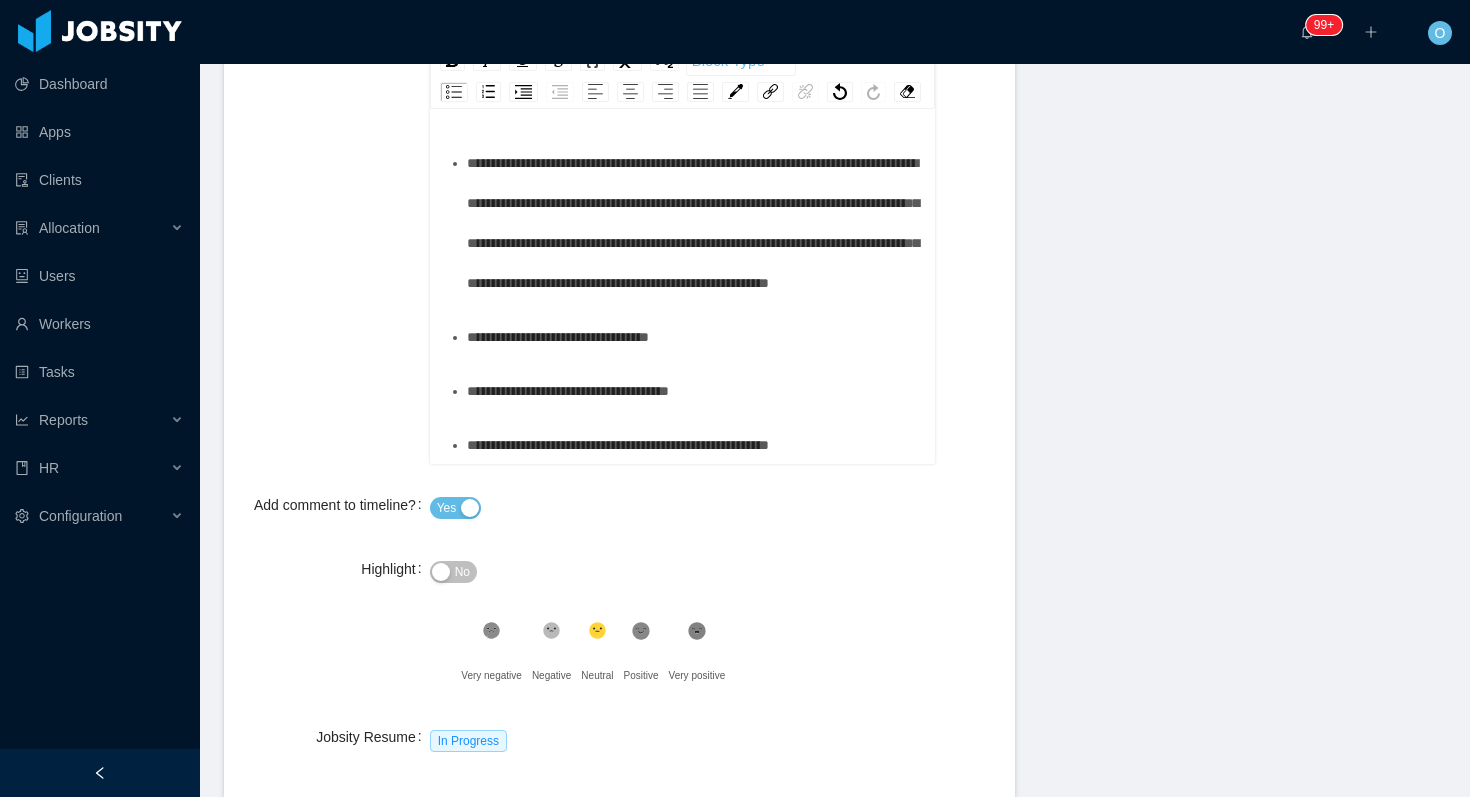 click on "**********" at bounding box center (694, 223) 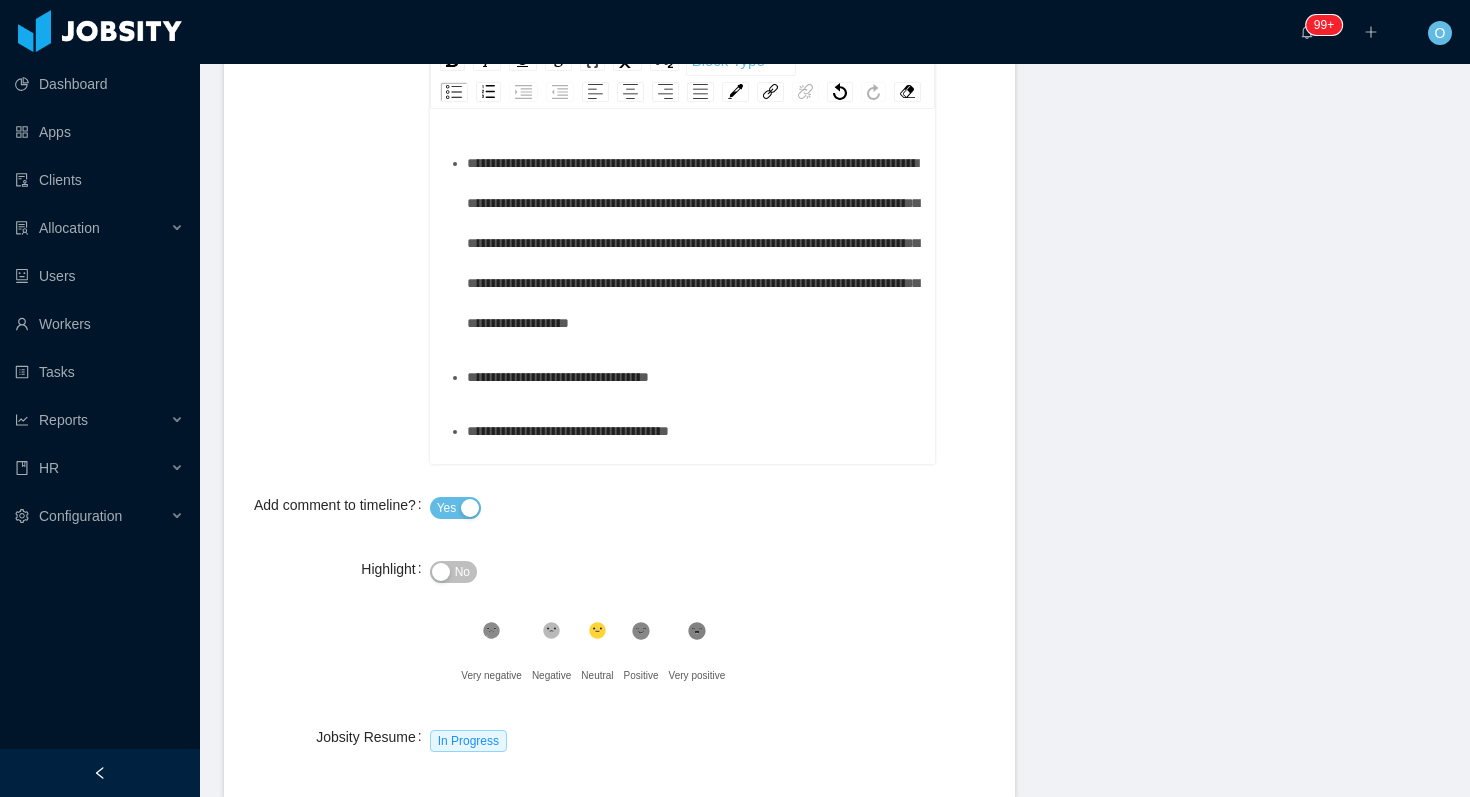 scroll, scrollTop: 110, scrollLeft: 0, axis: vertical 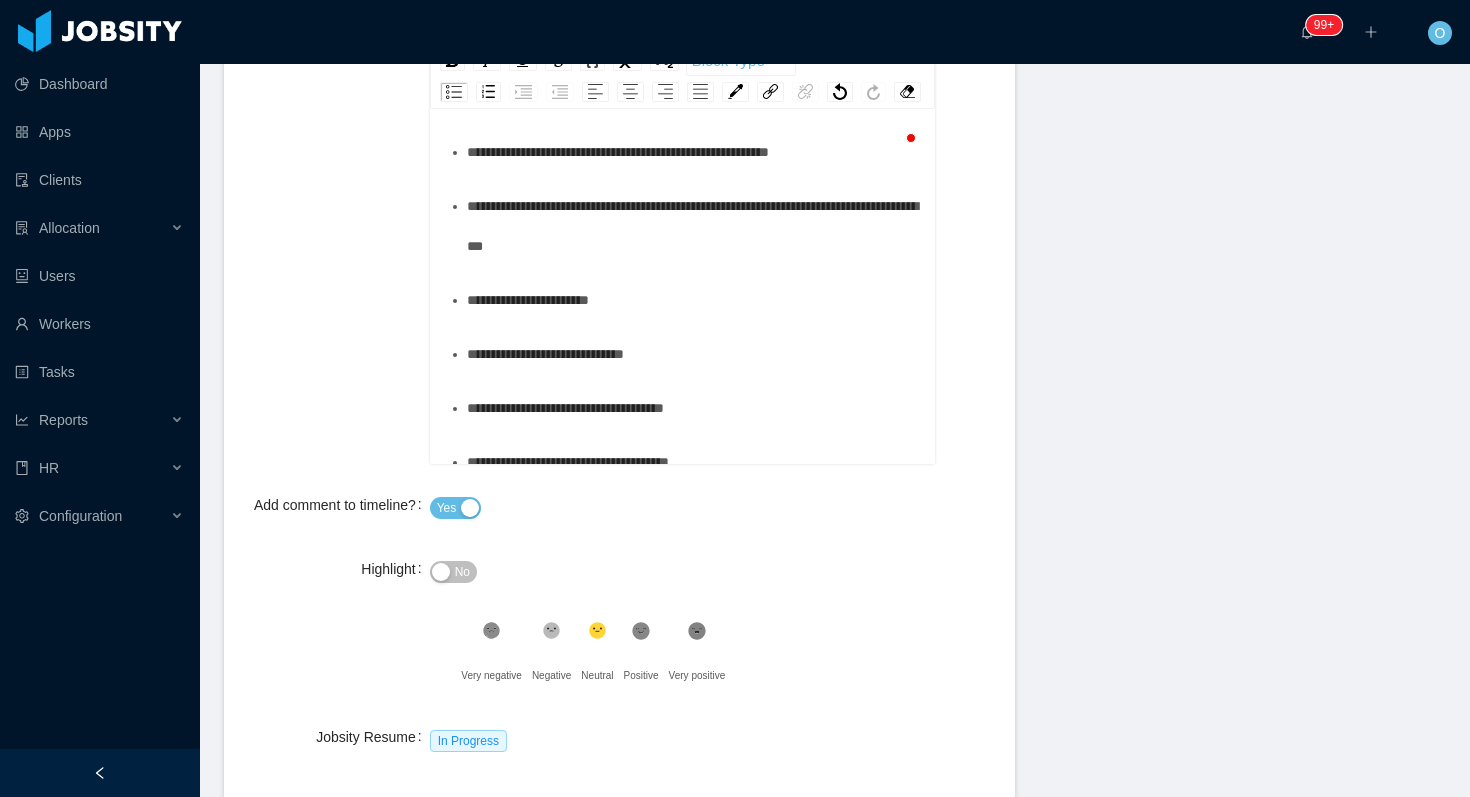 click on "**********" at bounding box center (694, 226) 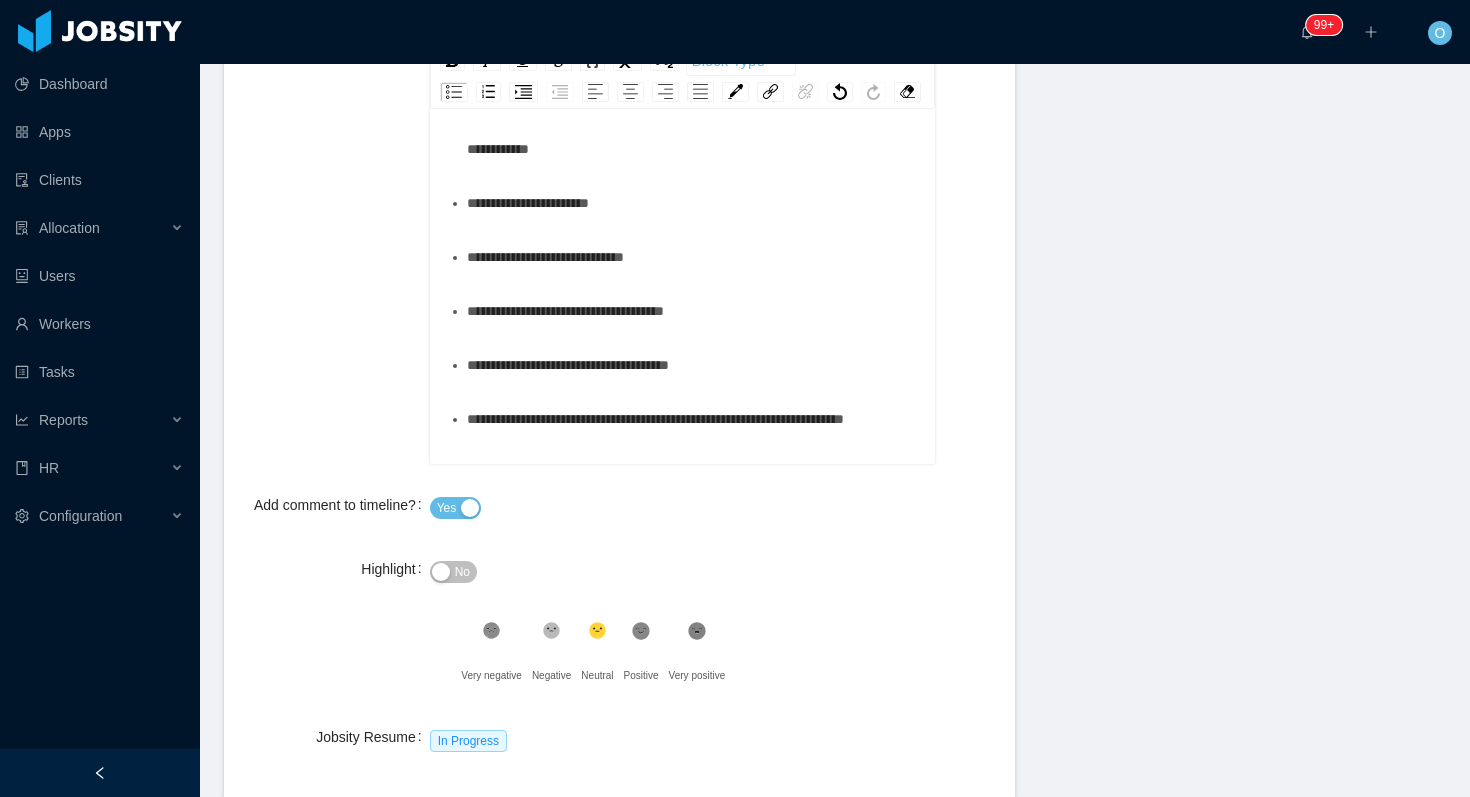 click on "**********" at bounding box center [694, 203] 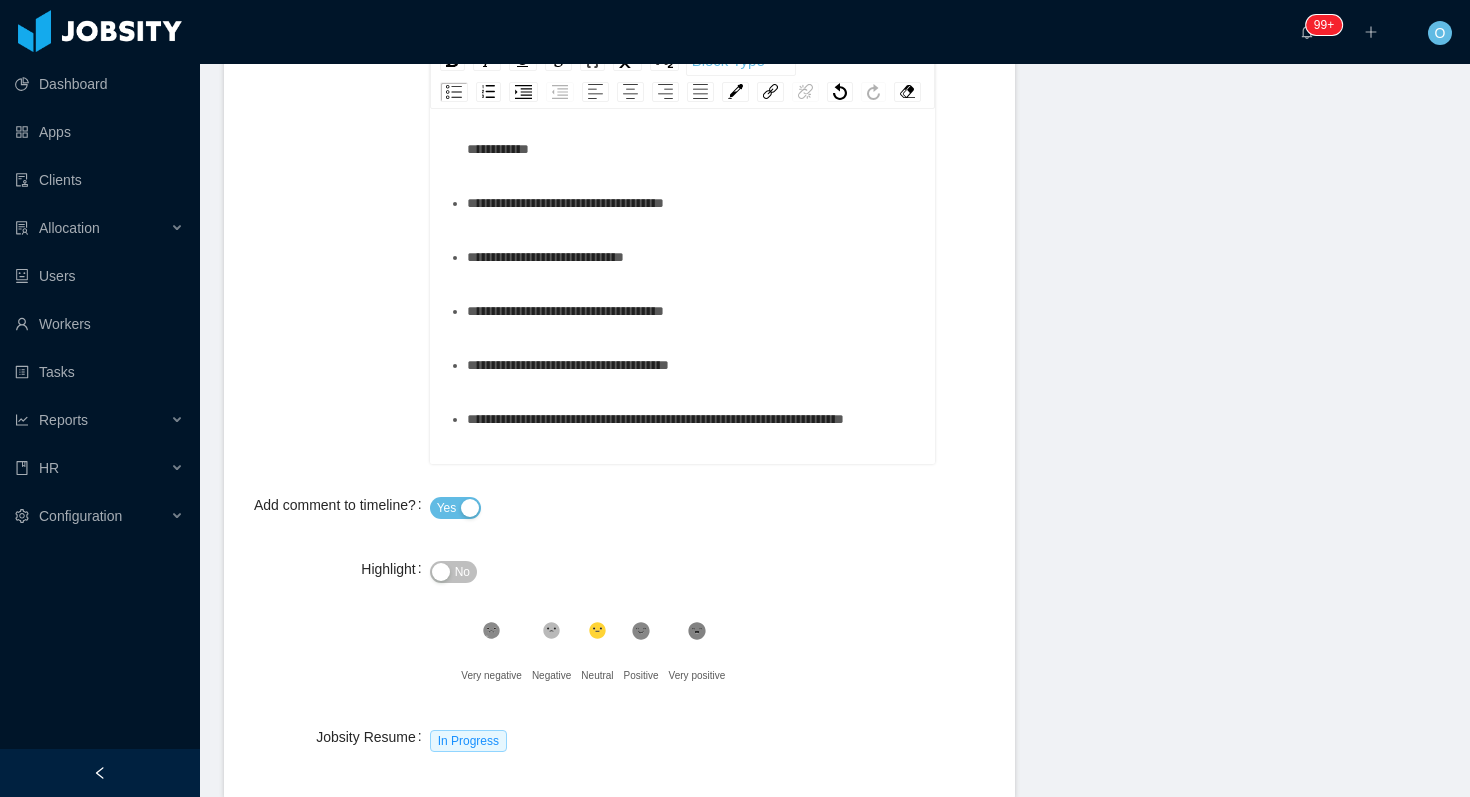 click on "**********" at bounding box center (694, 257) 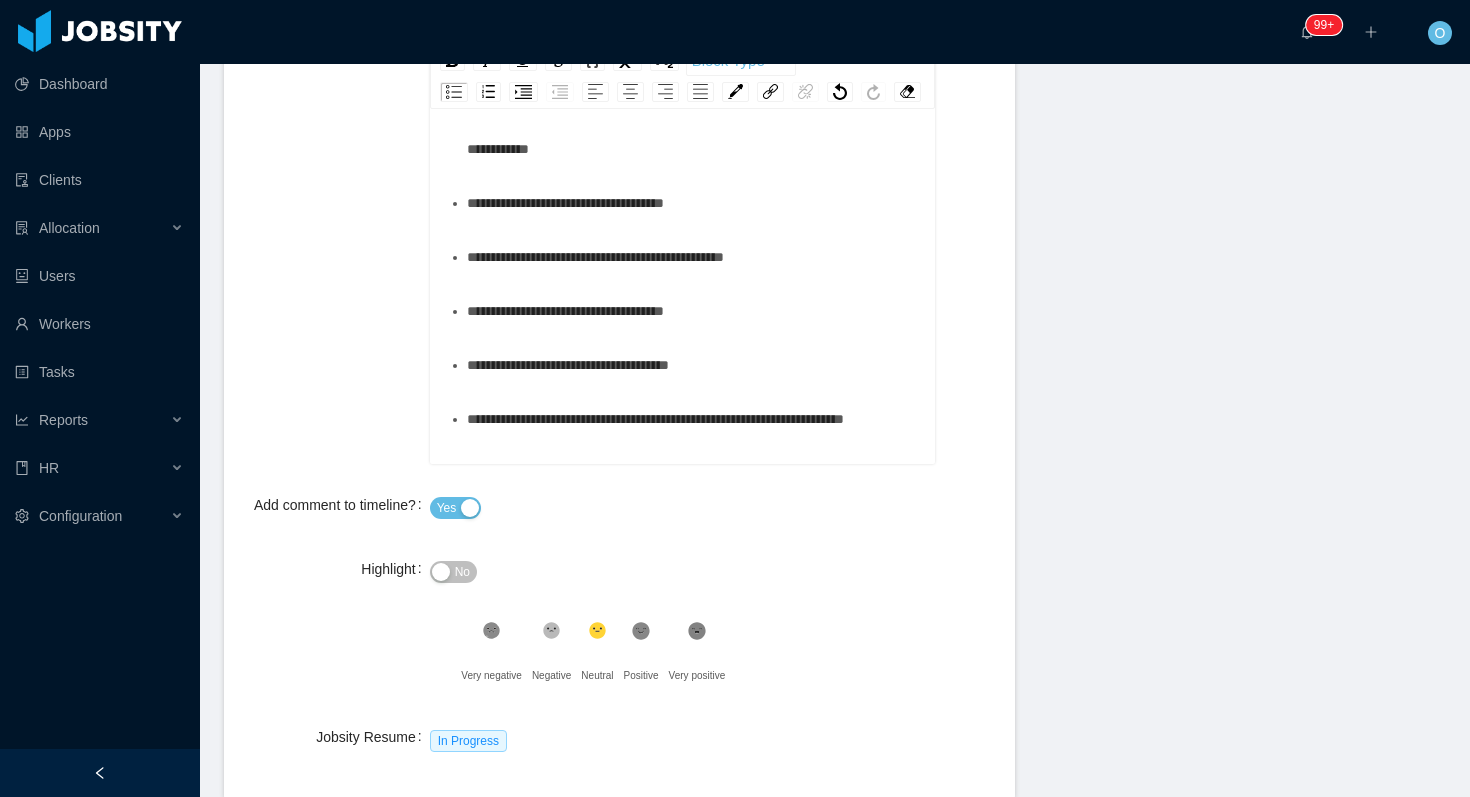 click on "**********" at bounding box center [694, 311] 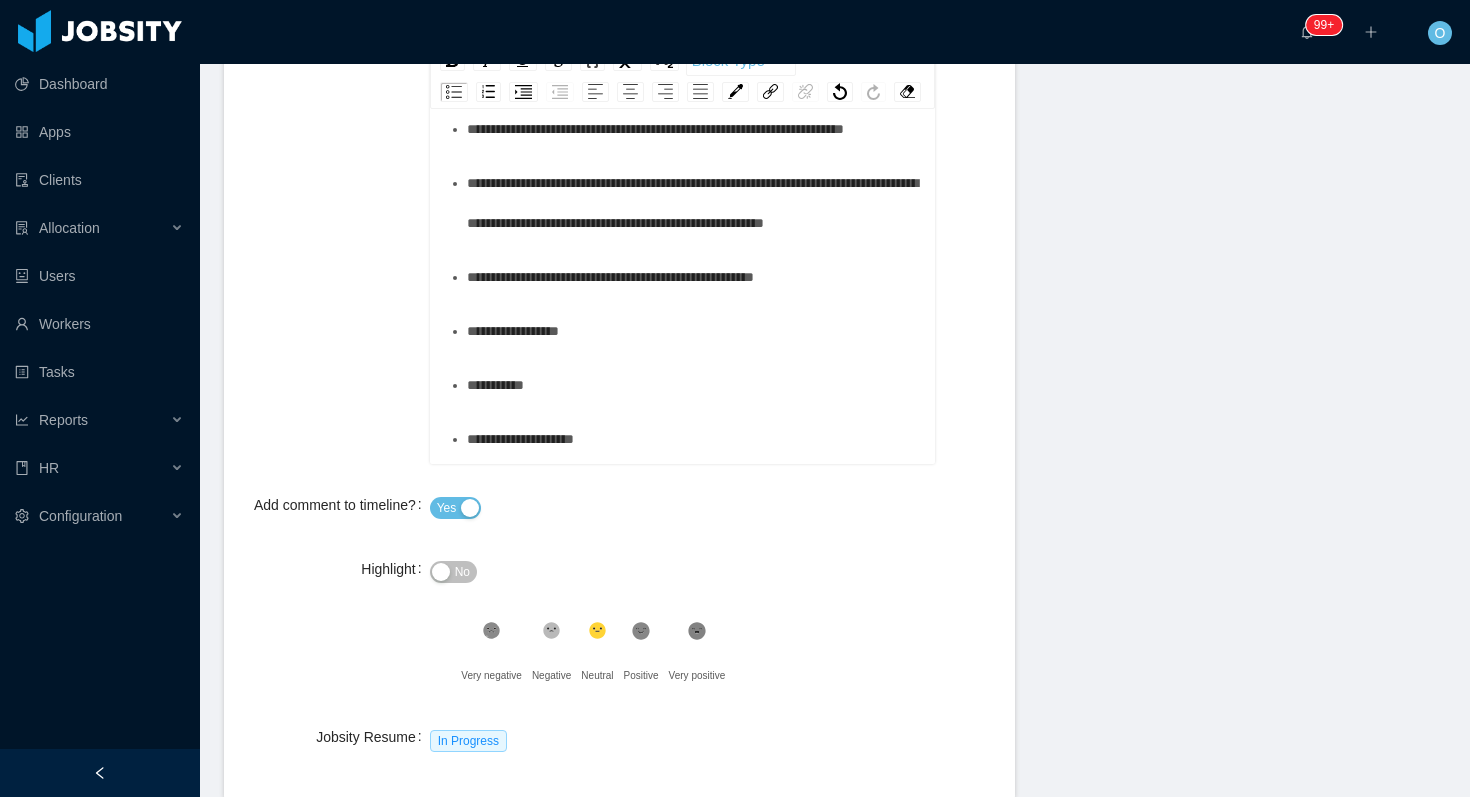 click on "**********" at bounding box center (694, 129) 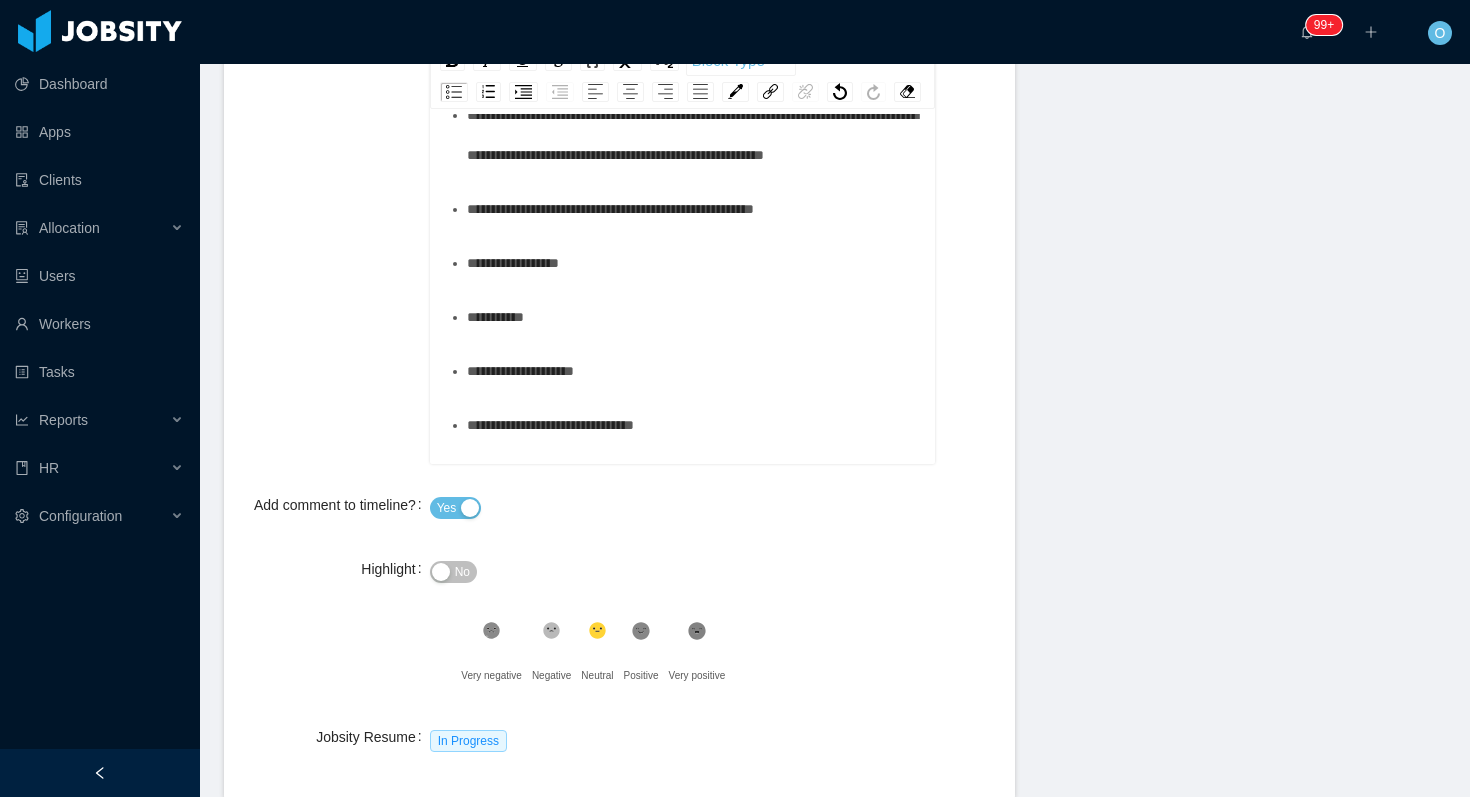 click on "**********" at bounding box center (694, 135) 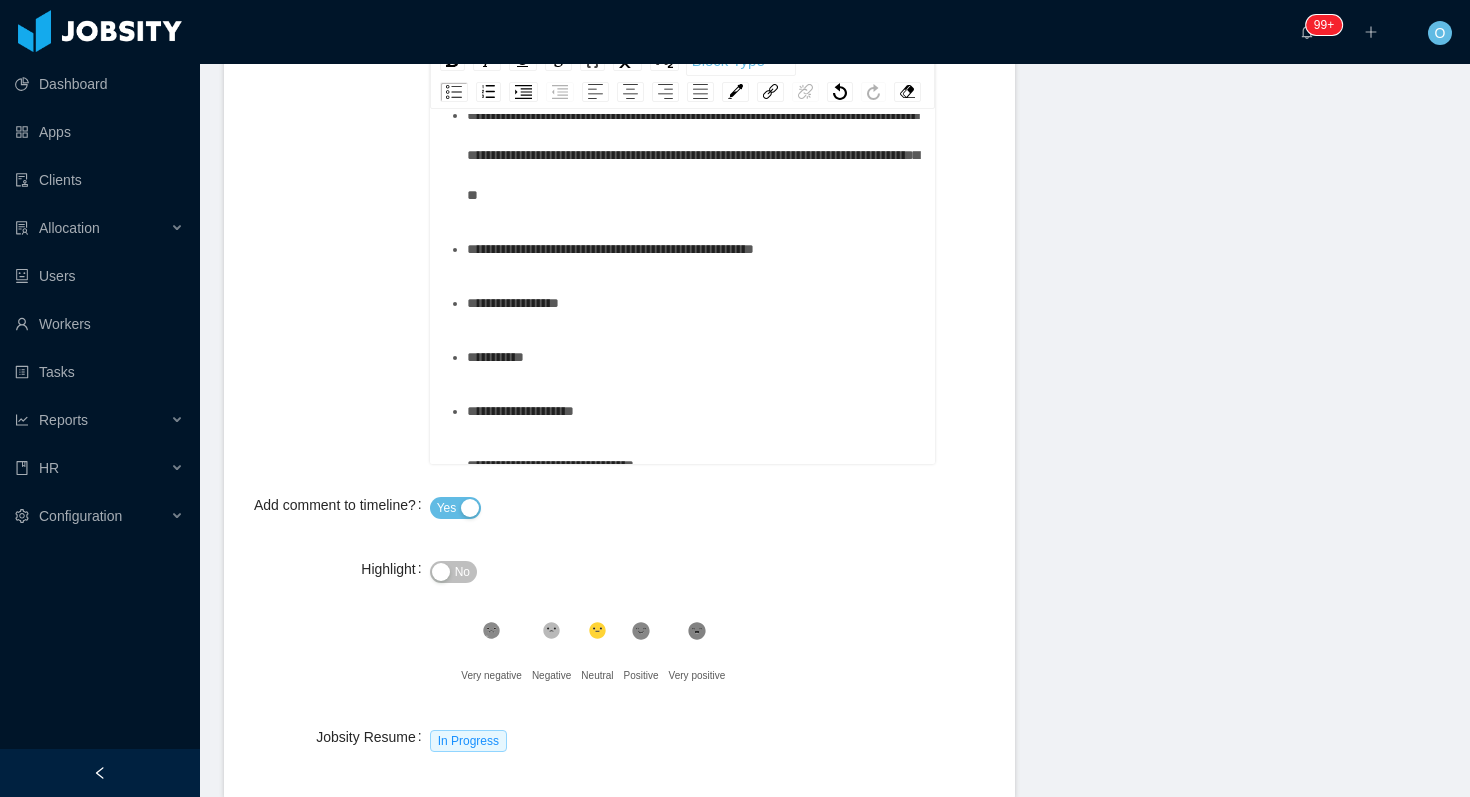 click on "**********" at bounding box center [694, 249] 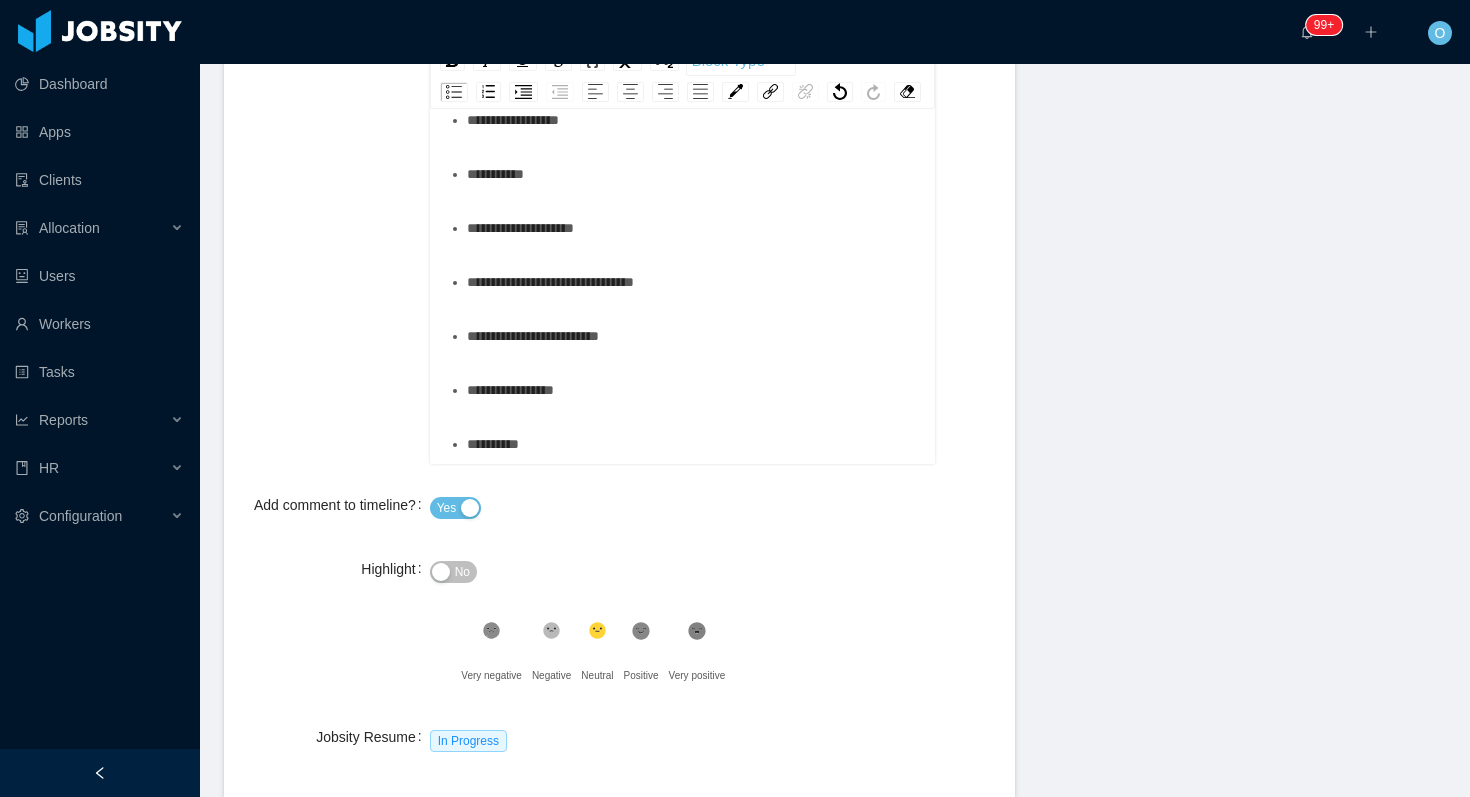 click on "**********" at bounding box center (694, 120) 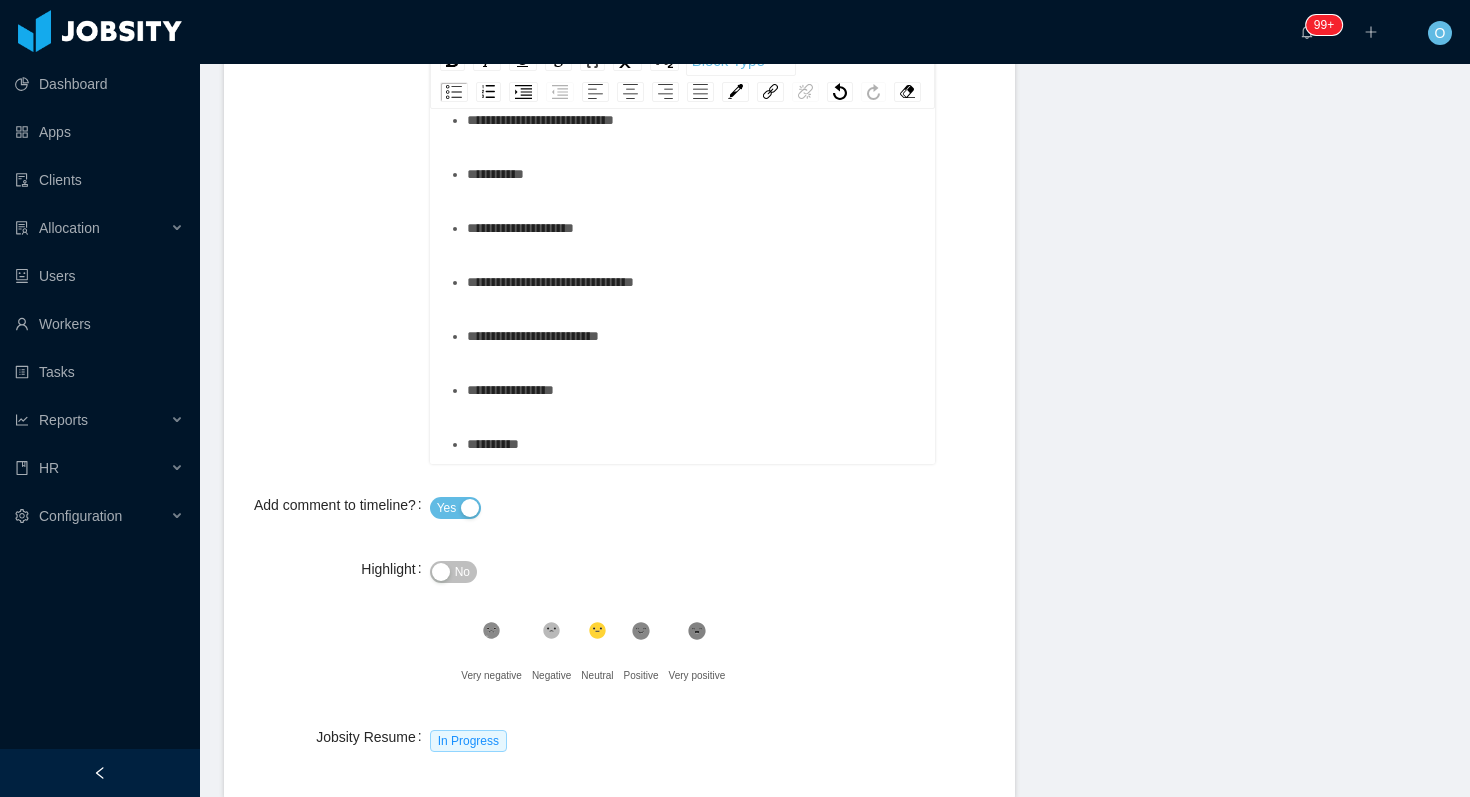 click on "*********" at bounding box center [694, 174] 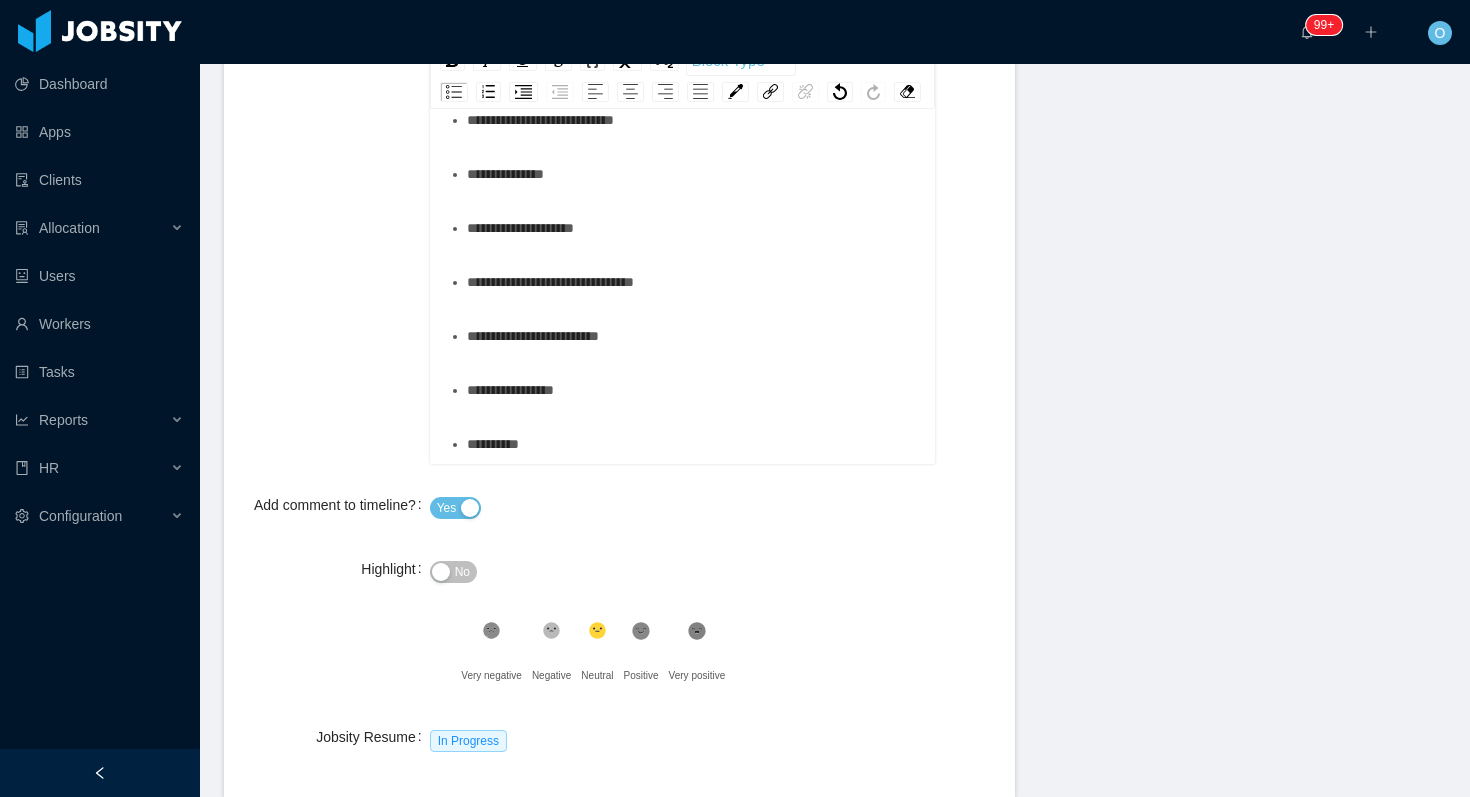 click on "**********" at bounding box center (694, 228) 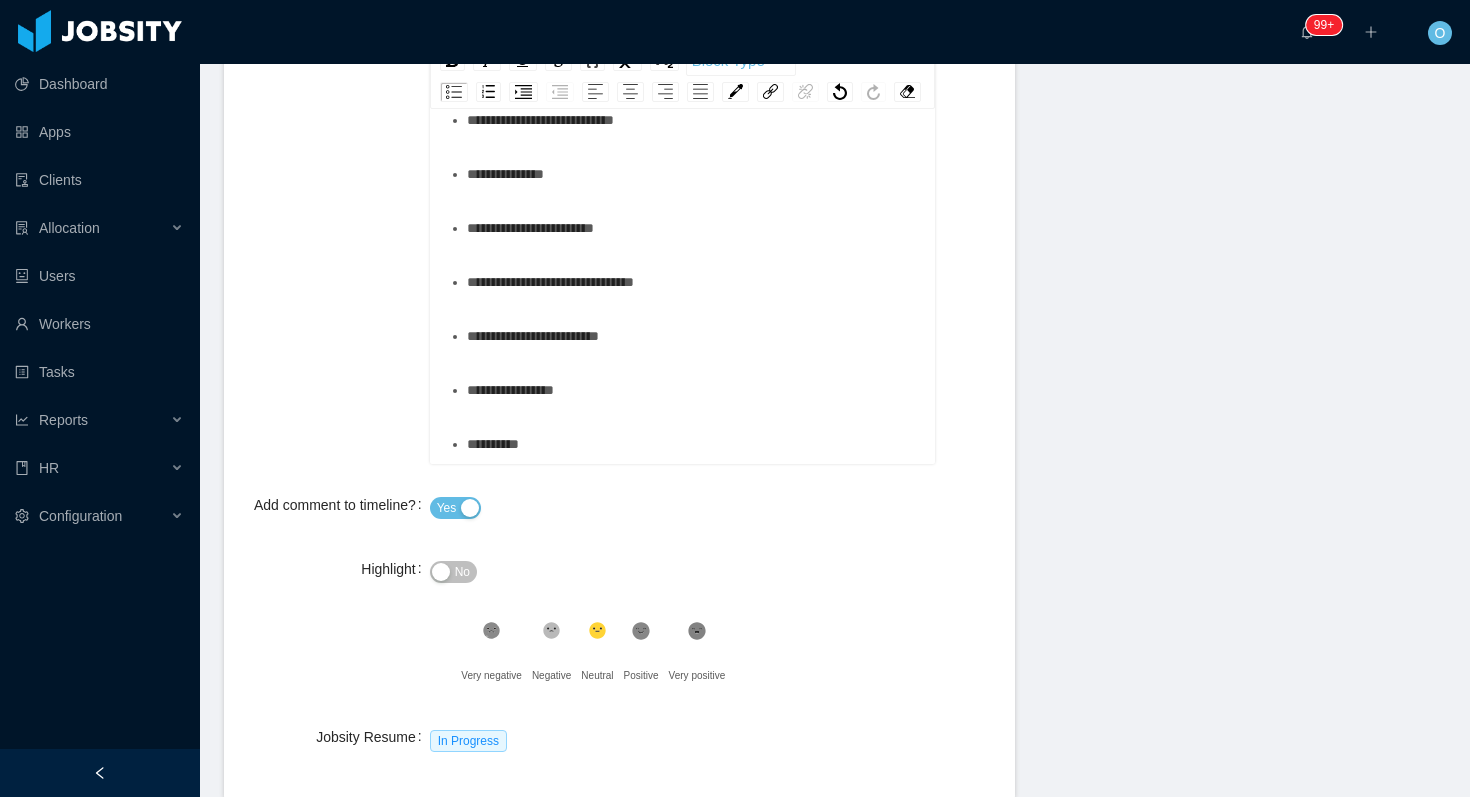 scroll, scrollTop: 1238, scrollLeft: 0, axis: vertical 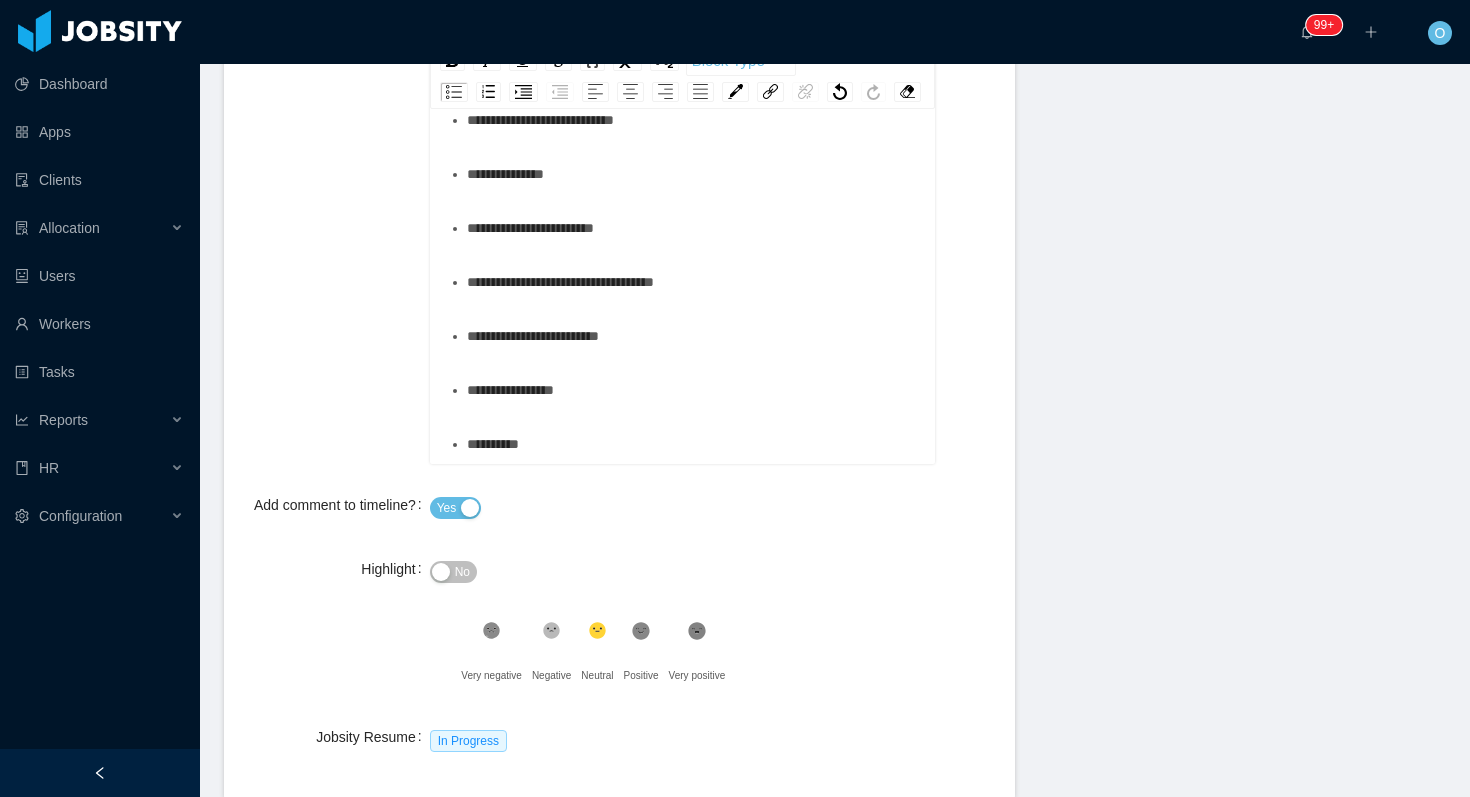 click on "**********" at bounding box center [694, 336] 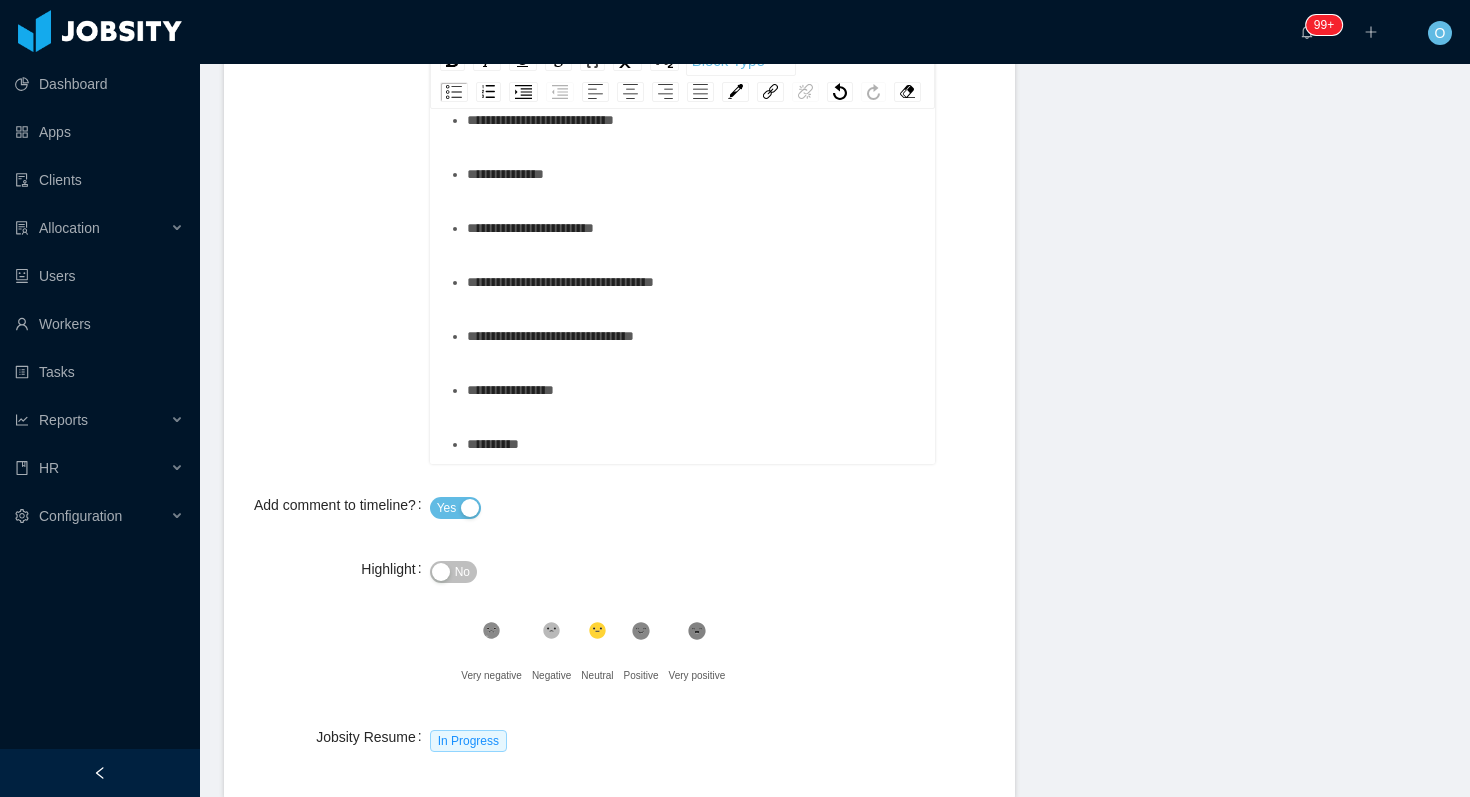 click on "**********" at bounding box center [694, 390] 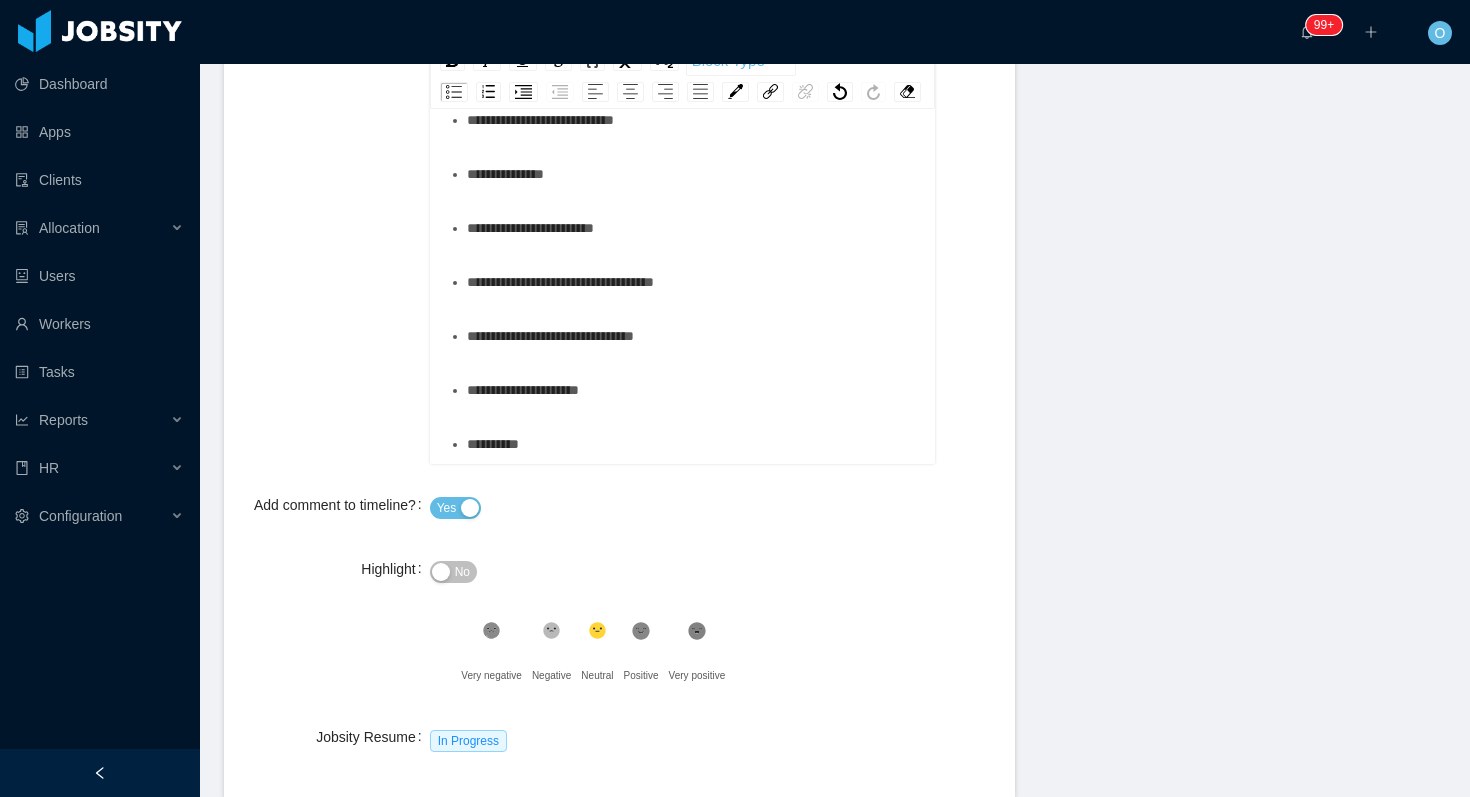 click on "**********" at bounding box center [619, 47] 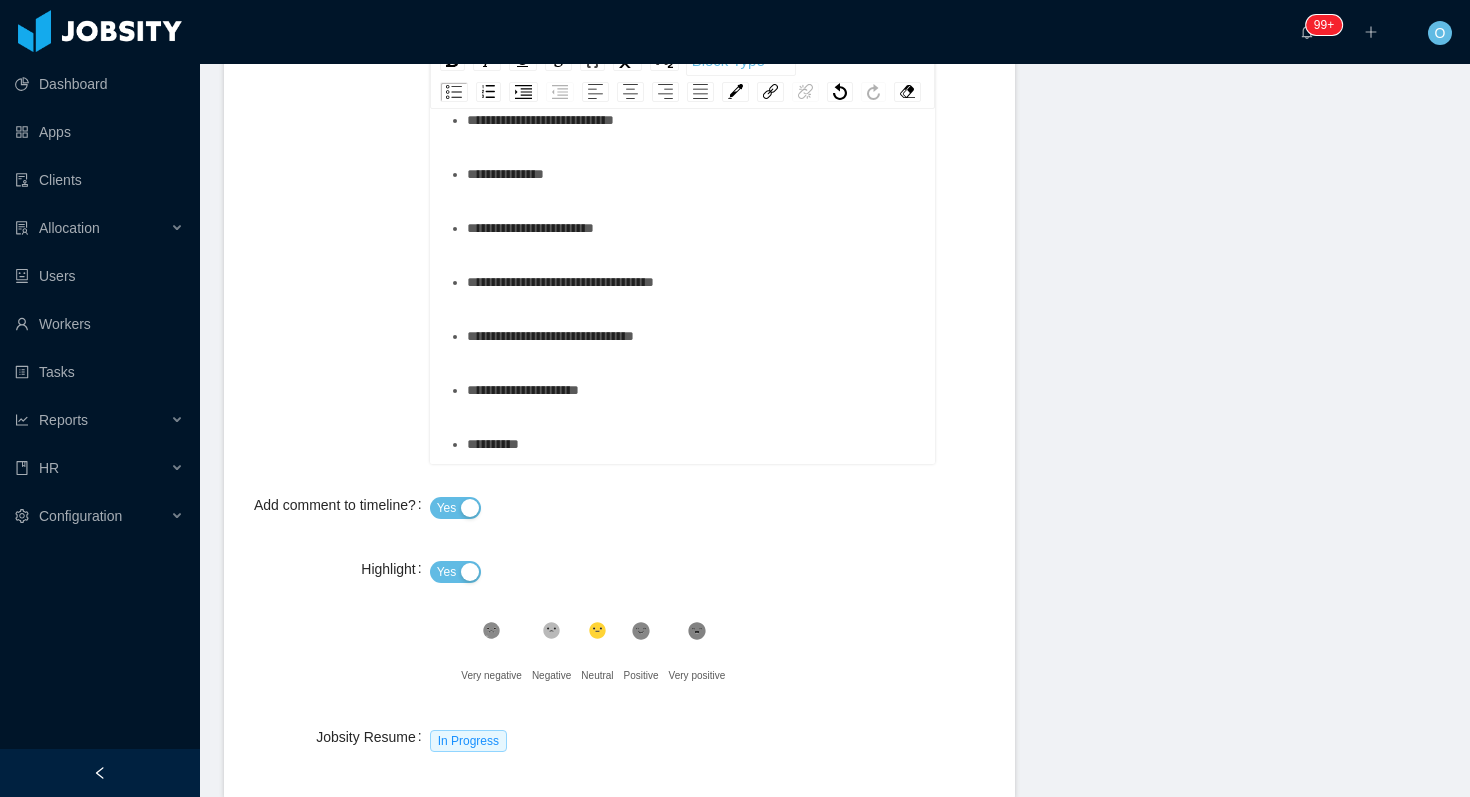 click 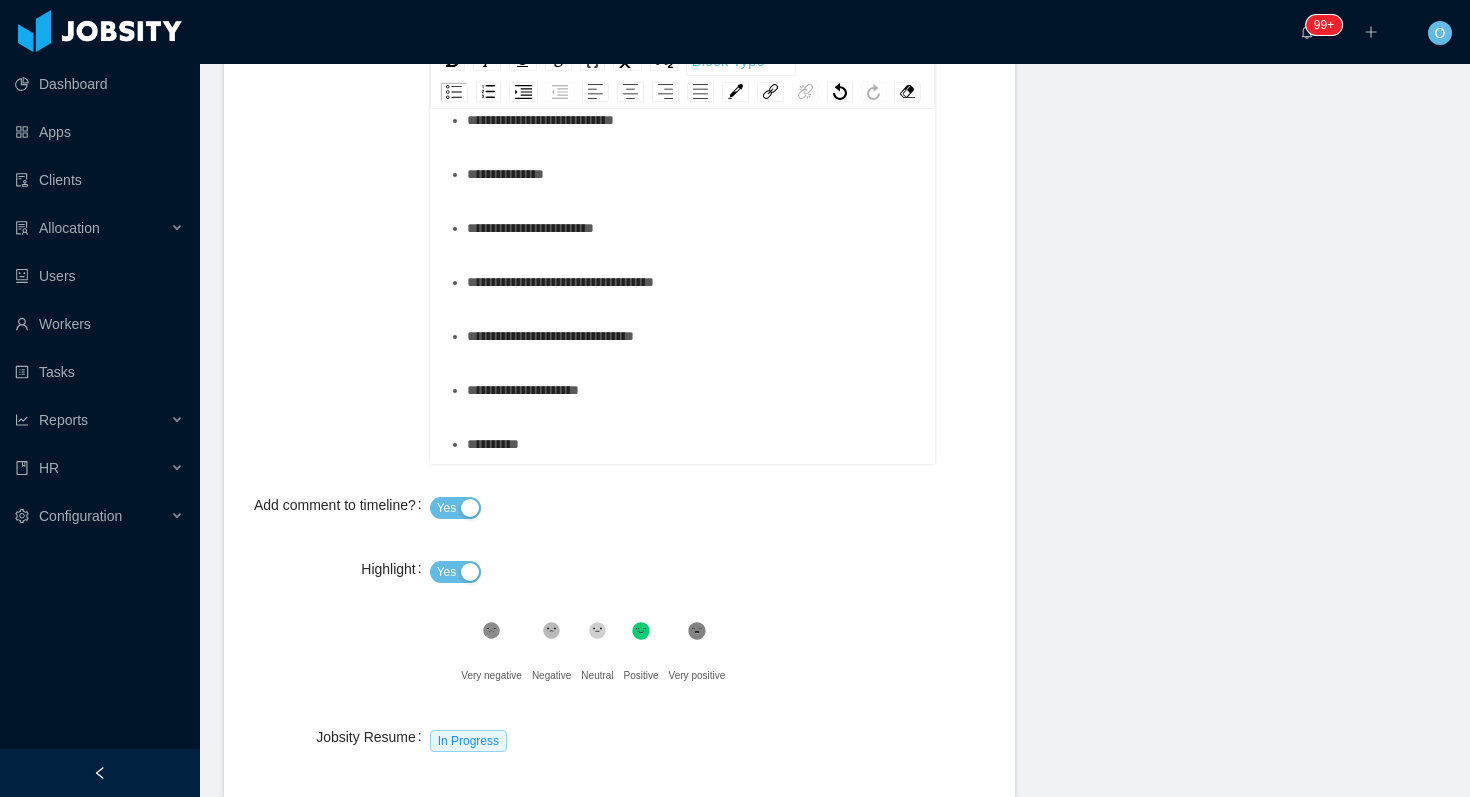 scroll, scrollTop: 438, scrollLeft: 0, axis: vertical 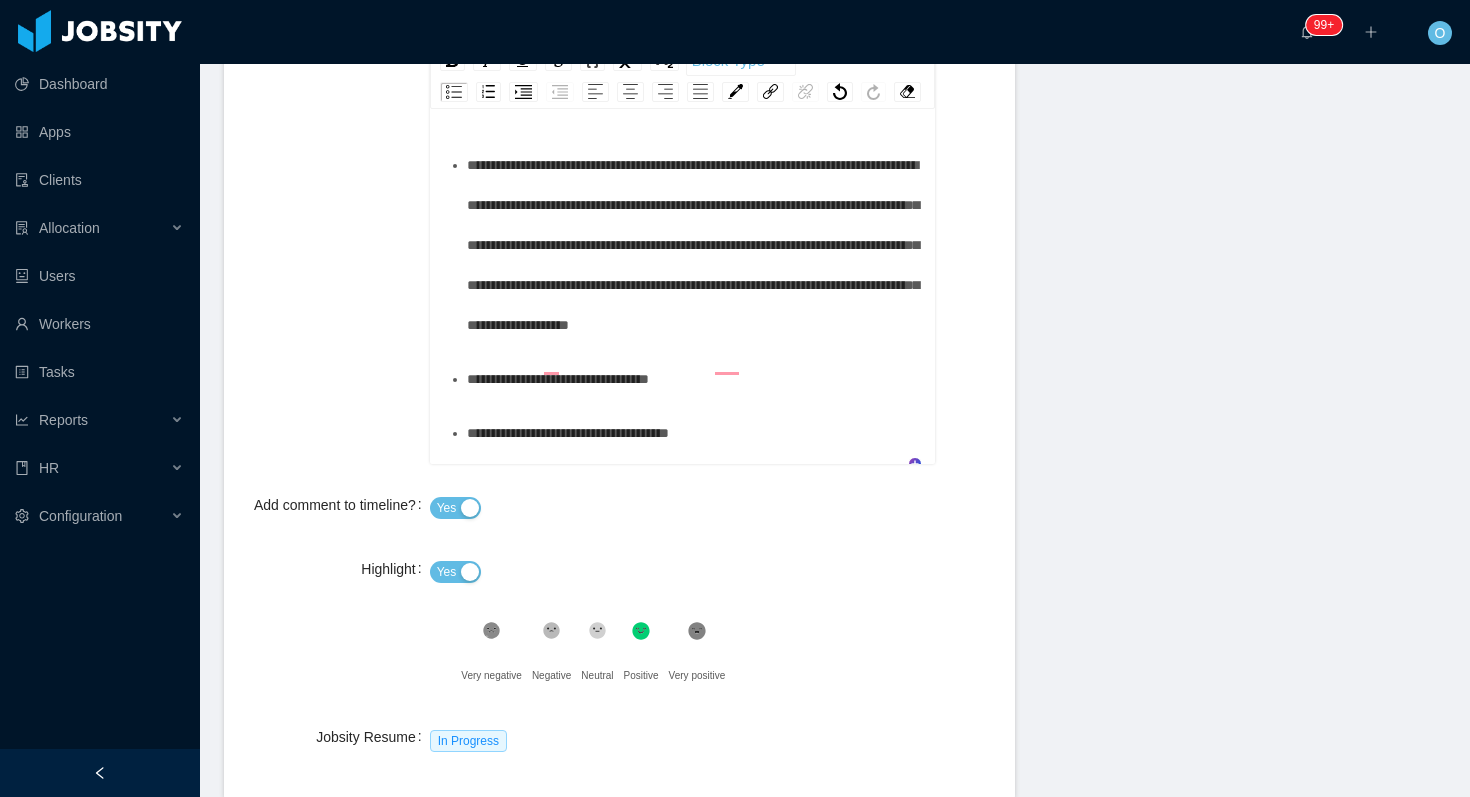 click on "**********" at bounding box center [694, 245] 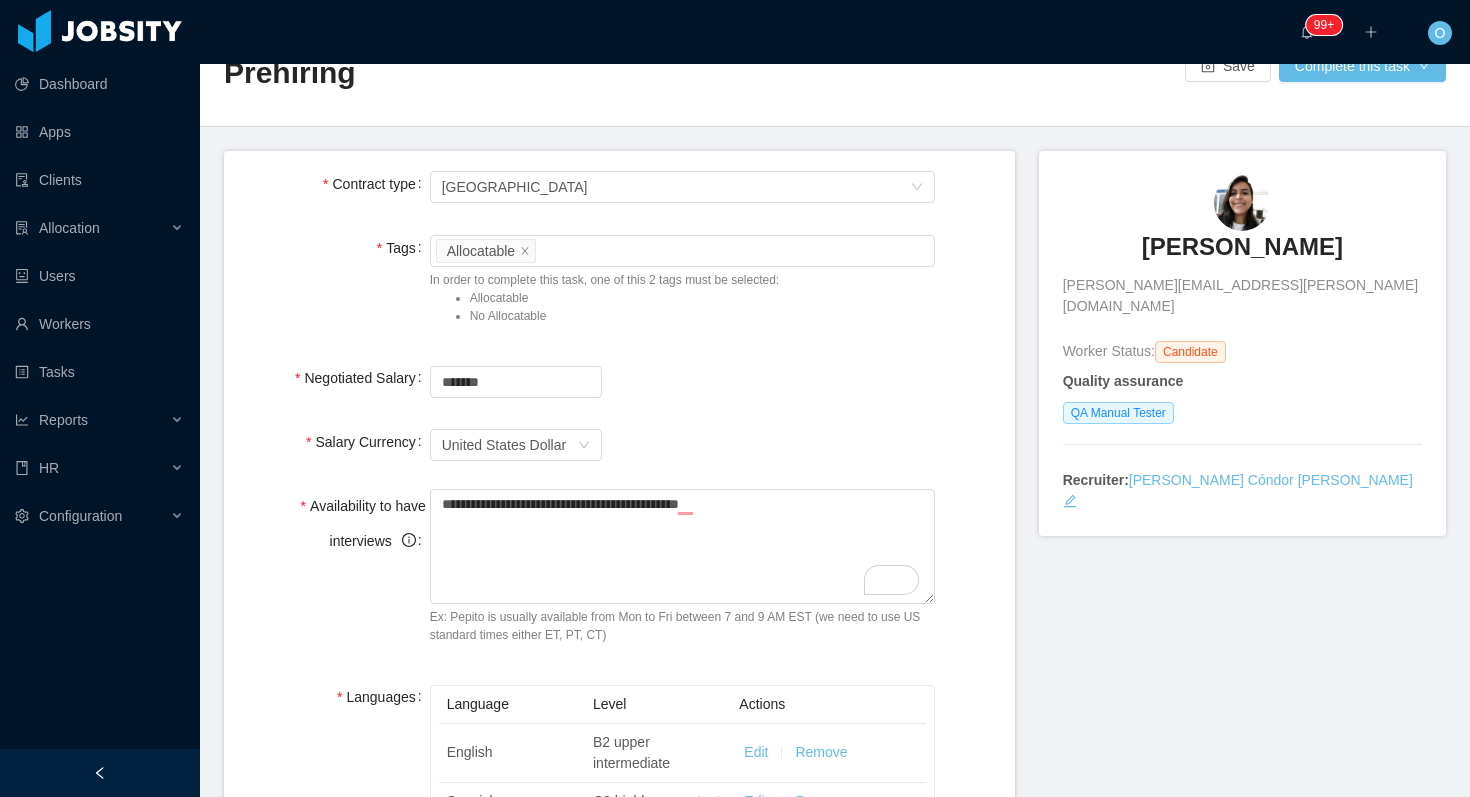 scroll, scrollTop: 0, scrollLeft: 0, axis: both 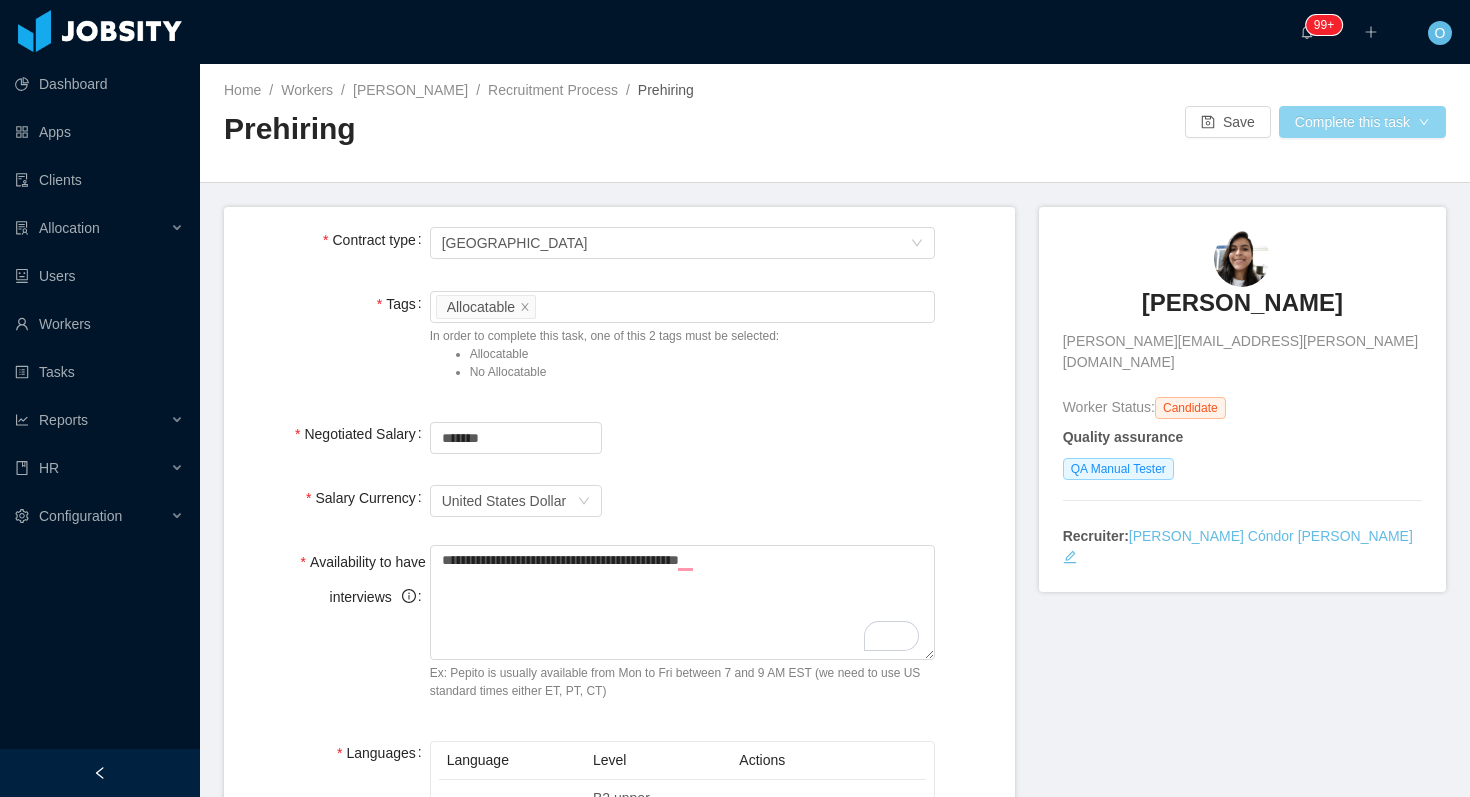click on "Complete this task" at bounding box center [1362, 122] 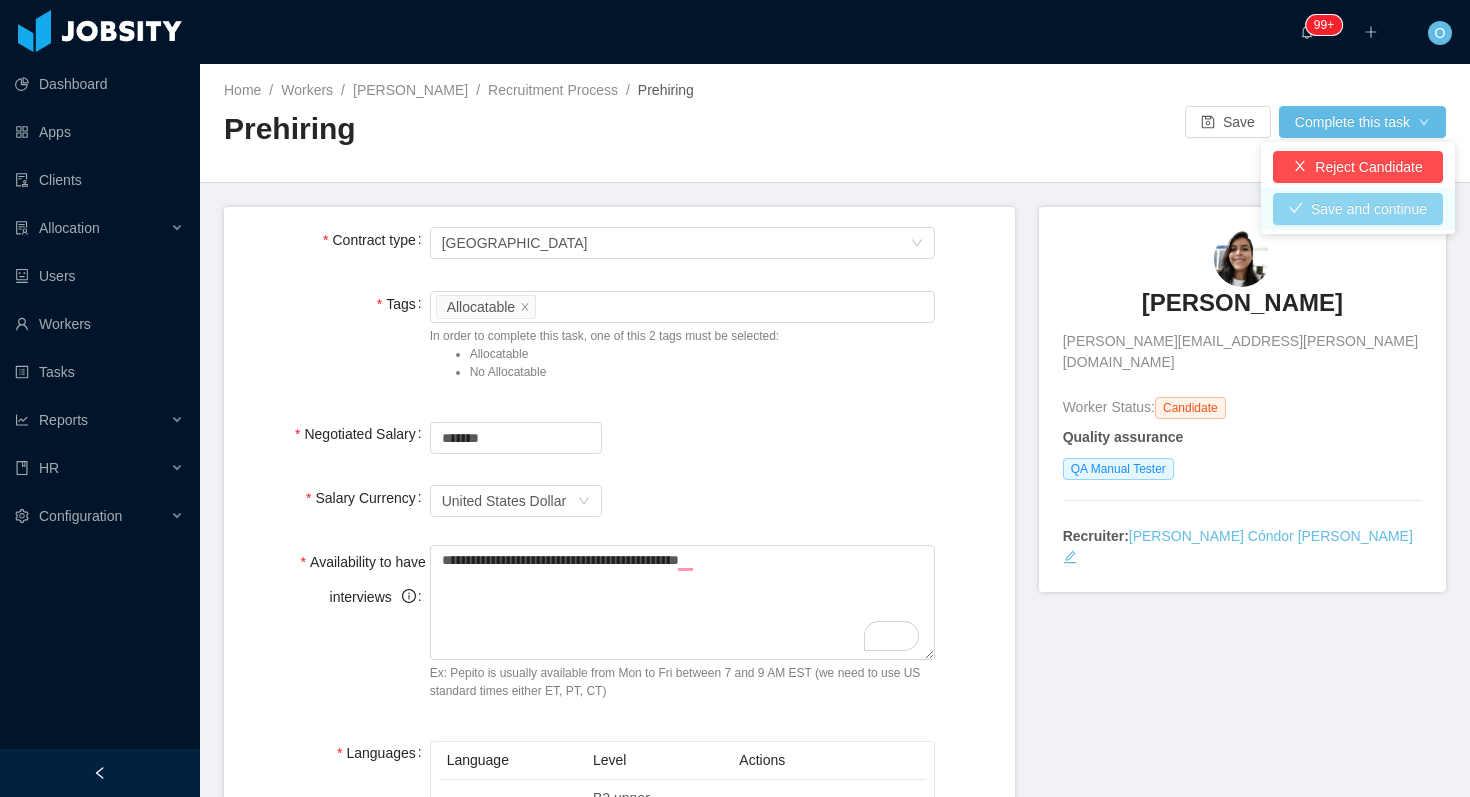 click on "Save and continue" at bounding box center (1358, 209) 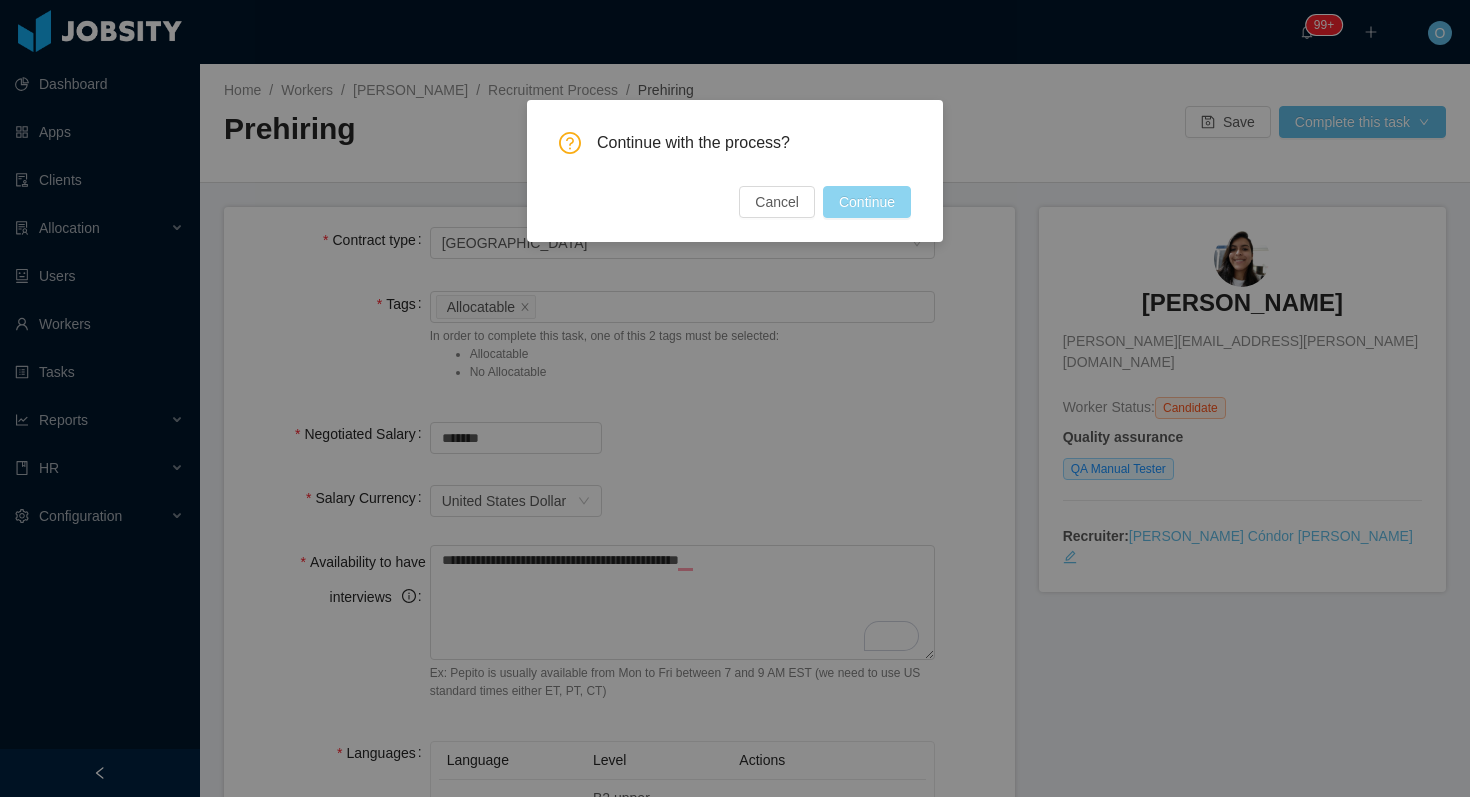 click on "Continue" at bounding box center (867, 202) 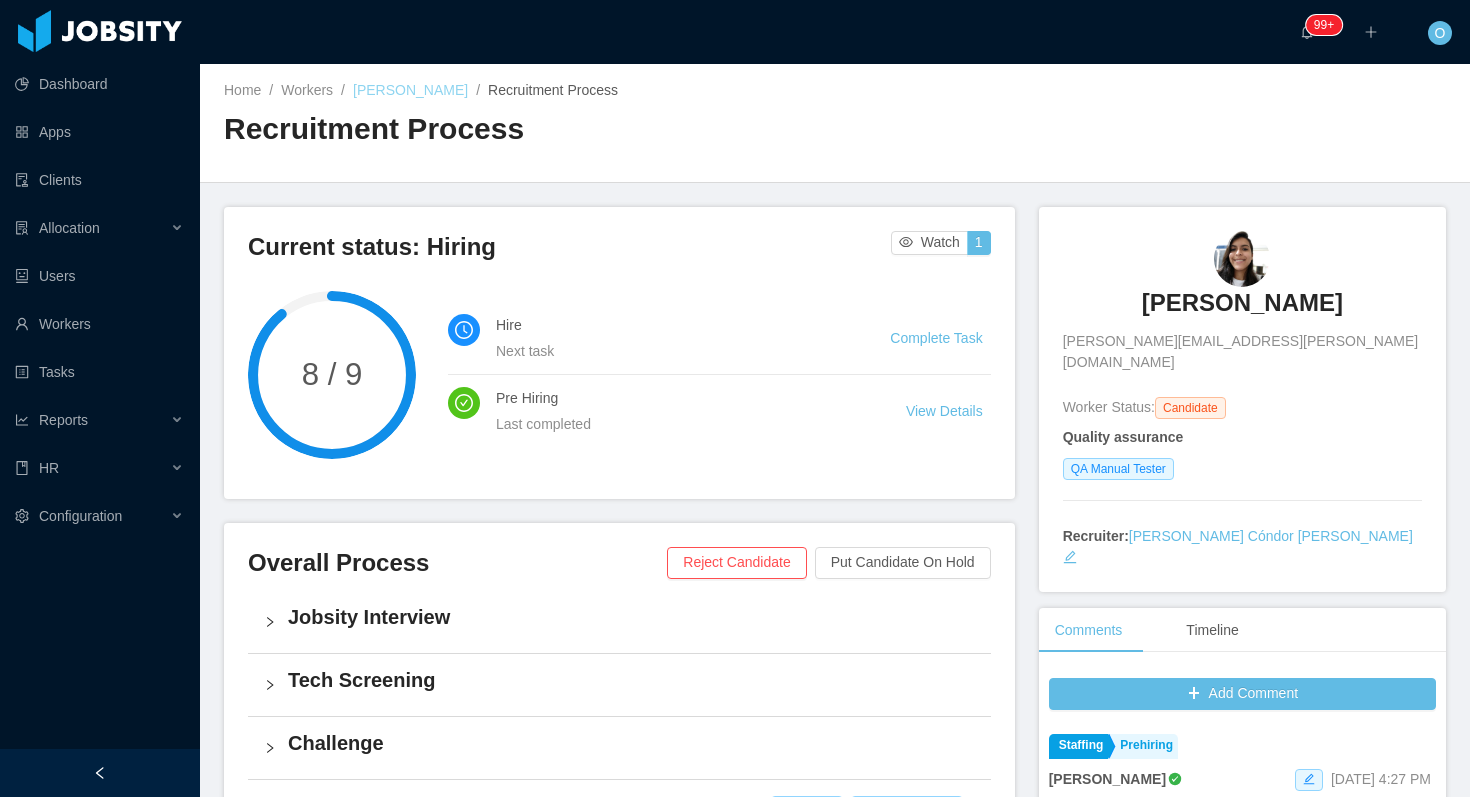 click on "Yoselin Rojas" at bounding box center [410, 90] 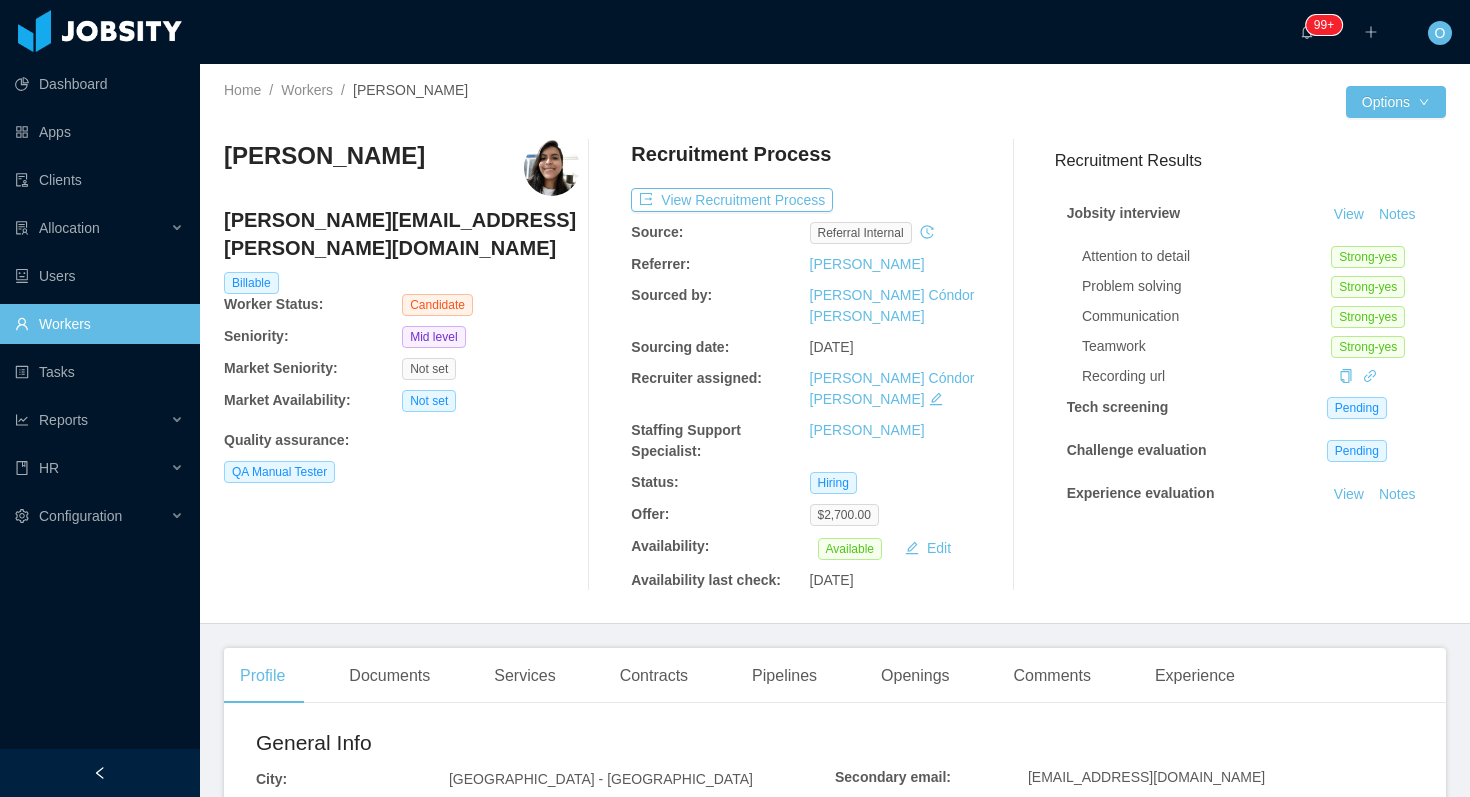 click on "yoselin.m.rojas@gmail.com" at bounding box center [402, 234] 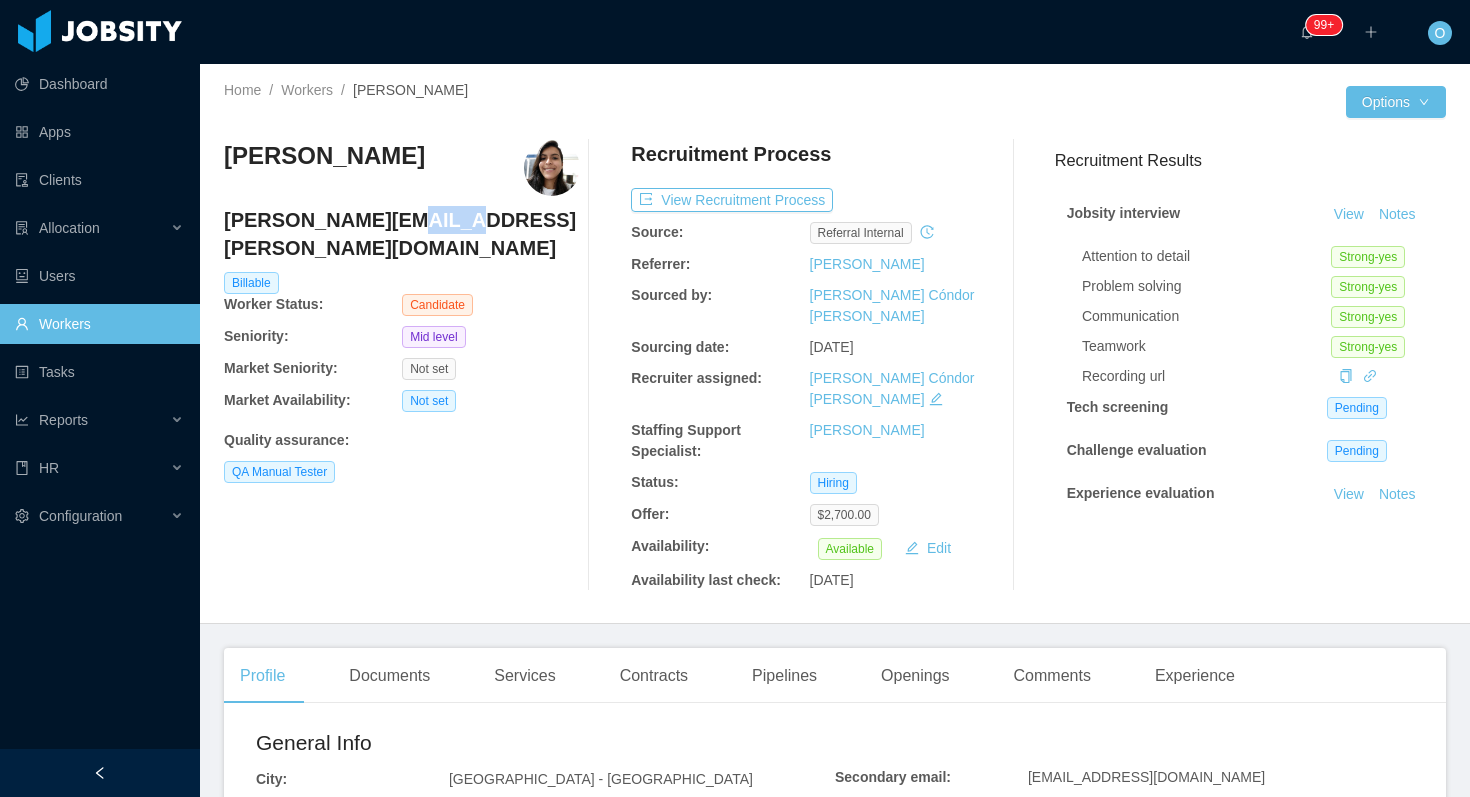 click on "yoselin.m.rojas@gmail.com" at bounding box center [402, 234] 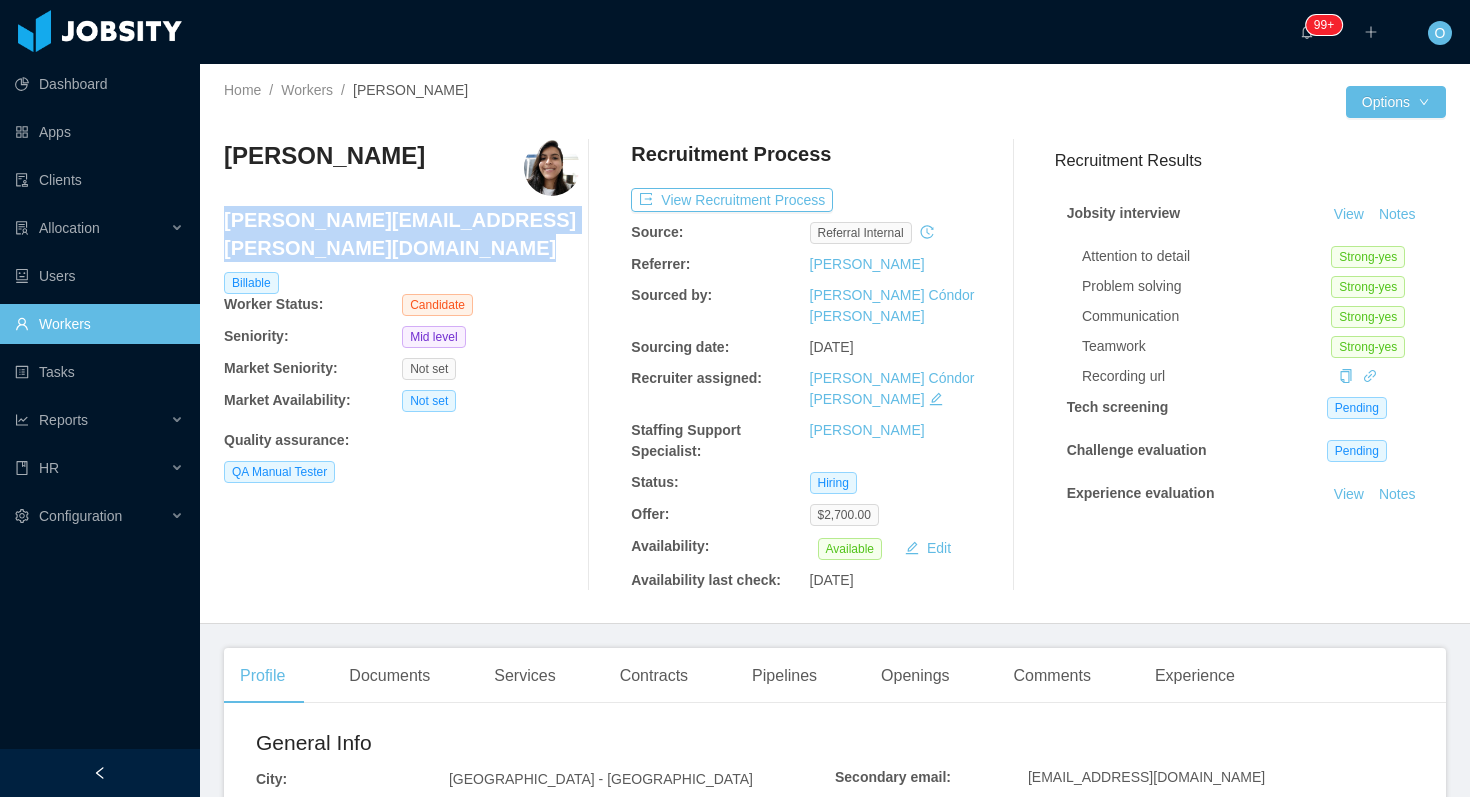 click on "yoselin.m.rojas@gmail.com" at bounding box center [402, 234] 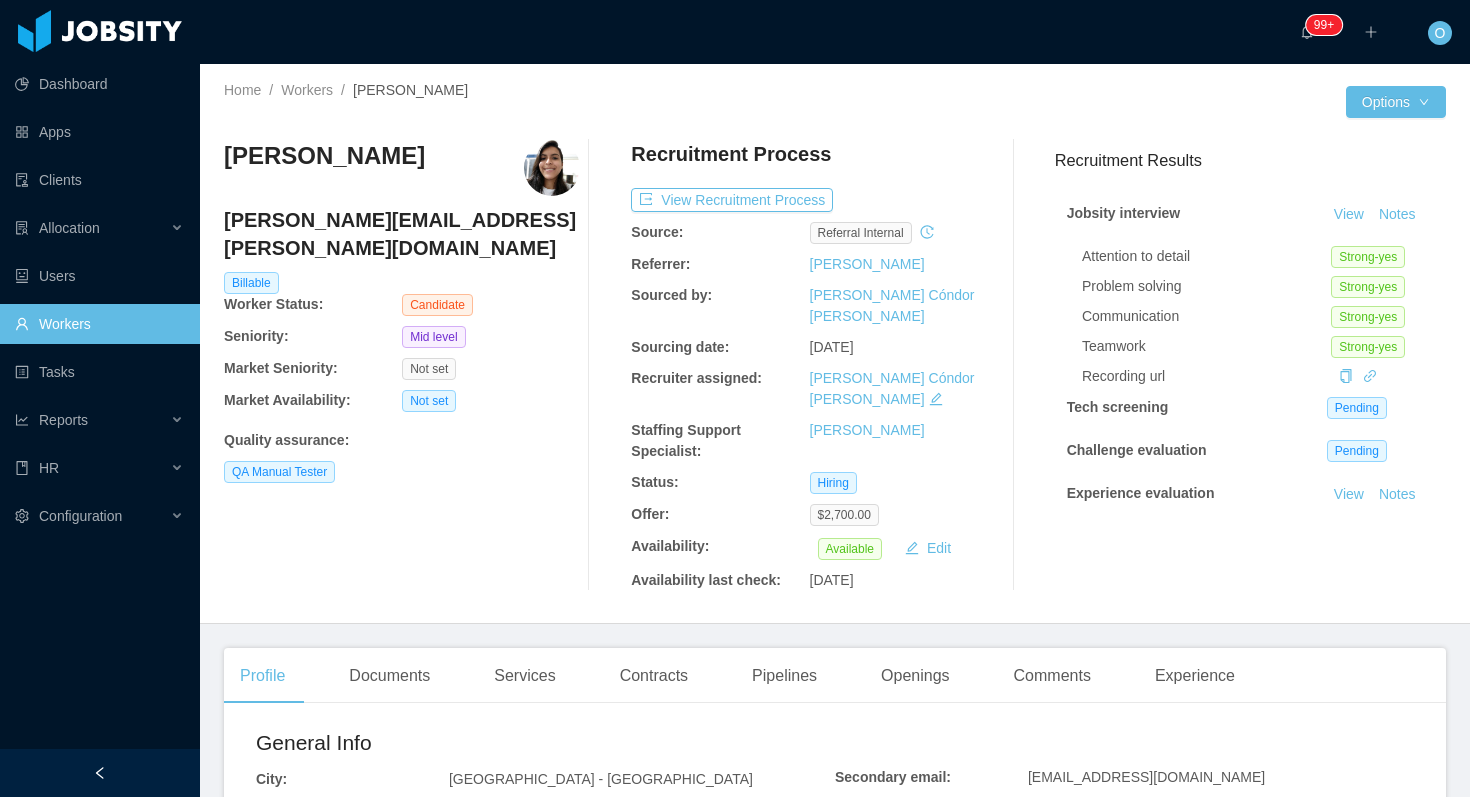 click at bounding box center [1090, 102] 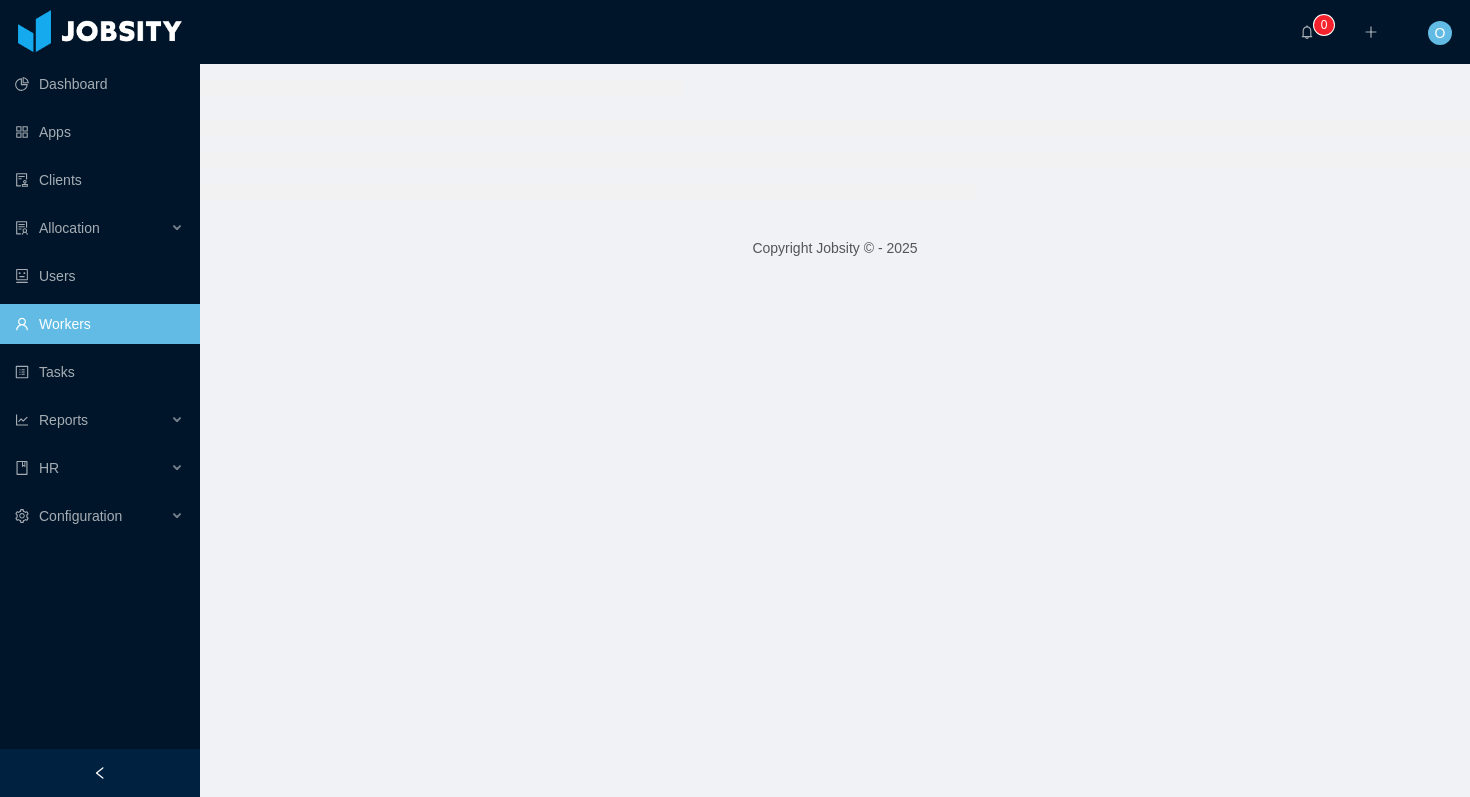 scroll, scrollTop: 0, scrollLeft: 0, axis: both 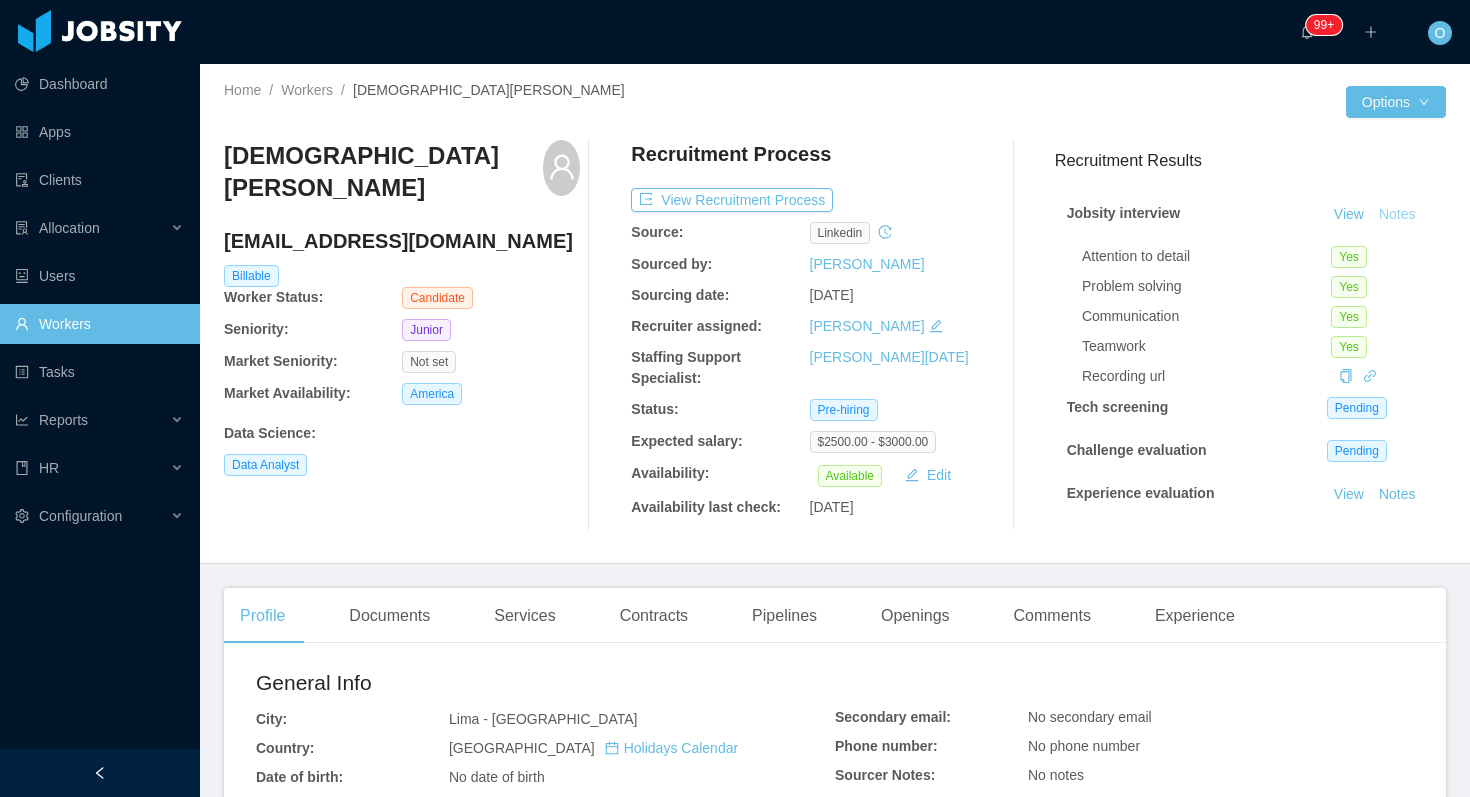 click on "Notes" at bounding box center (1397, 215) 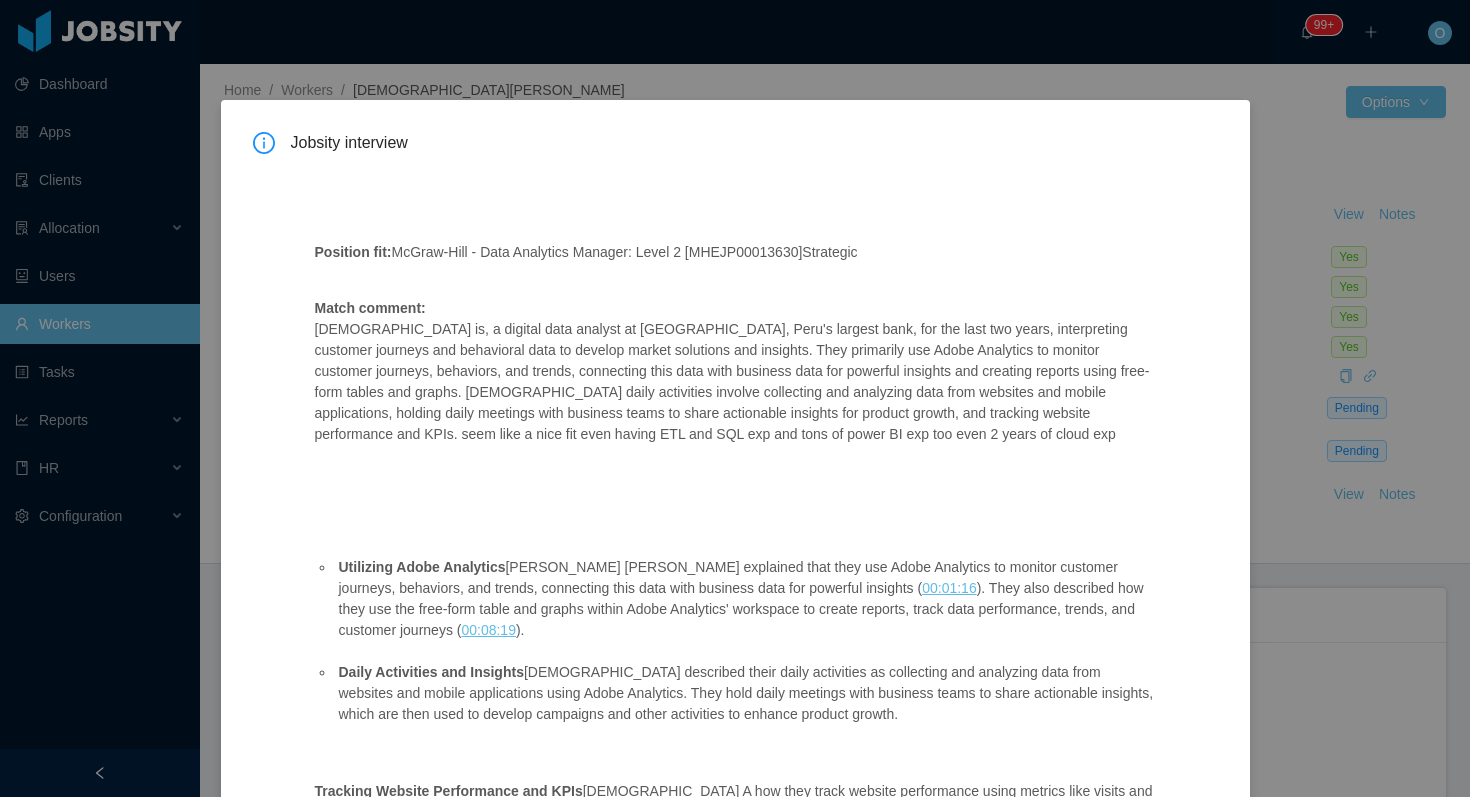 scroll, scrollTop: 938, scrollLeft: 0, axis: vertical 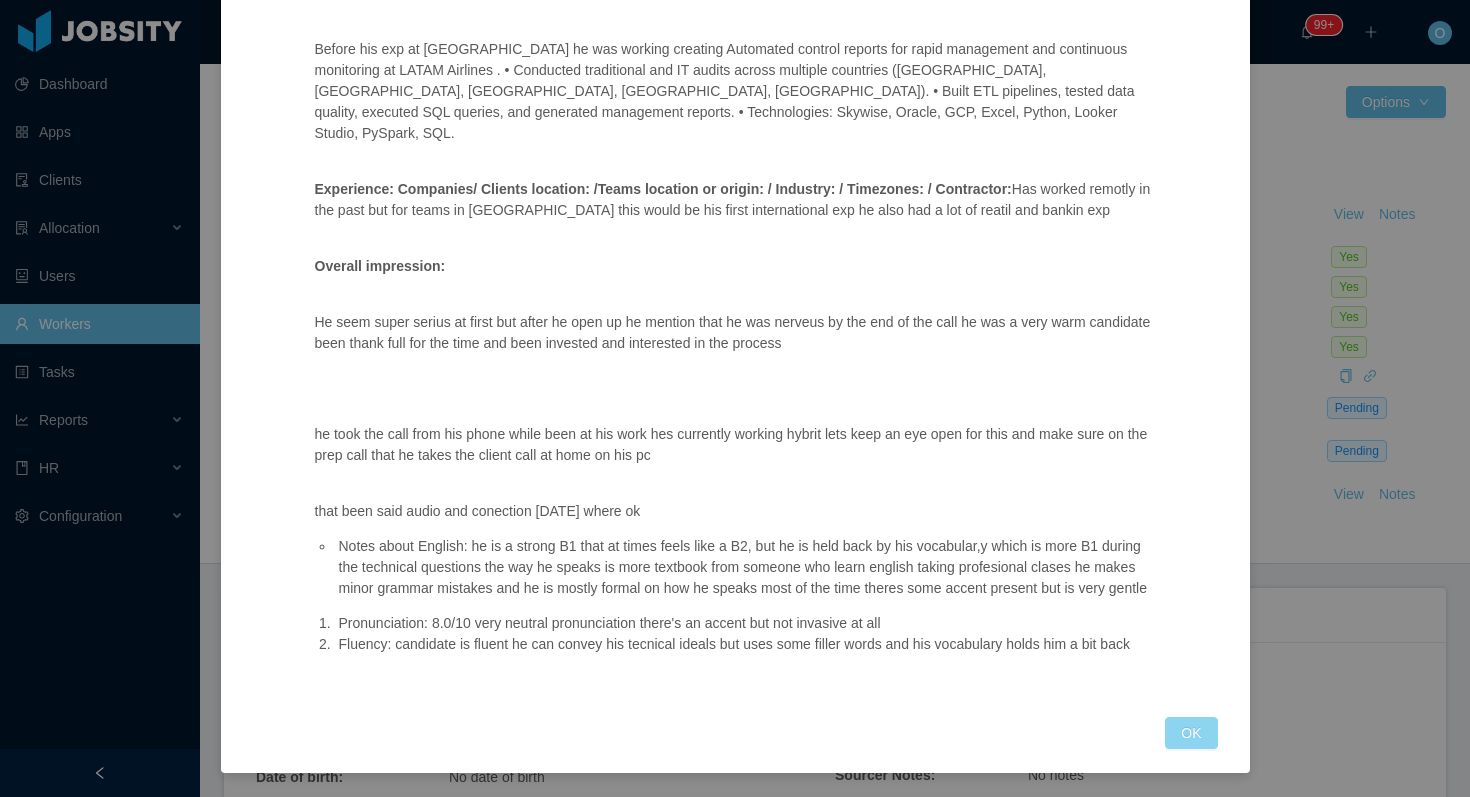 click on "OK" at bounding box center (1191, 733) 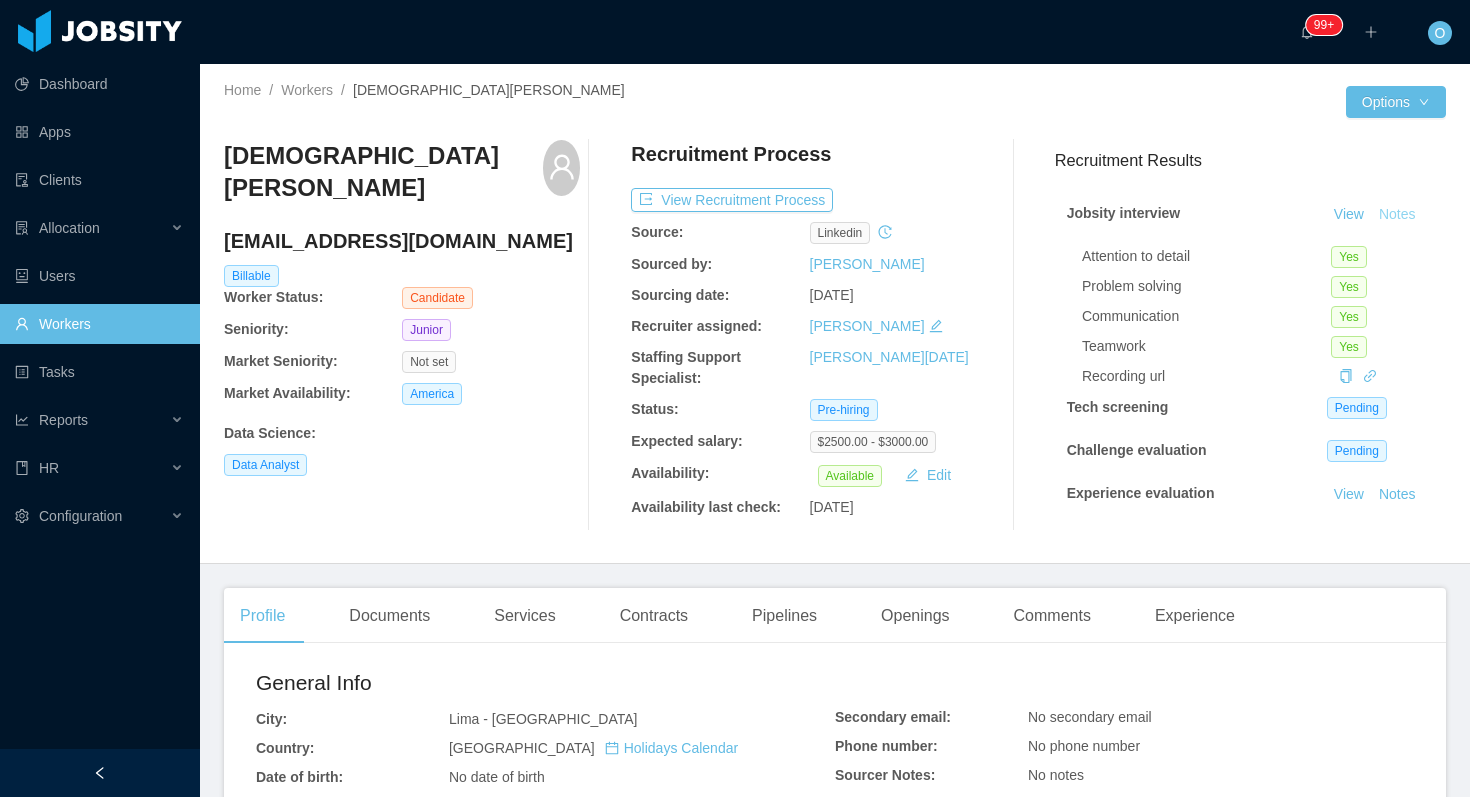scroll, scrollTop: 838, scrollLeft: 0, axis: vertical 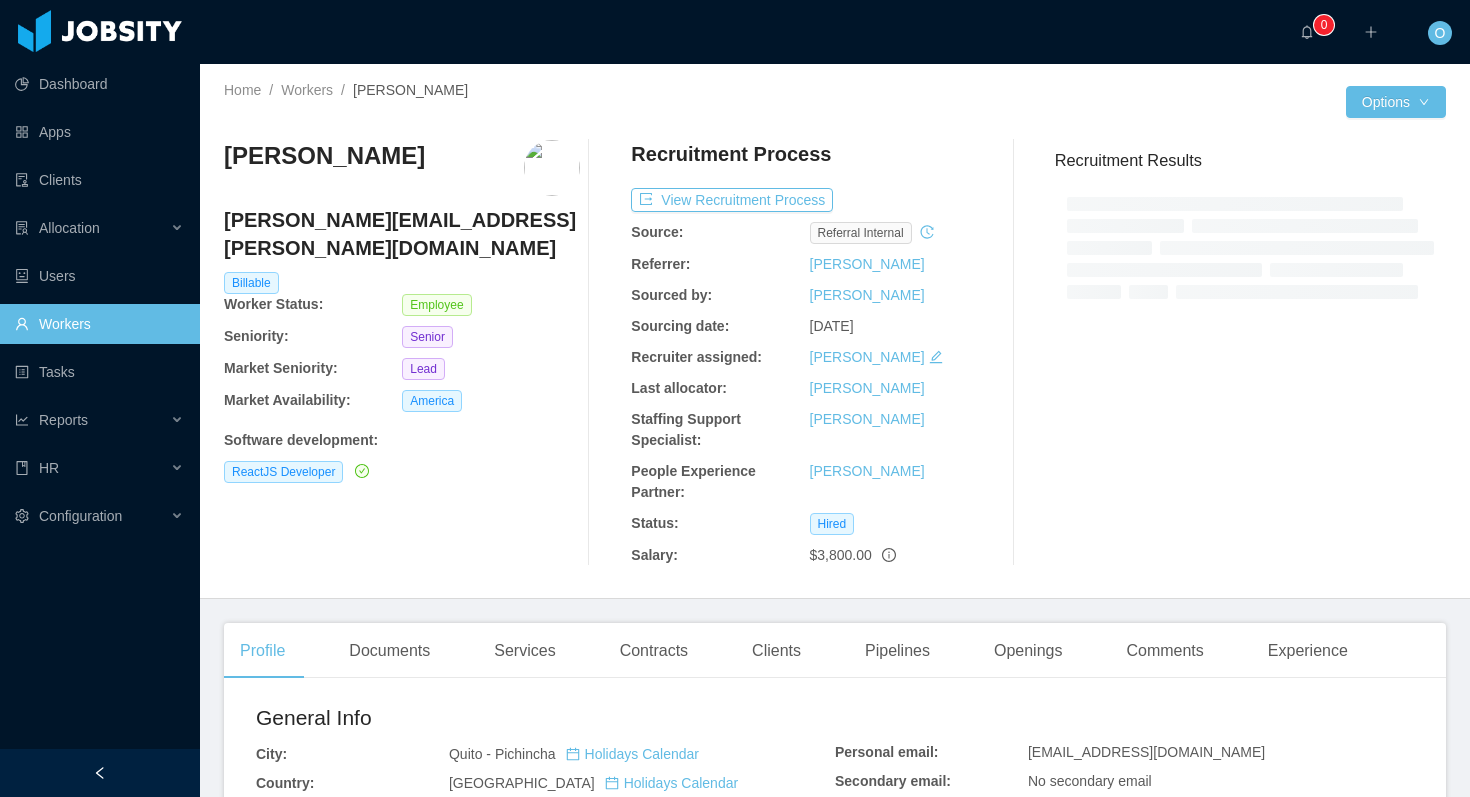 click on "[PERSON_NAME] [PERSON_NAME][EMAIL_ADDRESS][PERSON_NAME][DOMAIN_NAME]  Billable  Worker Status: Employee Seniority:   Senior   Market Seniority:   Lead   Market Availability: America Software development : ReactJS Developer" at bounding box center [402, 353] 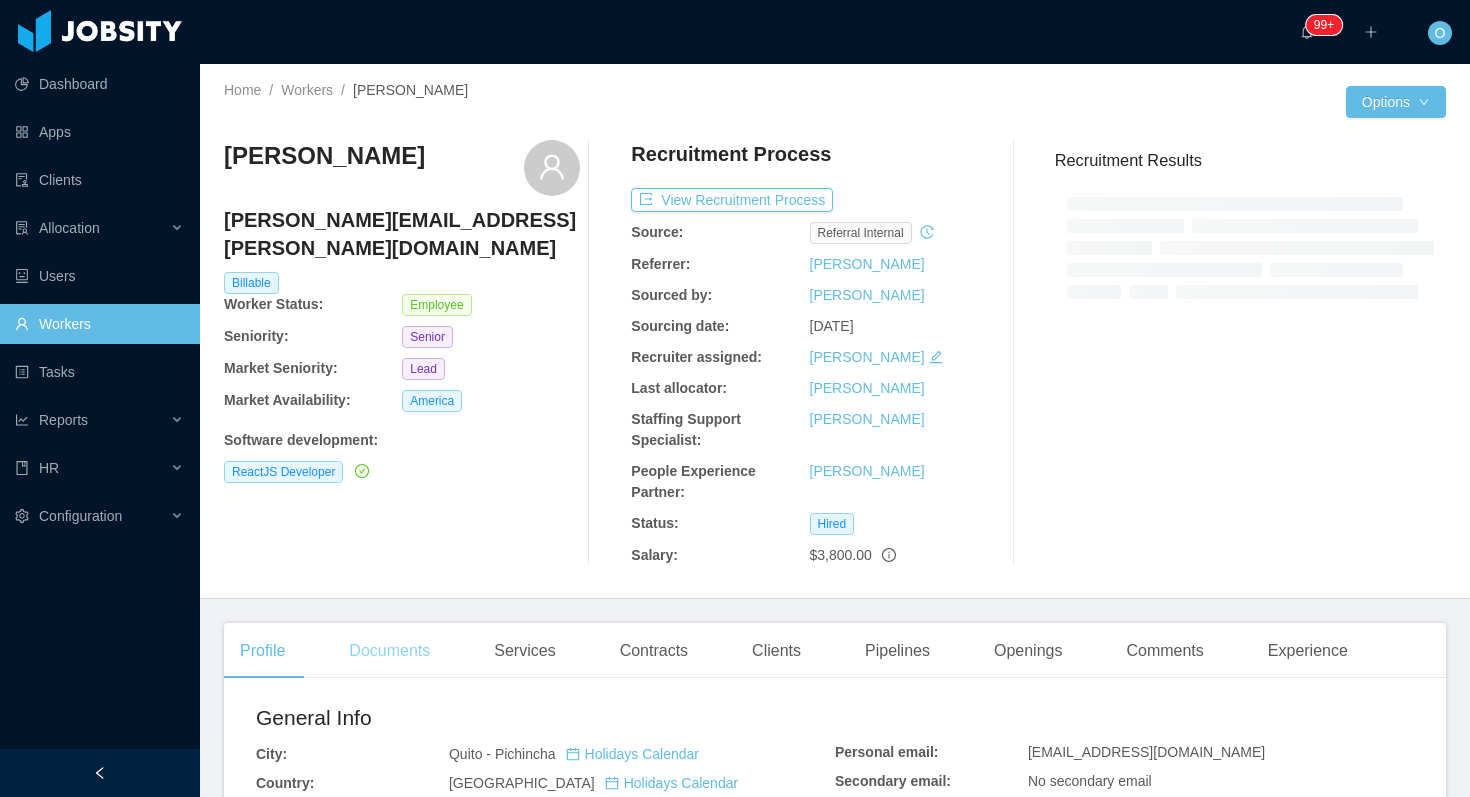 click on "Documents" at bounding box center [389, 651] 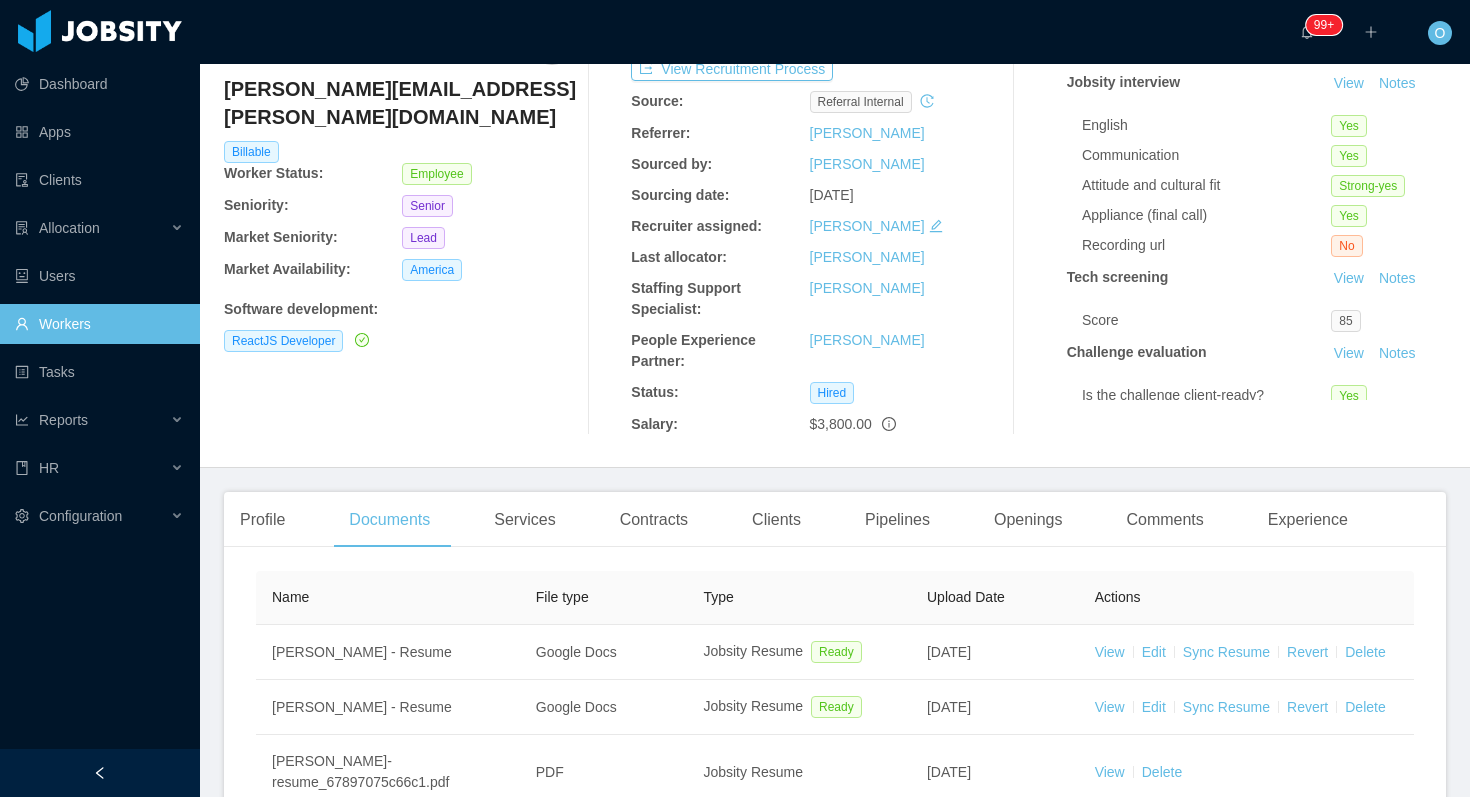 scroll, scrollTop: 151, scrollLeft: 0, axis: vertical 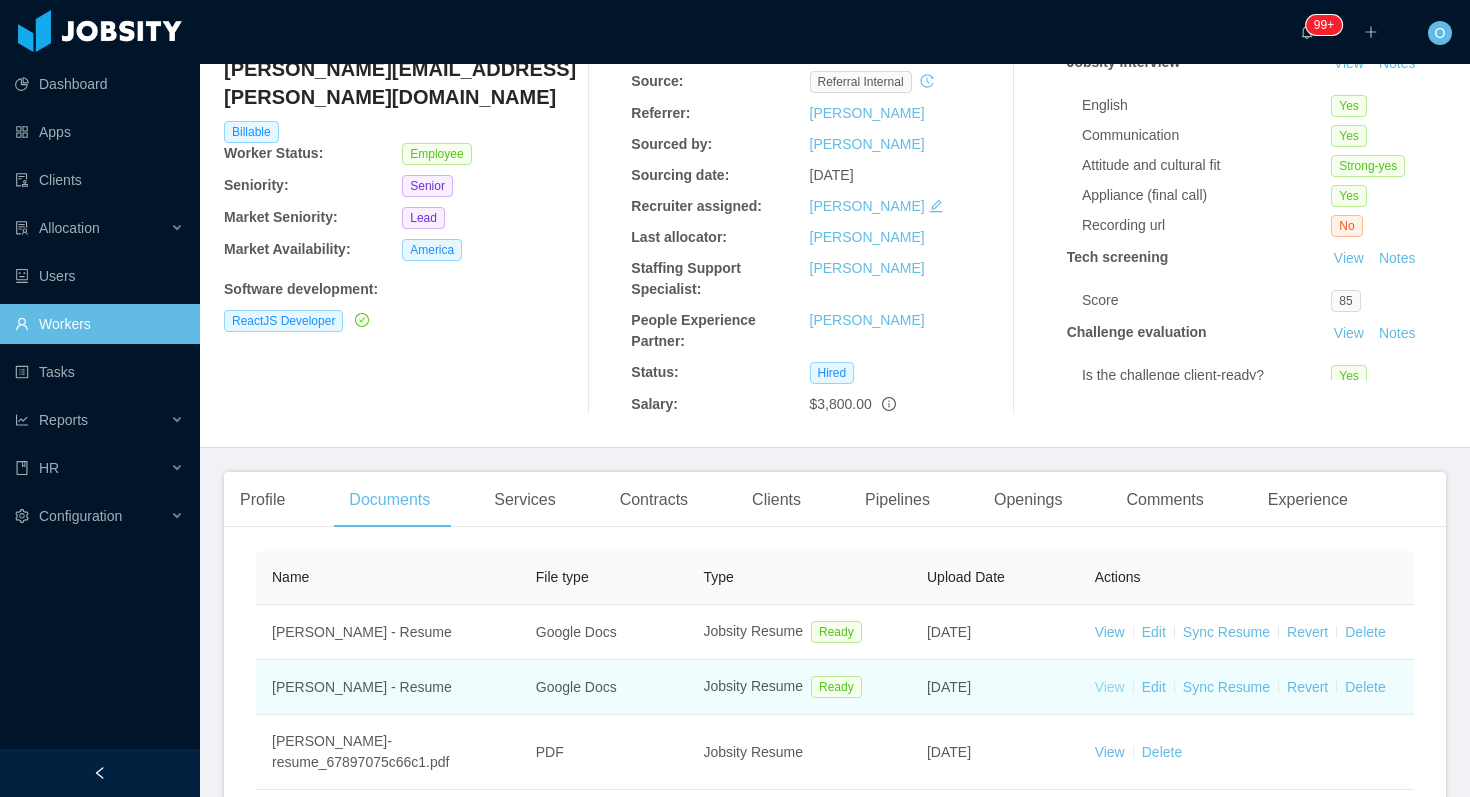 click on "View" at bounding box center (1110, 687) 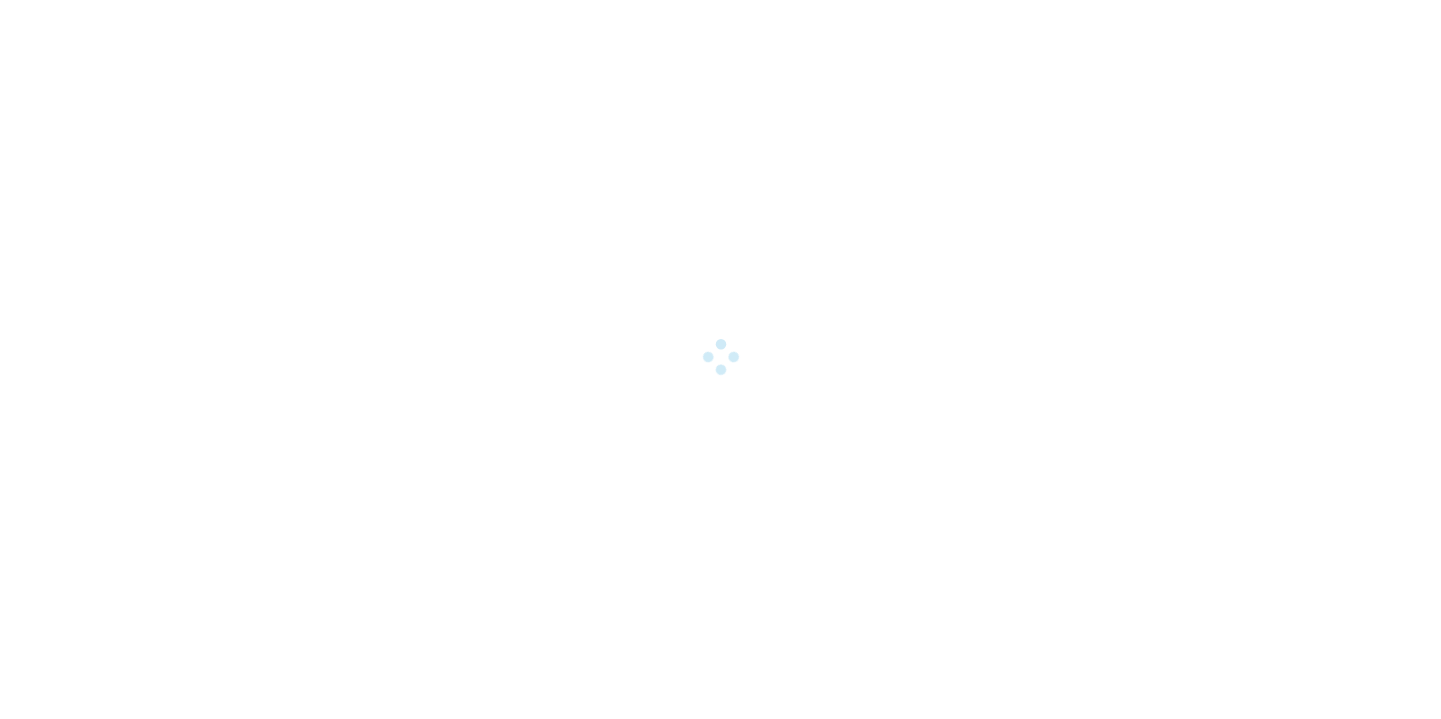 scroll, scrollTop: 0, scrollLeft: 0, axis: both 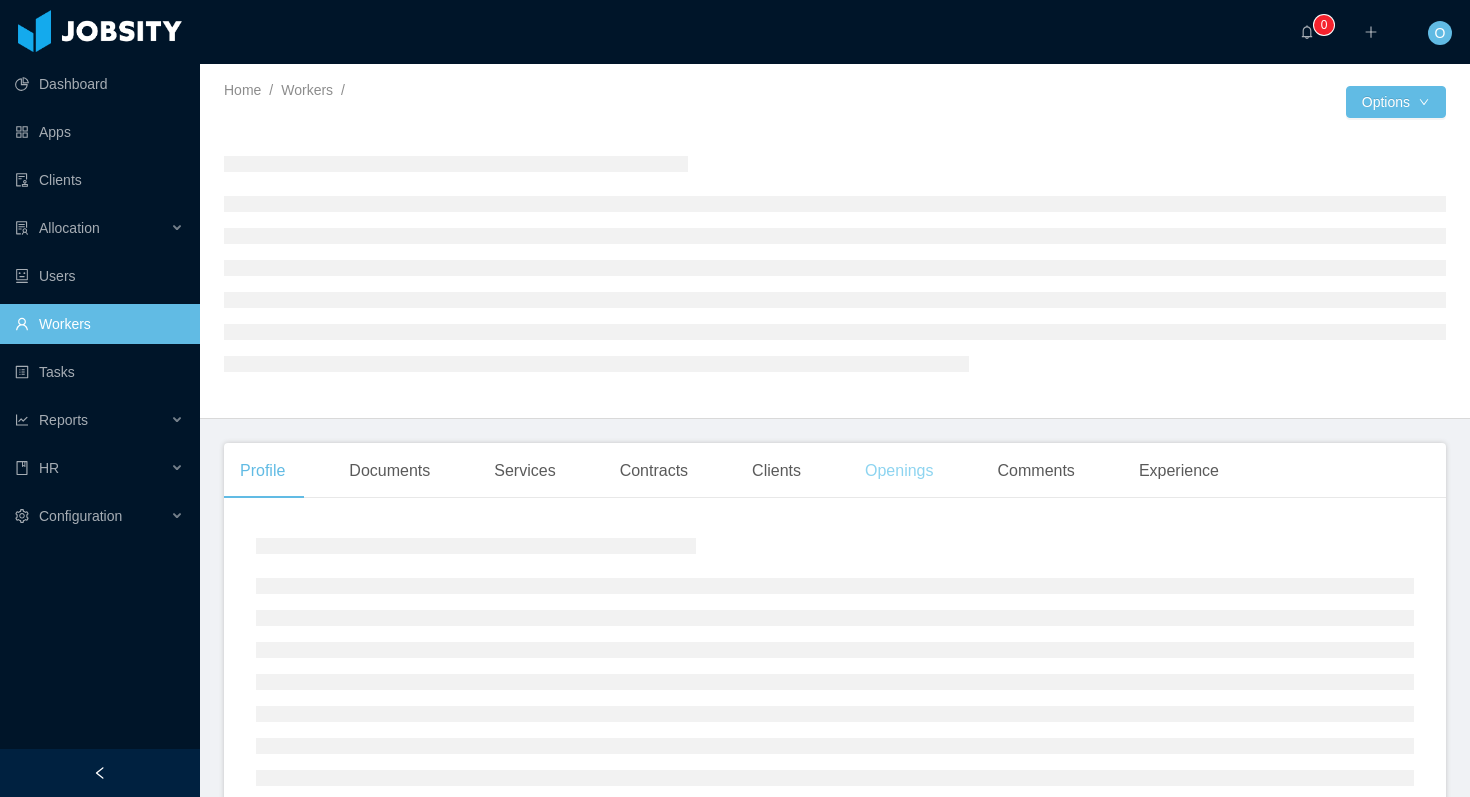 click on "Openings" at bounding box center [899, 471] 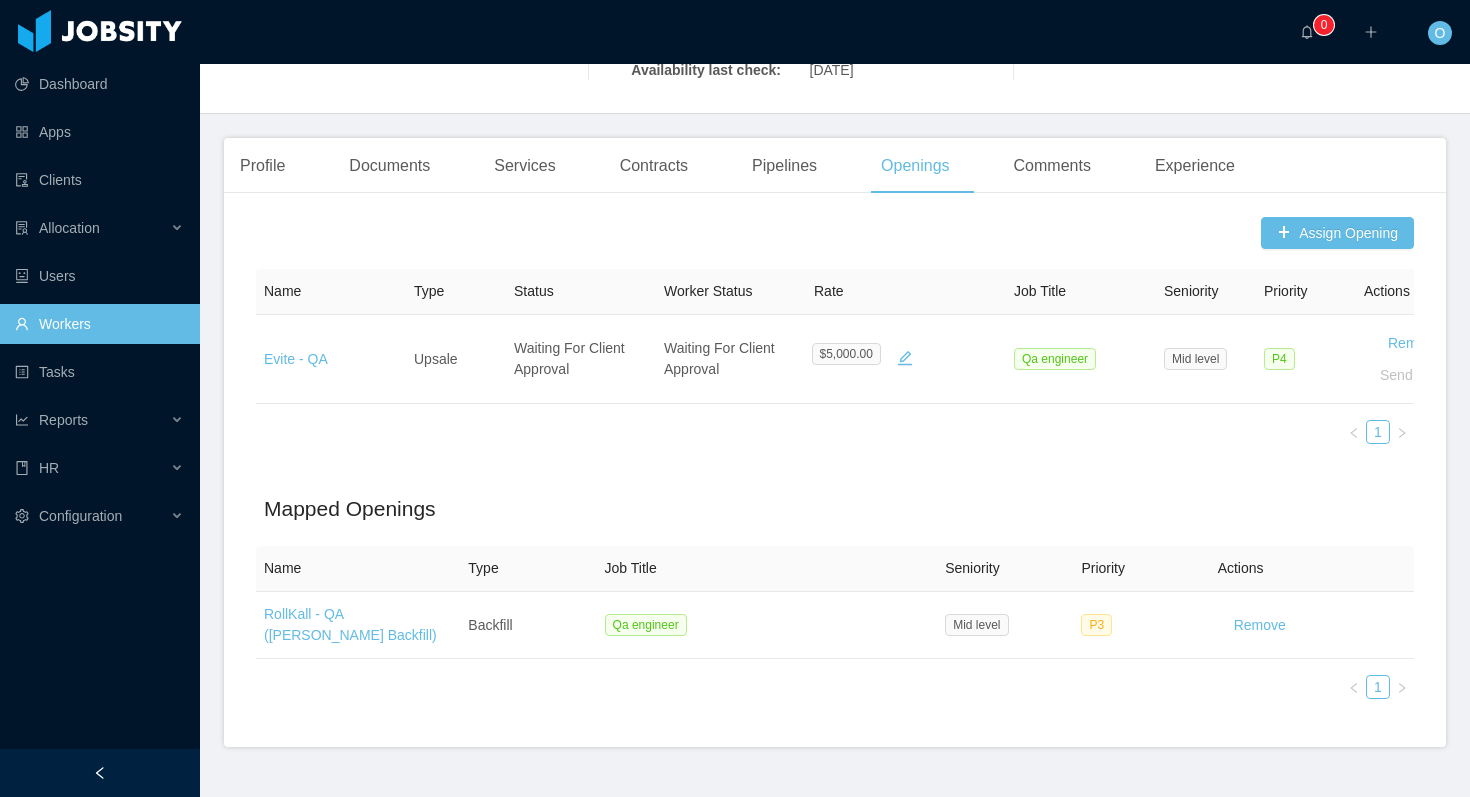 scroll, scrollTop: 480, scrollLeft: 0, axis: vertical 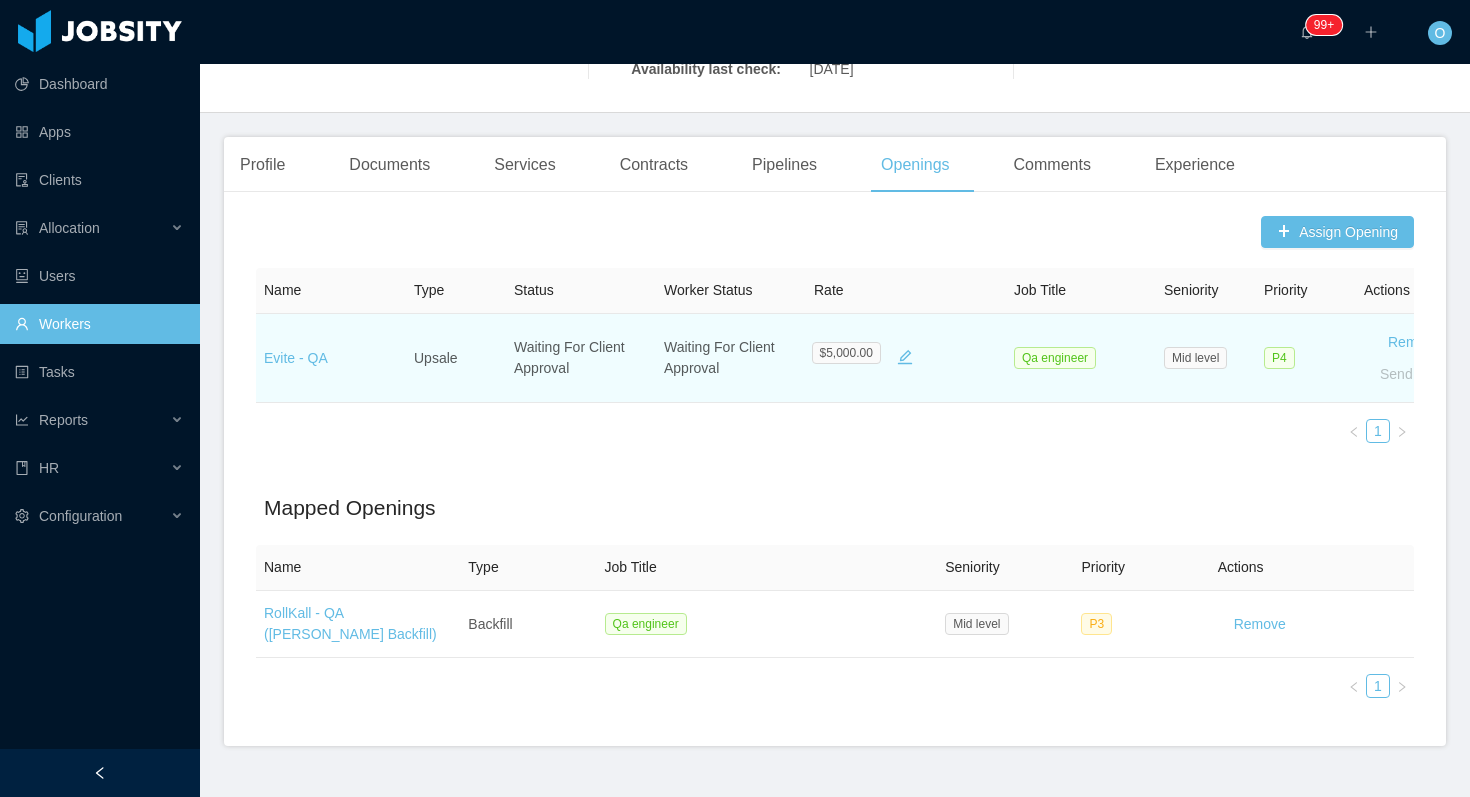 click on "Evite - QA" at bounding box center (331, 358) 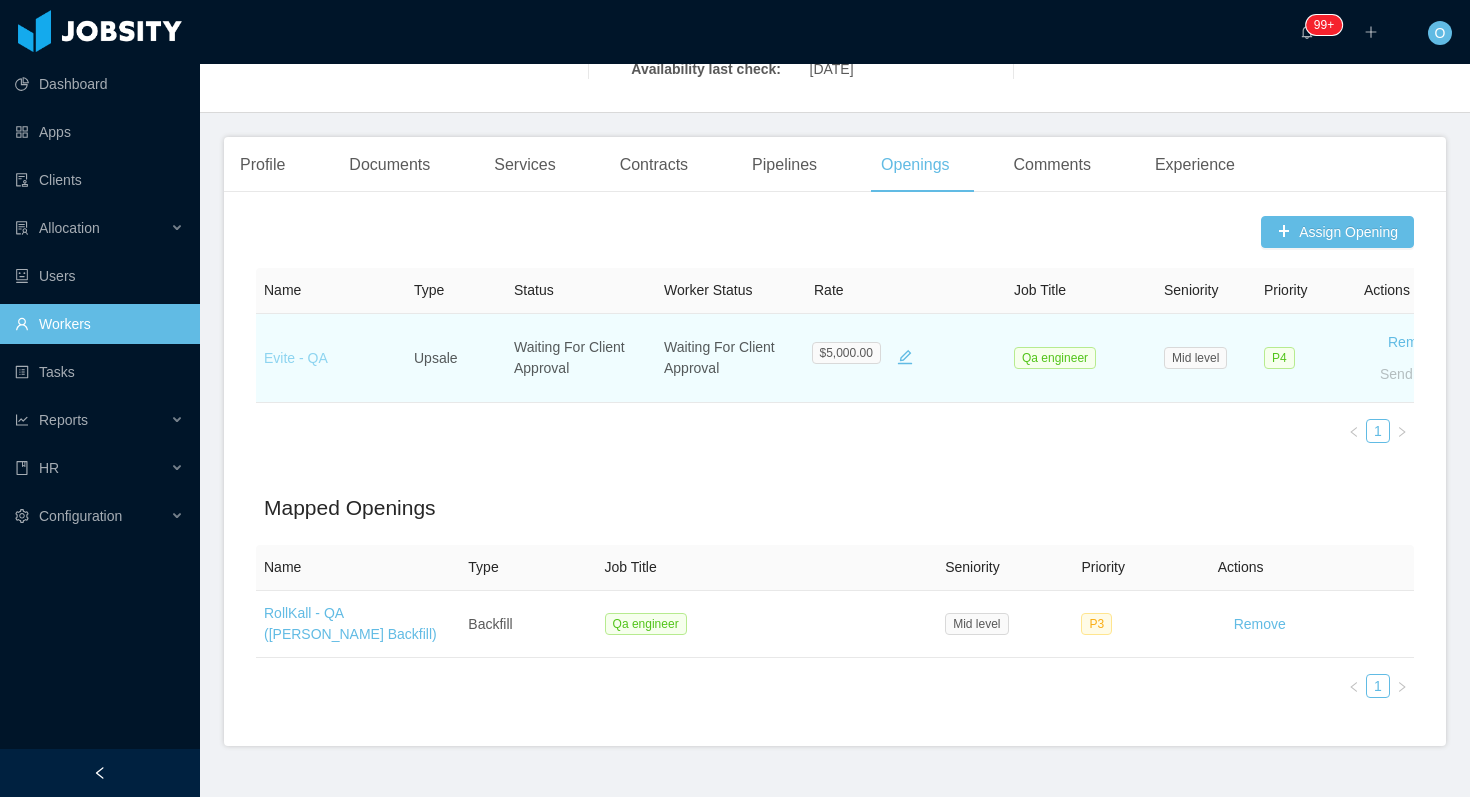 click on "Evite - QA" at bounding box center (296, 358) 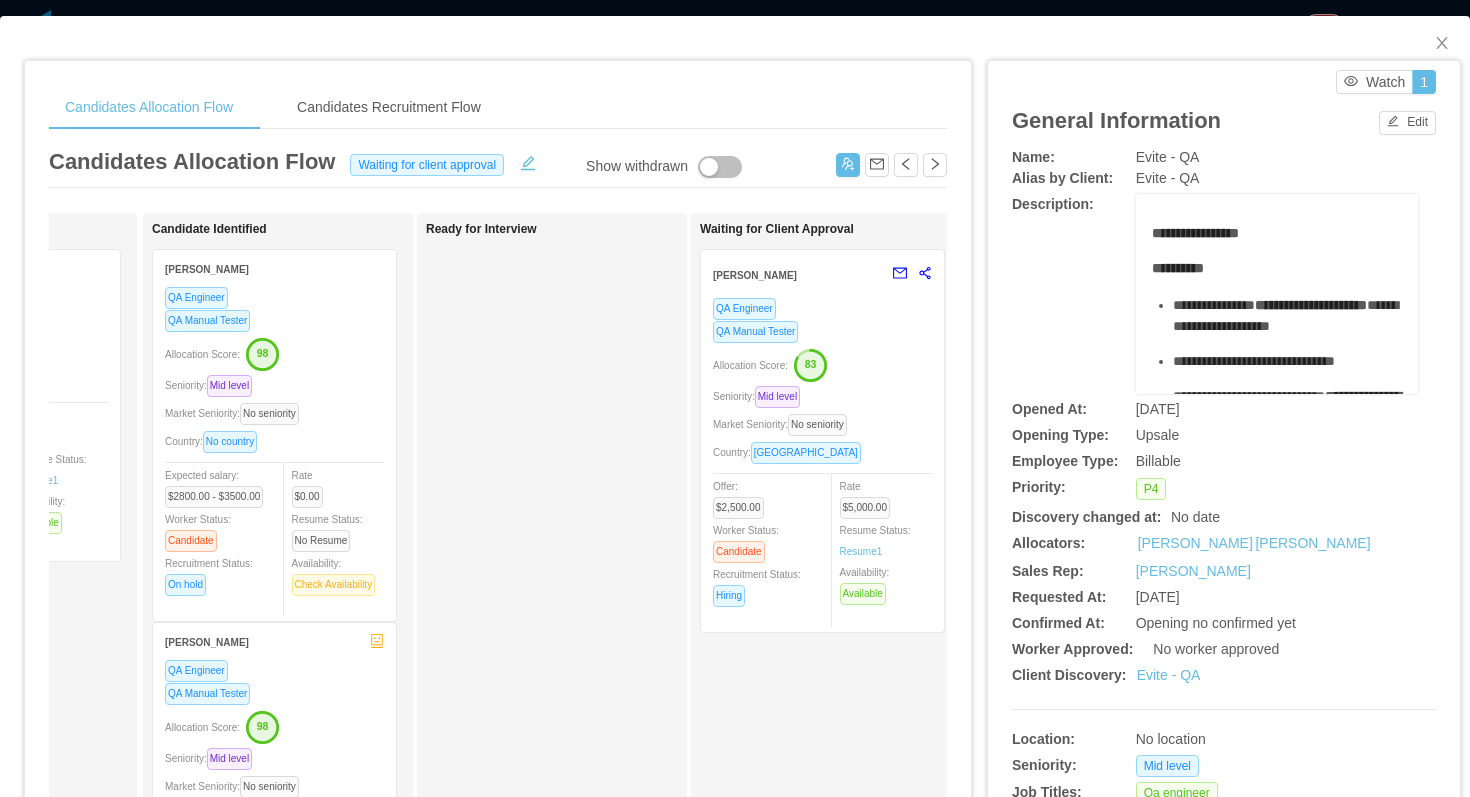 scroll, scrollTop: 0, scrollLeft: 383, axis: horizontal 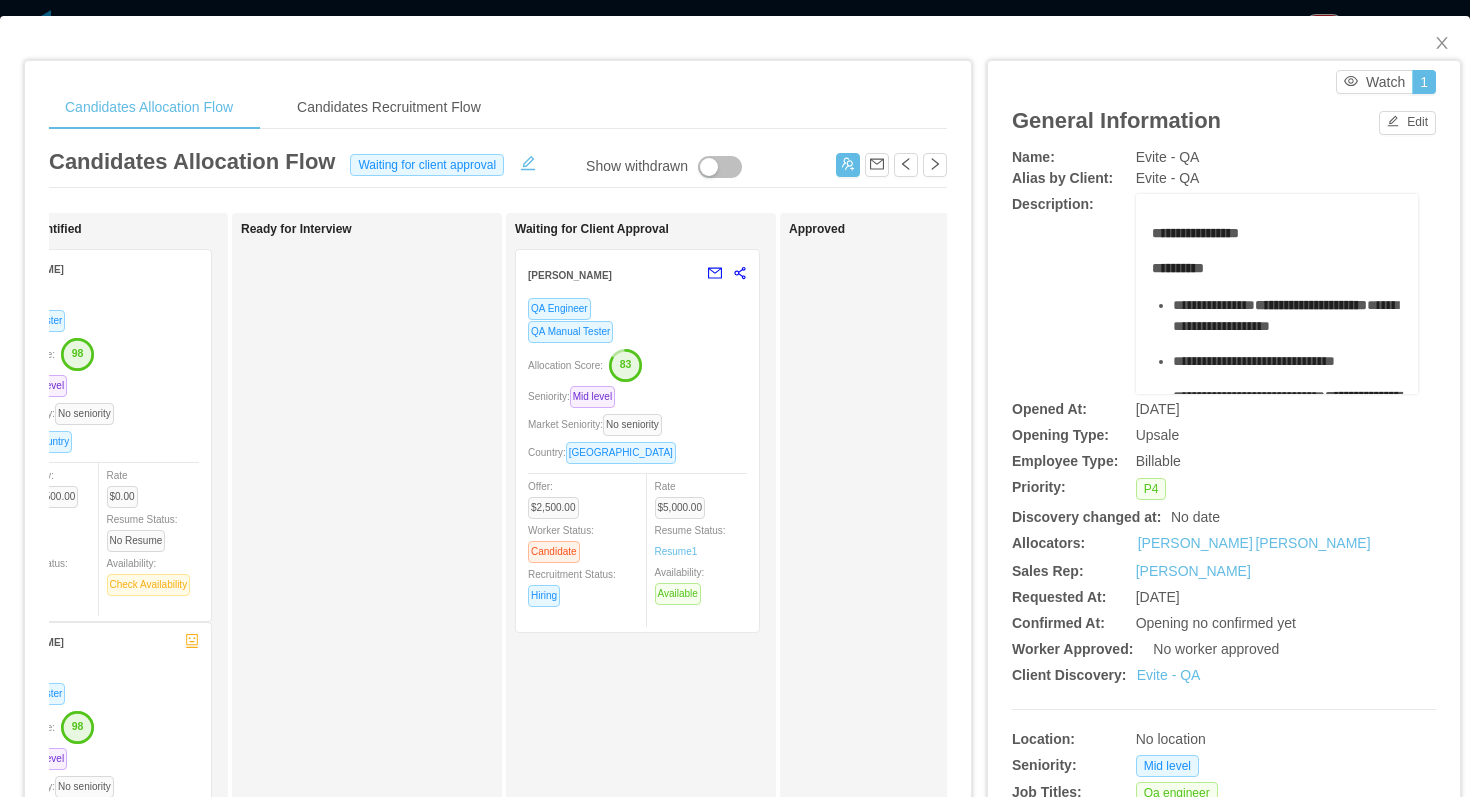 click on "QA Manual Tester" at bounding box center [637, 331] 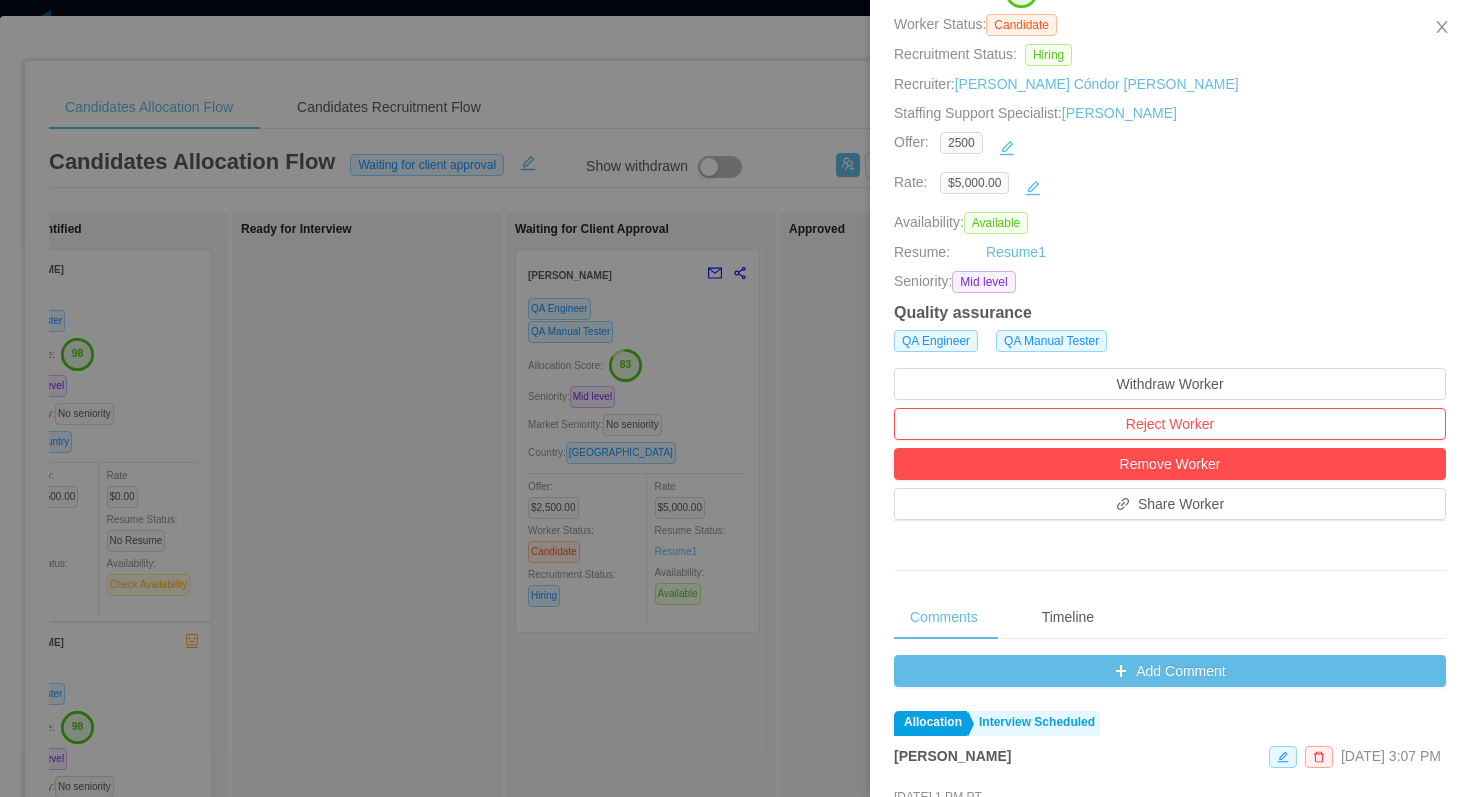 scroll, scrollTop: 543, scrollLeft: 0, axis: vertical 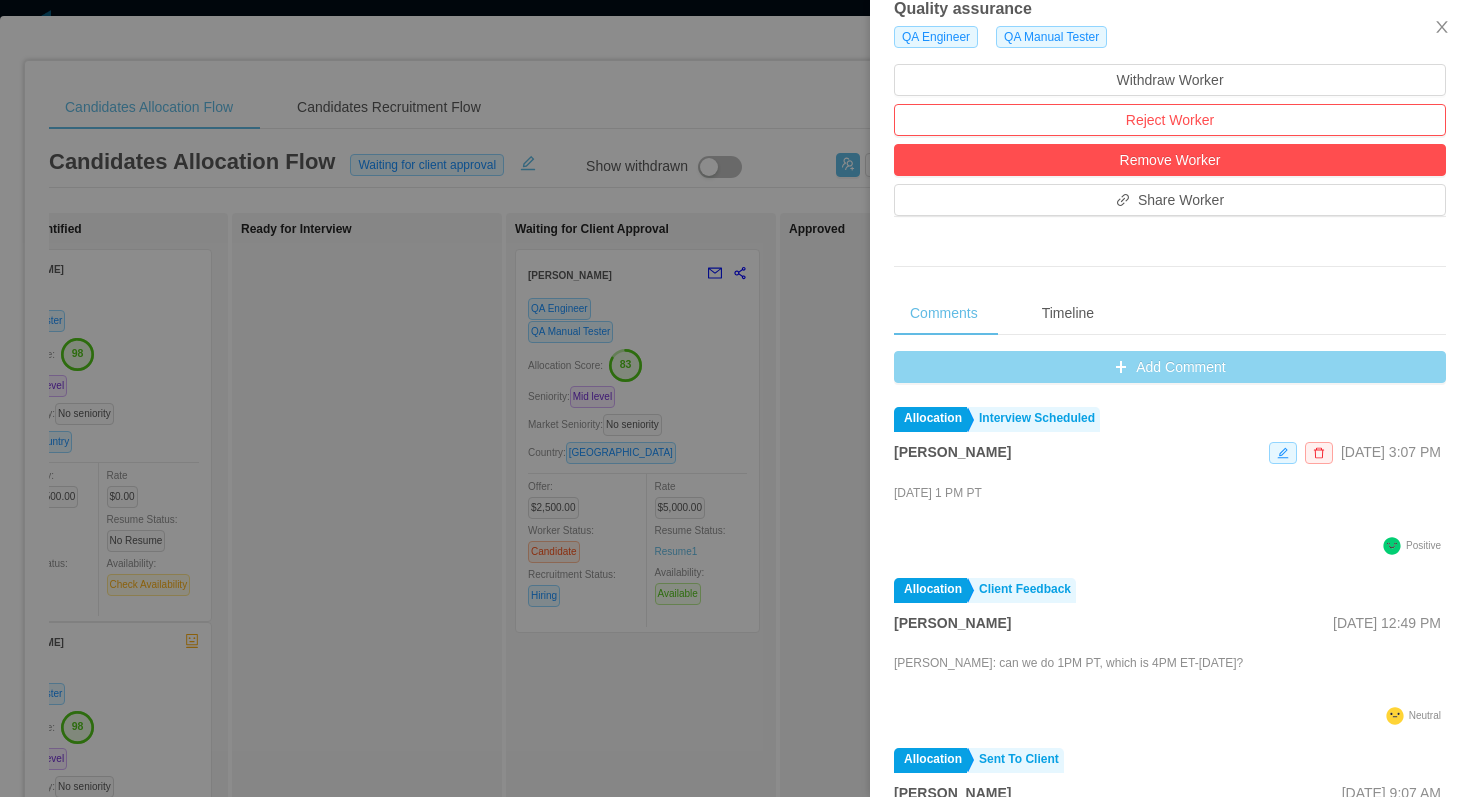 click on "Add Comment" at bounding box center (1170, 367) 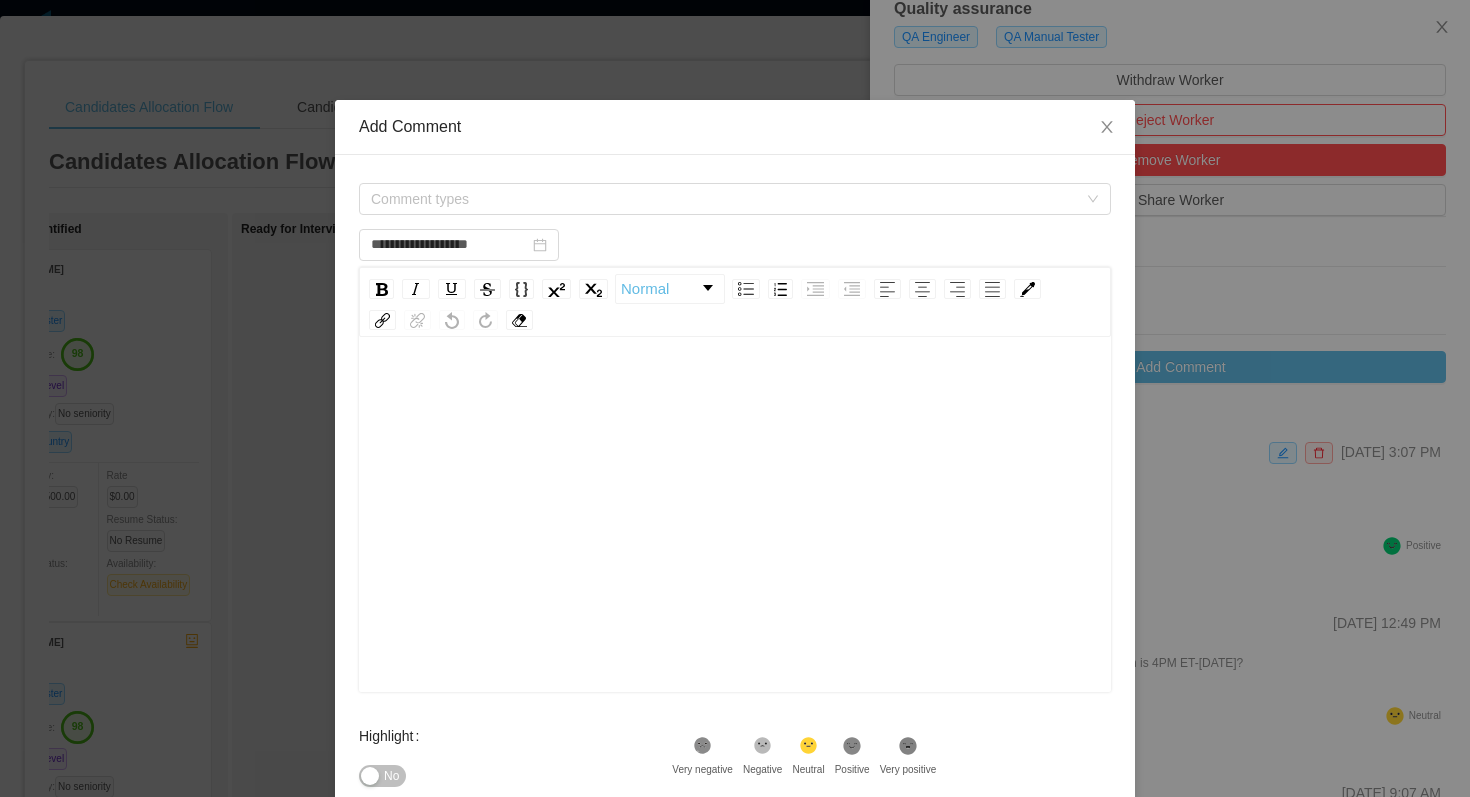 click on "Comment types" at bounding box center [735, 199] 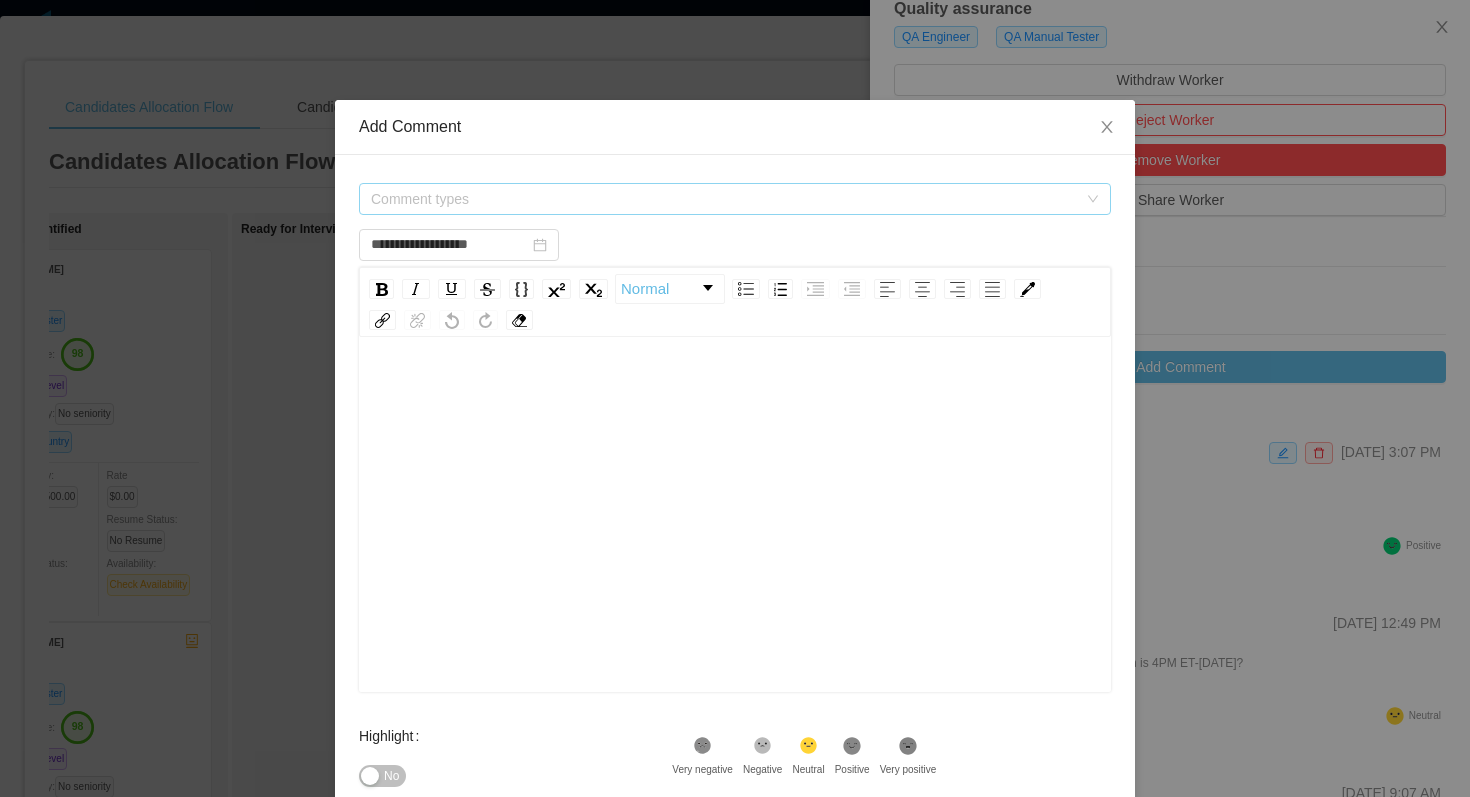 click on "Comment types" at bounding box center (724, 199) 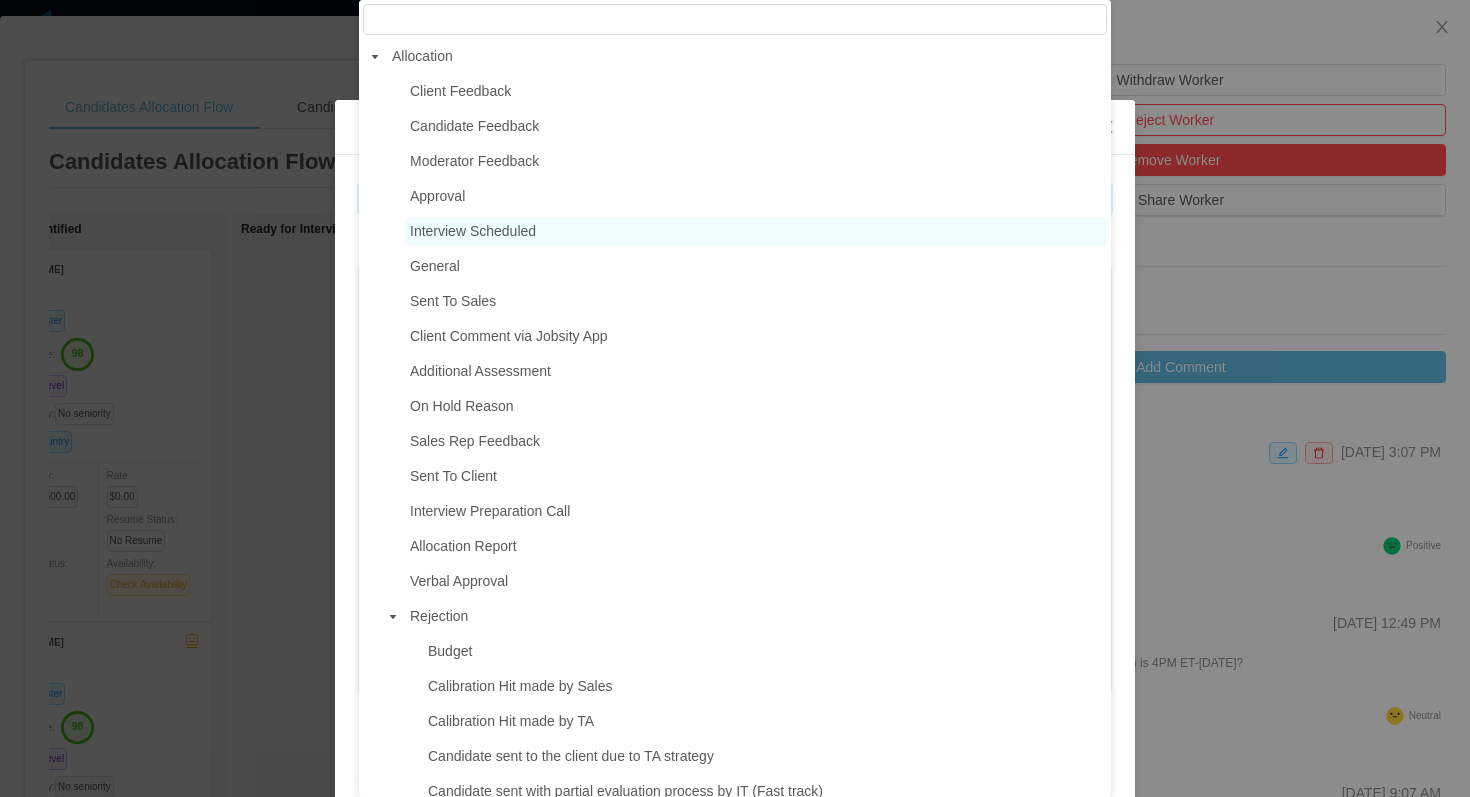 click on "Interview Scheduled" at bounding box center [756, 231] 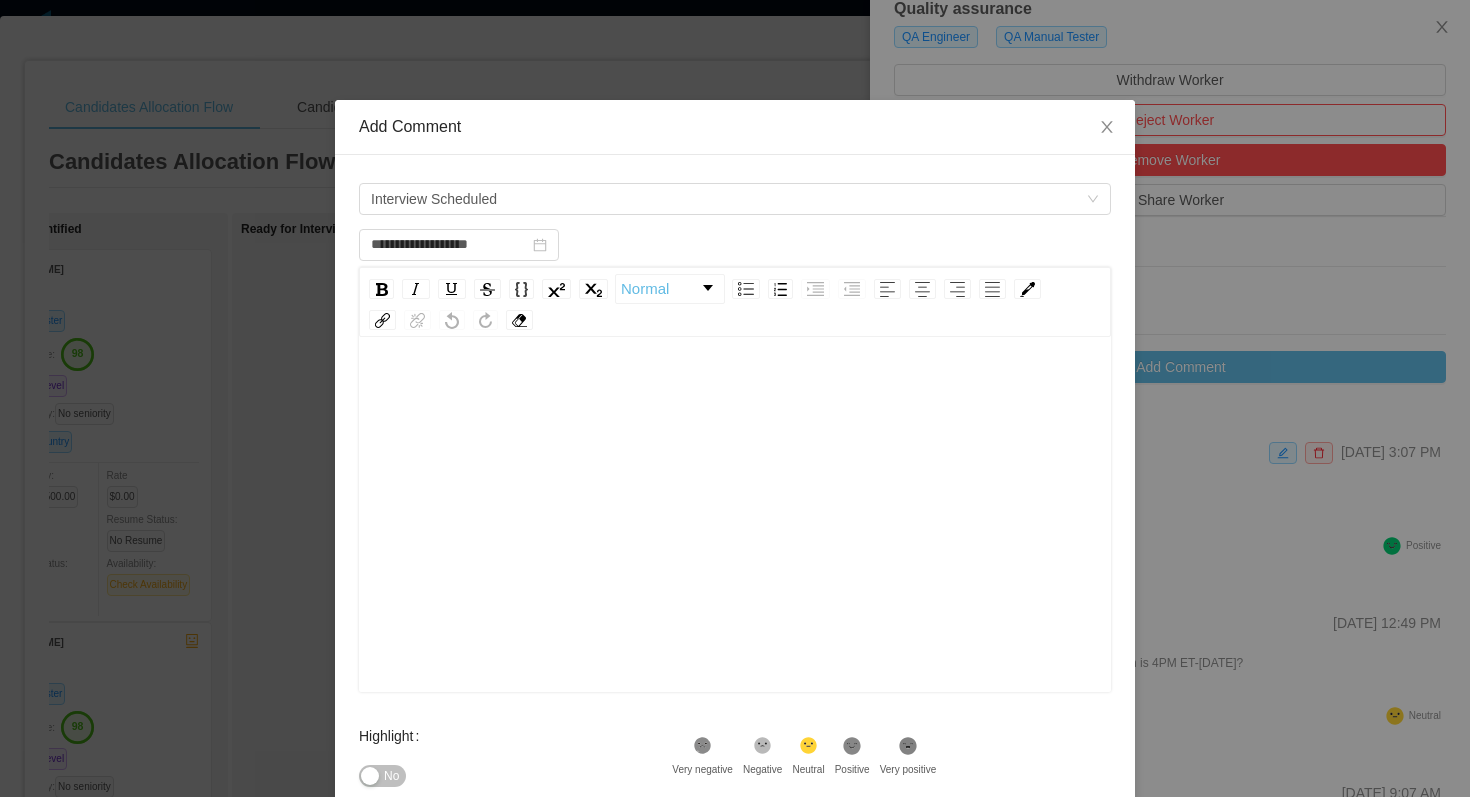 click at bounding box center [735, 546] 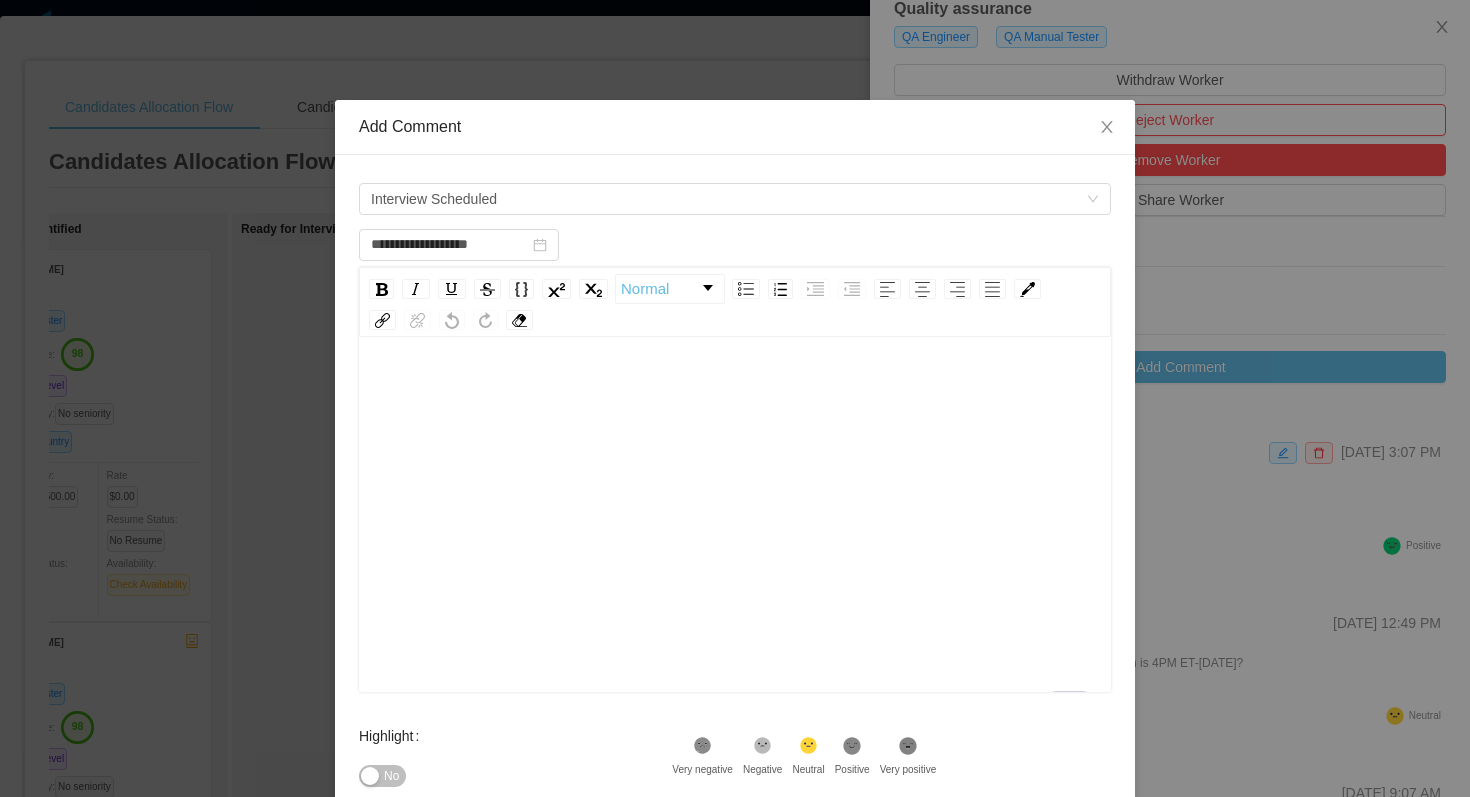 type on "**********" 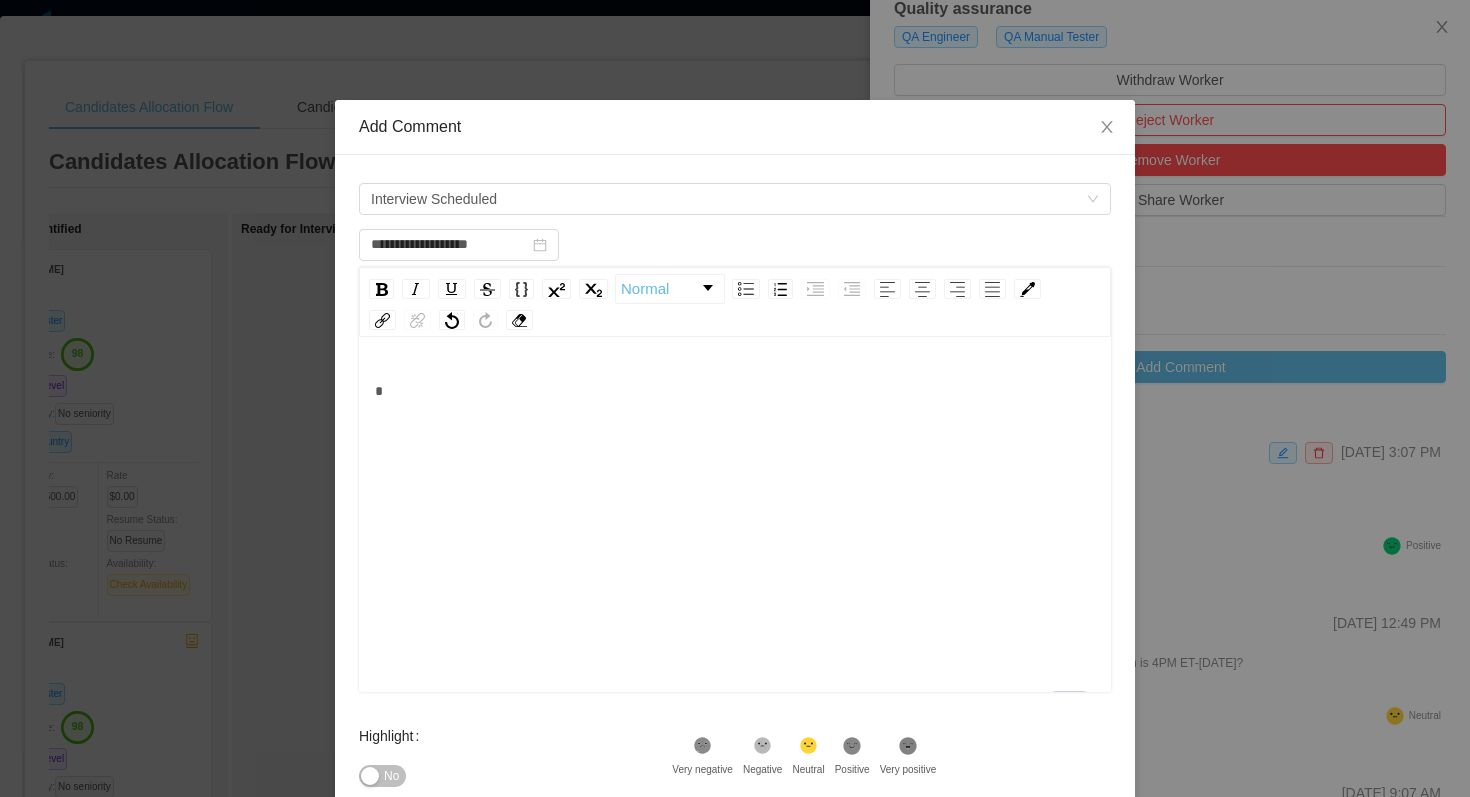 type 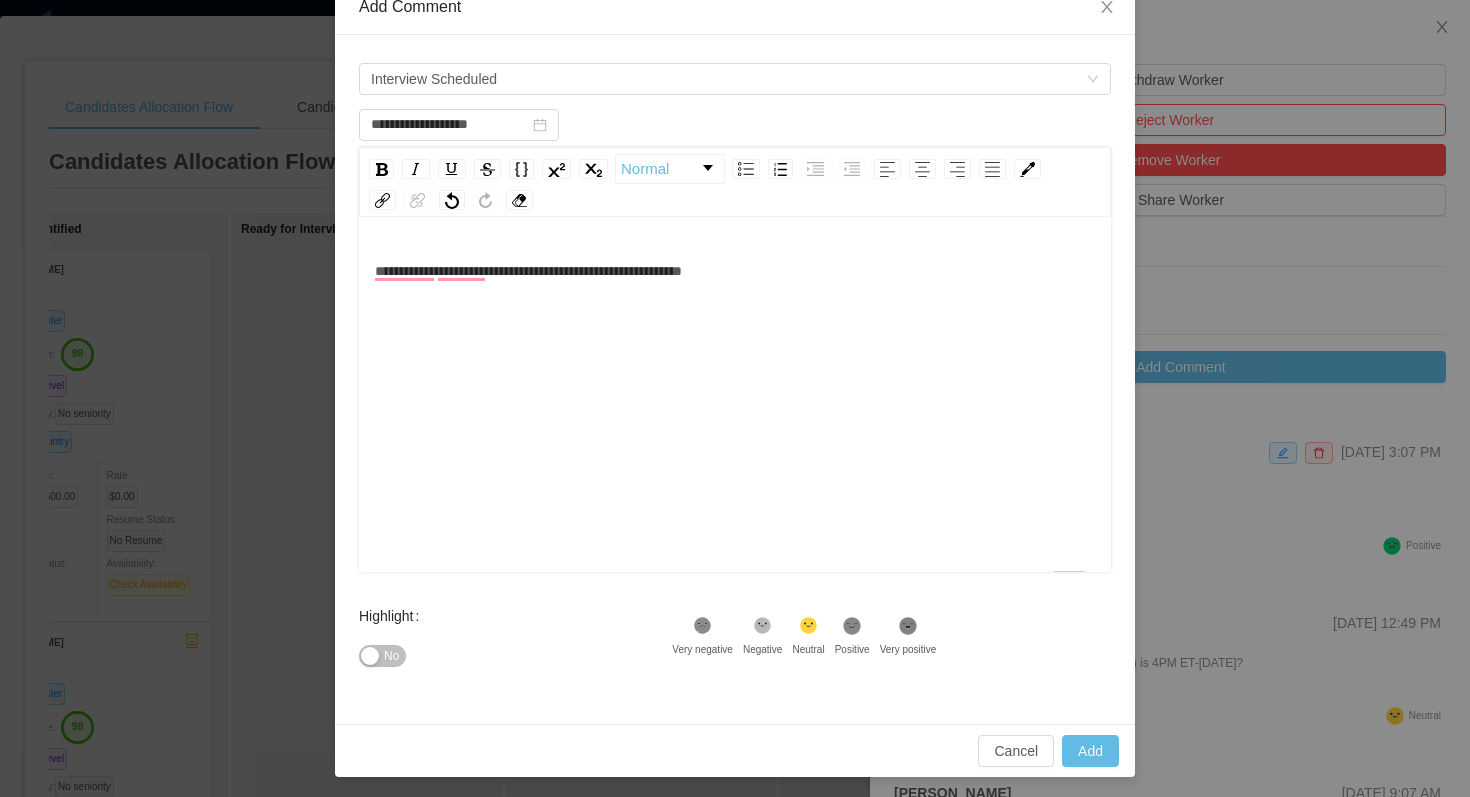 scroll, scrollTop: 124, scrollLeft: 0, axis: vertical 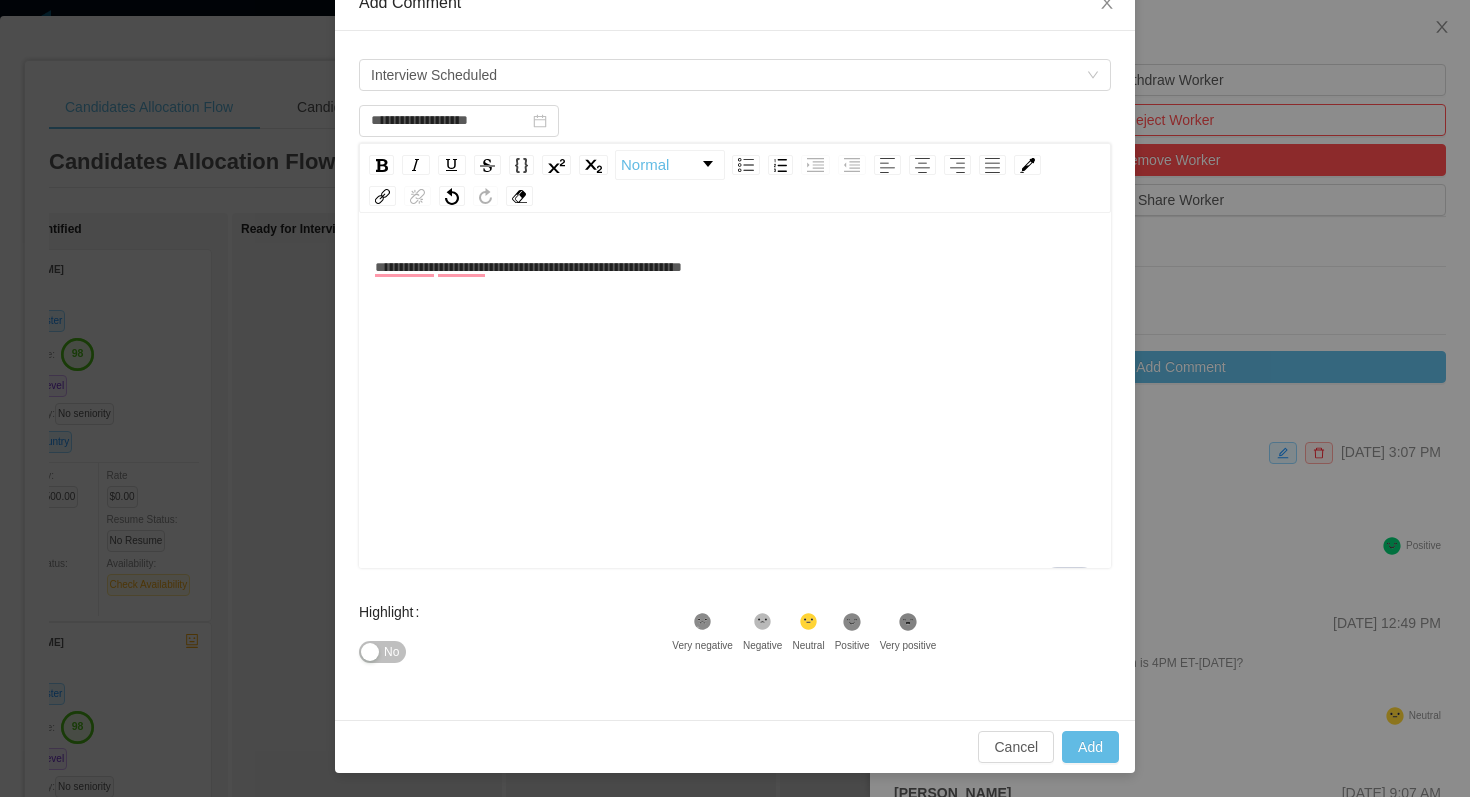 click on "No" at bounding box center [382, 652] 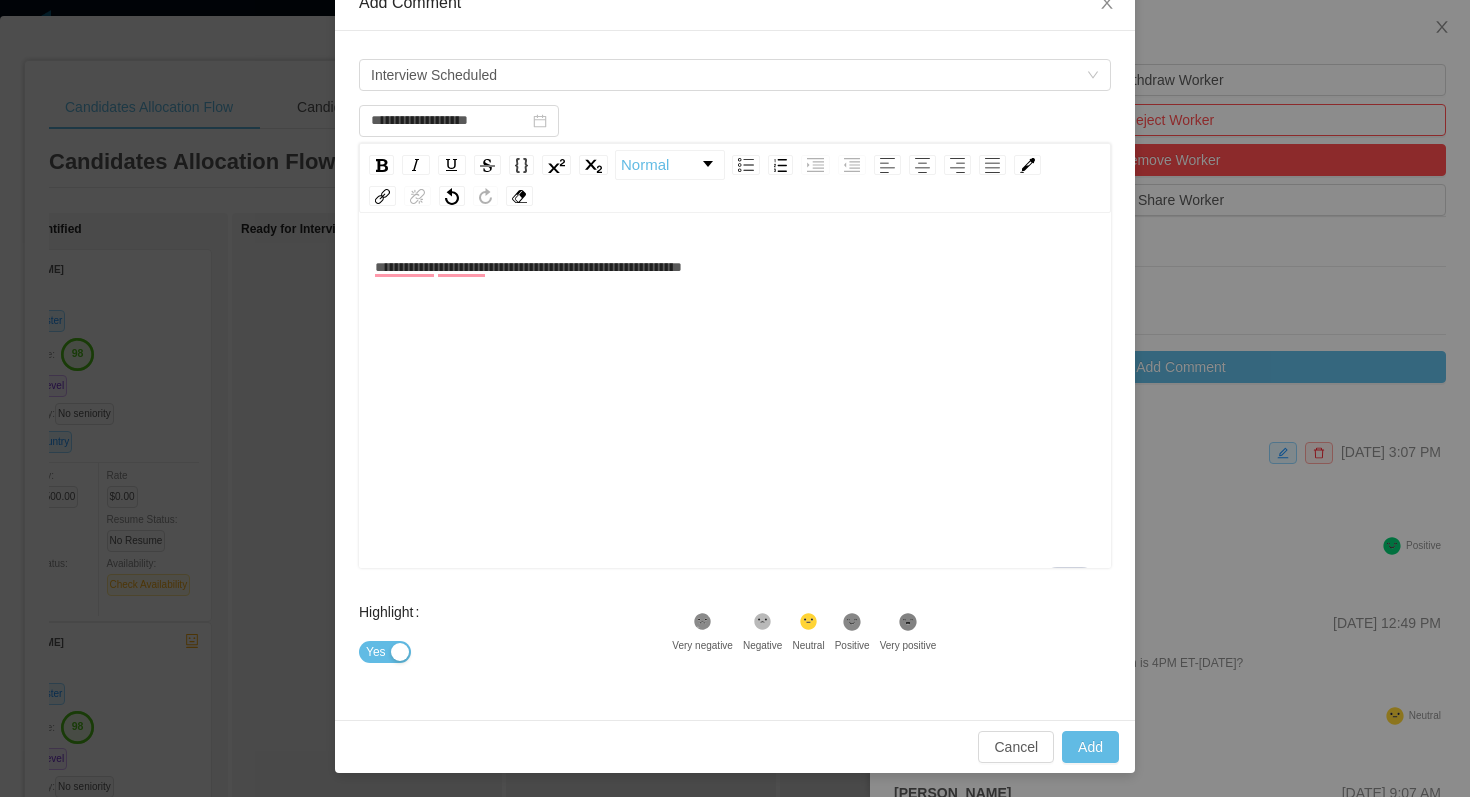click on "Highlight Yes .st0{fill:#8a8a8a}.st2{fill:#262626} Very negative .st1{fill:#262626} Negative .st2{fill:#2a2522} Neutral .st1{fill:#232323} Positive .st1{fill:#222} Very positive" at bounding box center (735, 644) 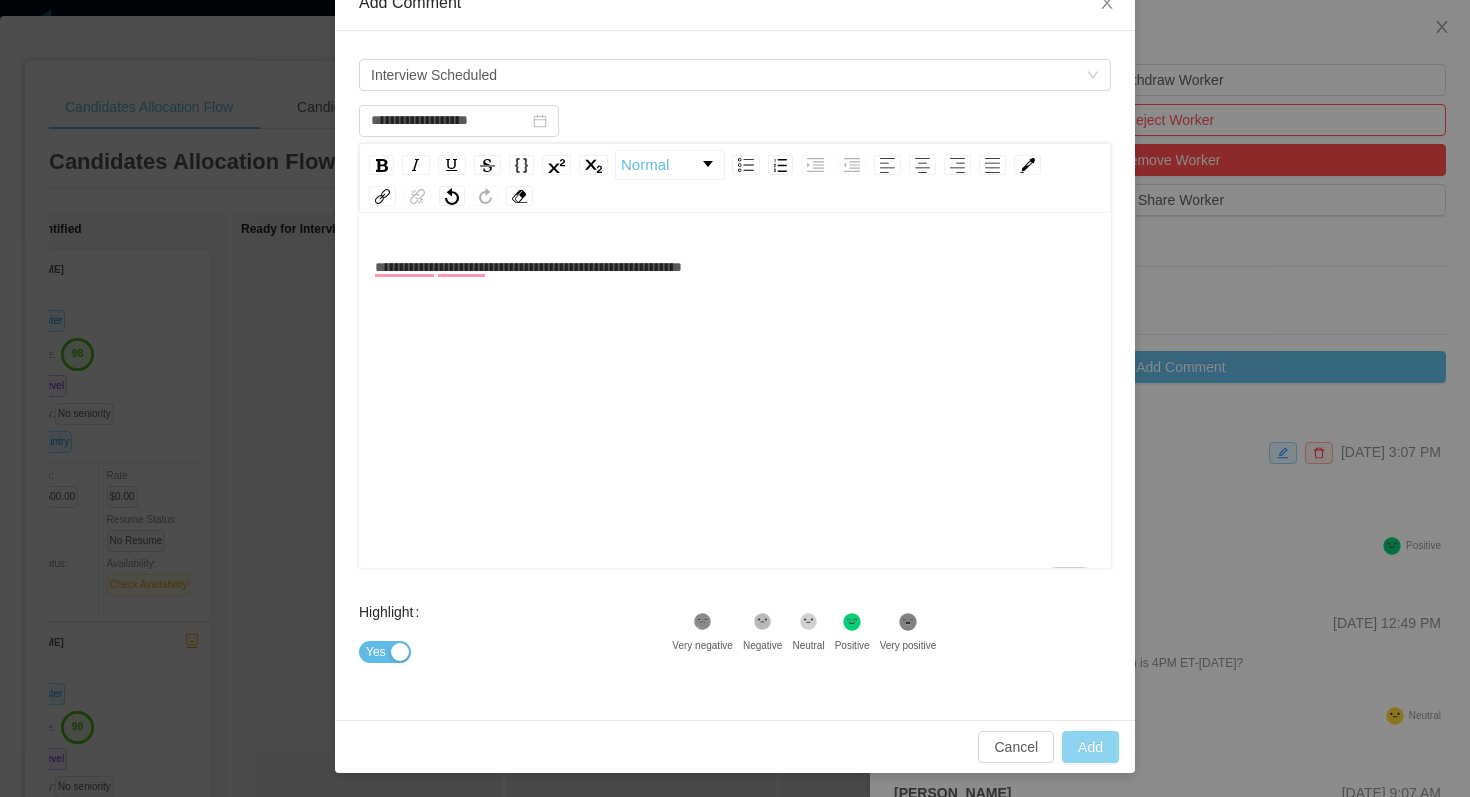 click on "Add" at bounding box center (1090, 747) 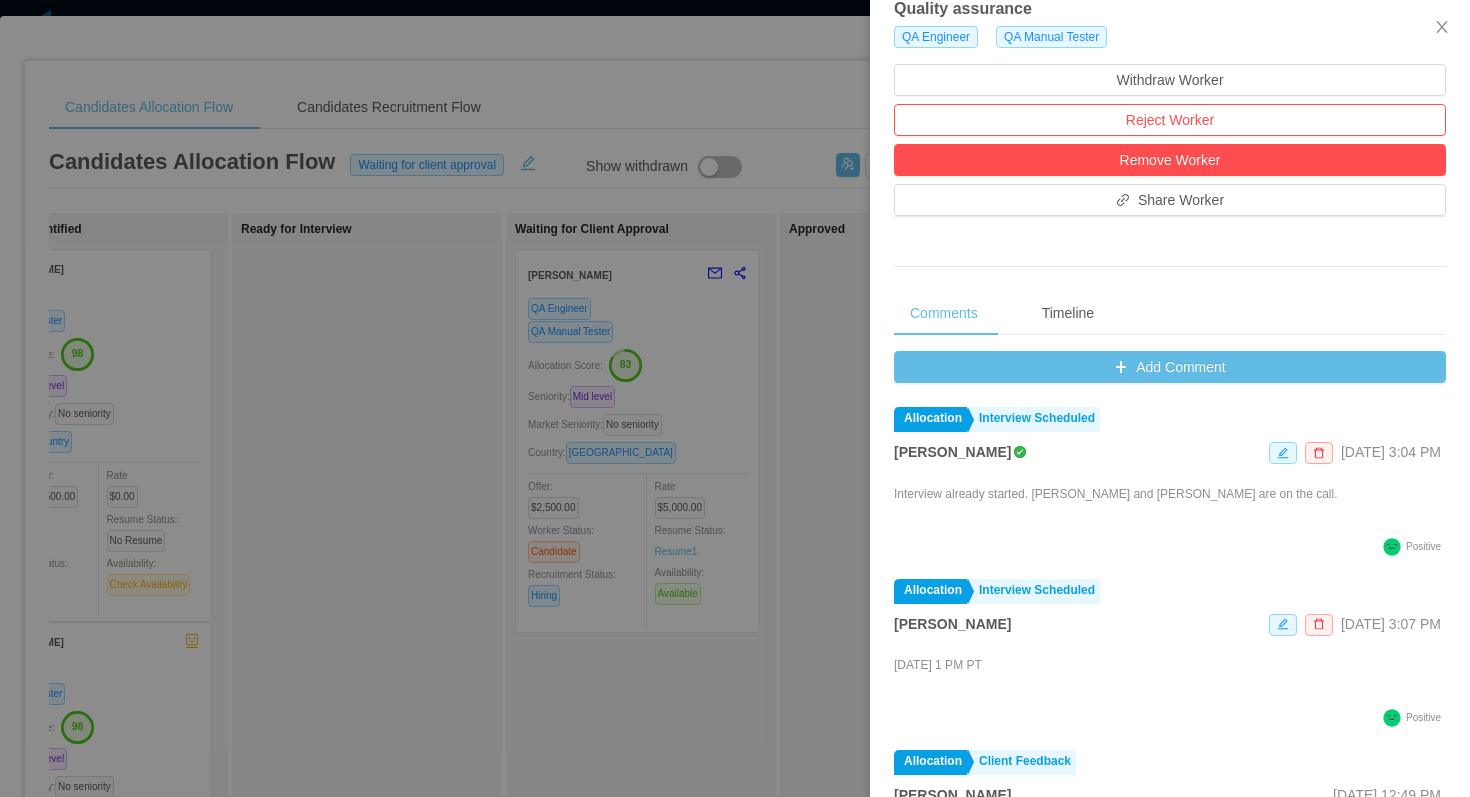 click at bounding box center [735, 398] 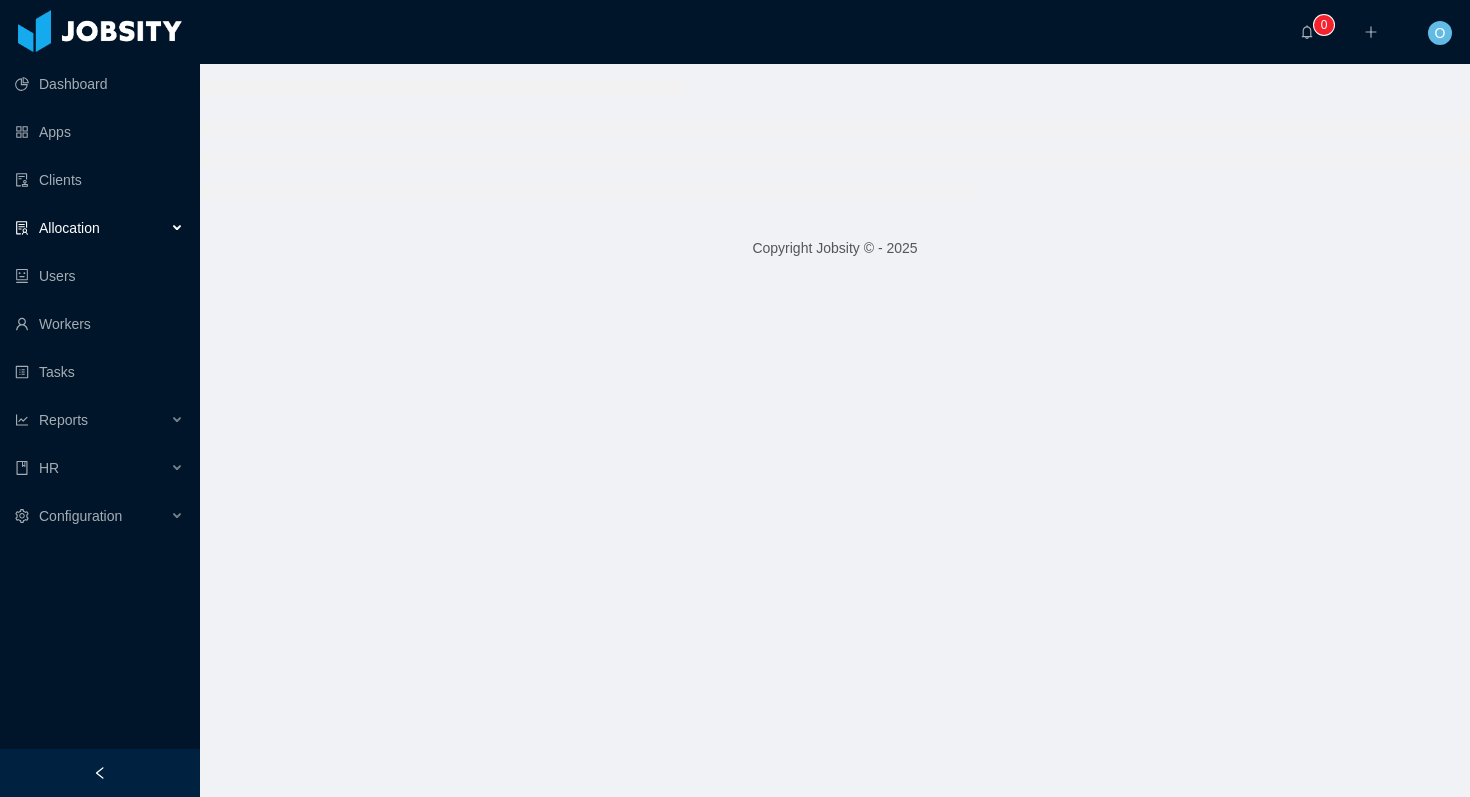 scroll, scrollTop: 0, scrollLeft: 0, axis: both 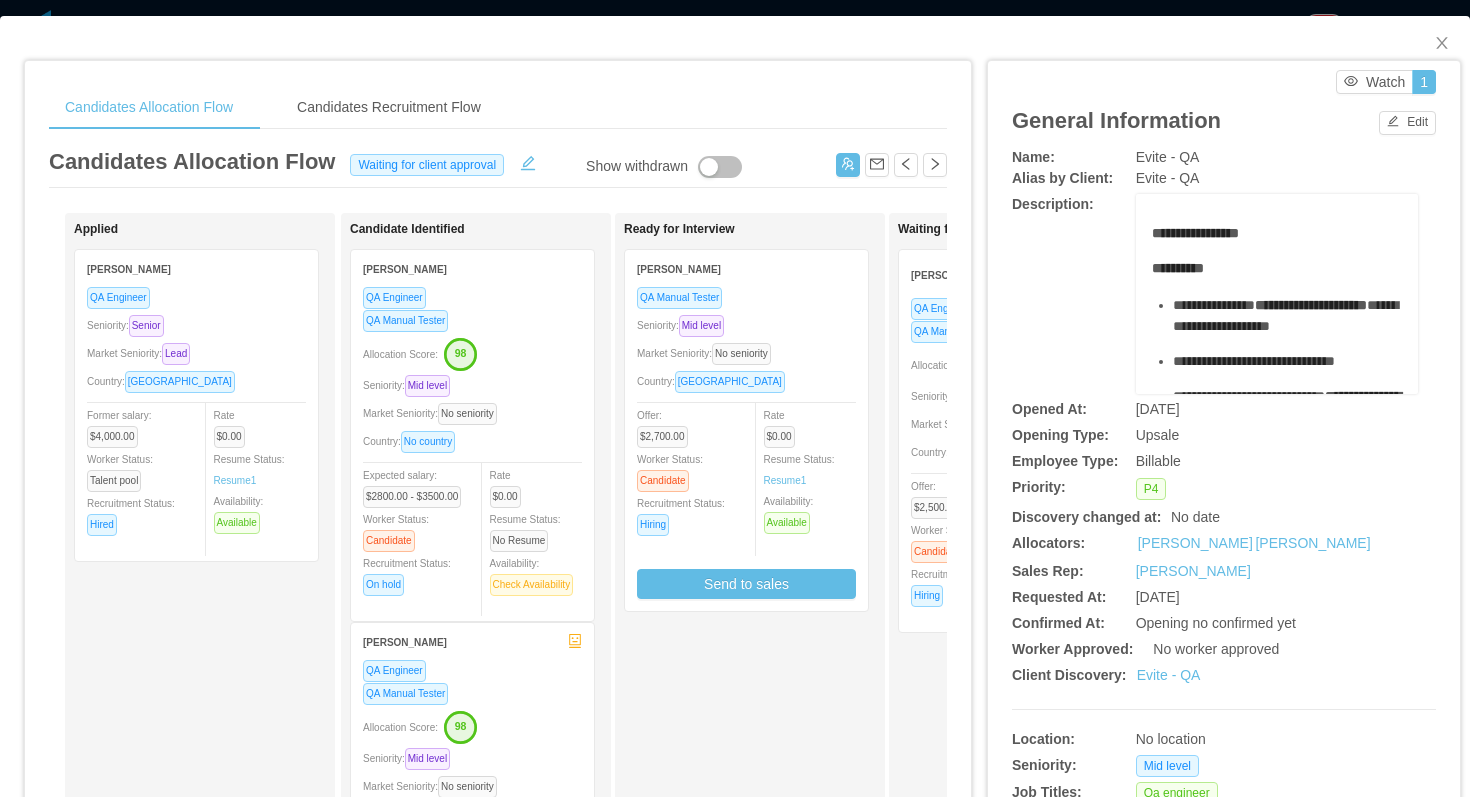 click on "QA Manual Tester" at bounding box center [746, 297] 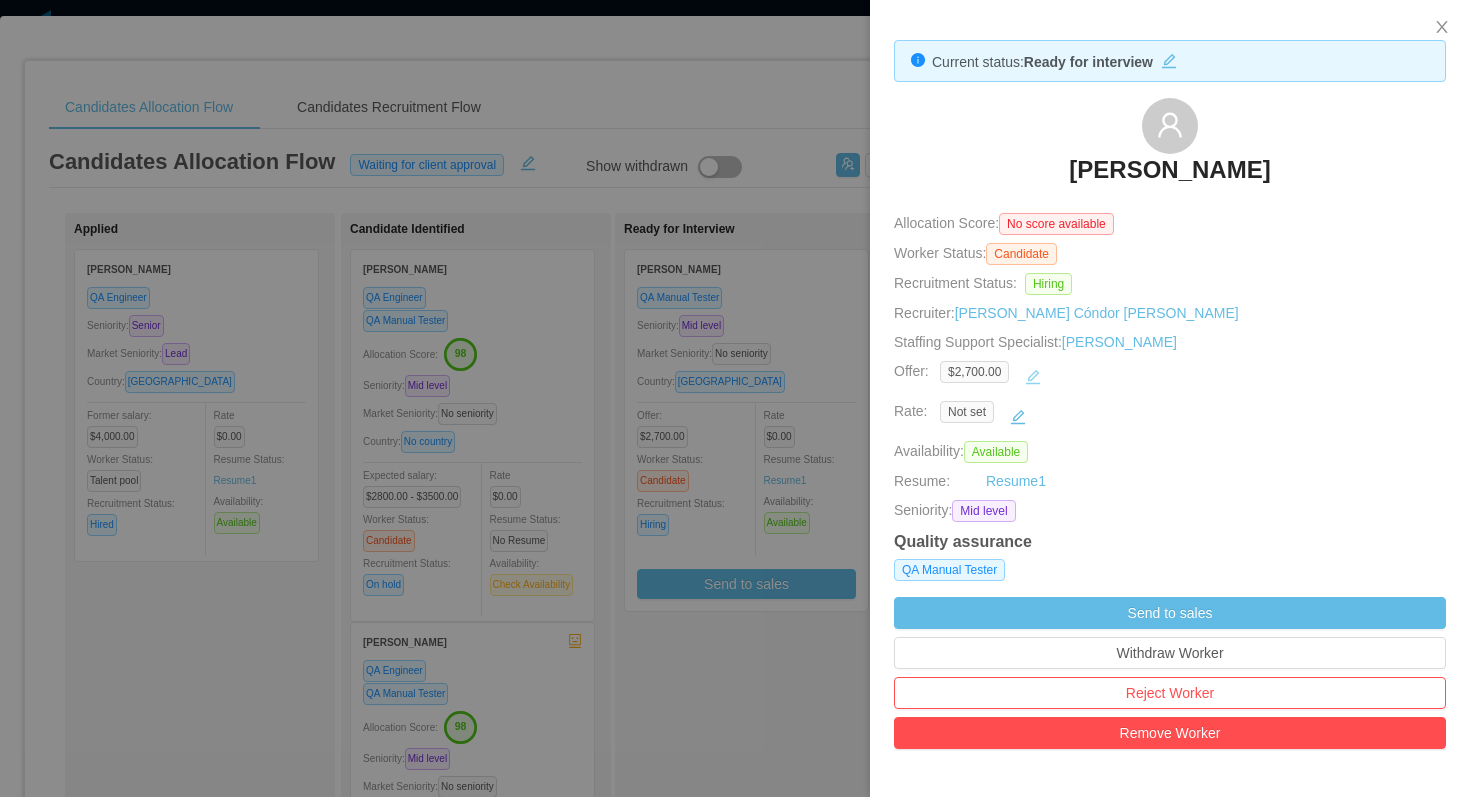 click at bounding box center [1033, 377] 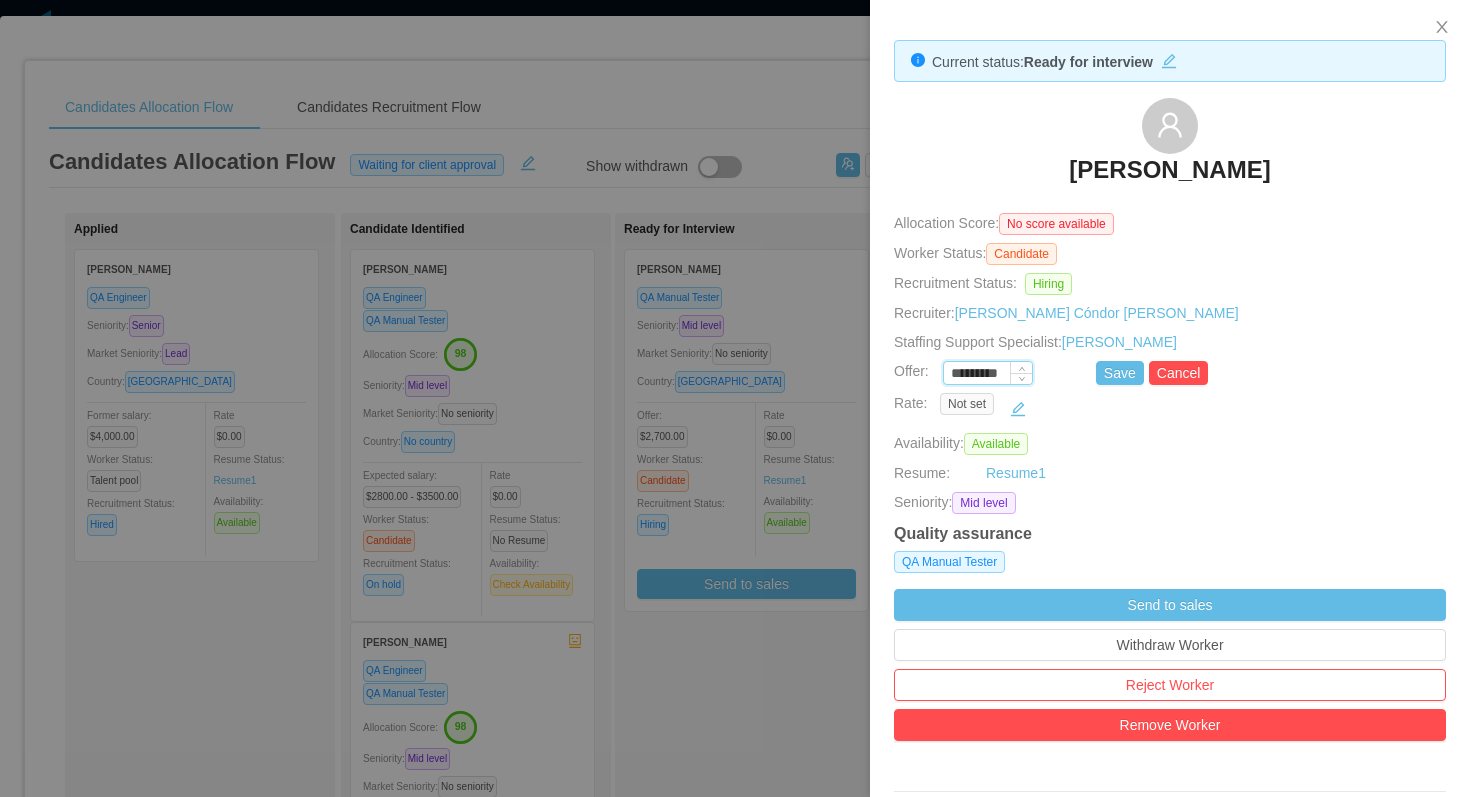 drag, startPoint x: 976, startPoint y: 374, endPoint x: 962, endPoint y: 376, distance: 14.142136 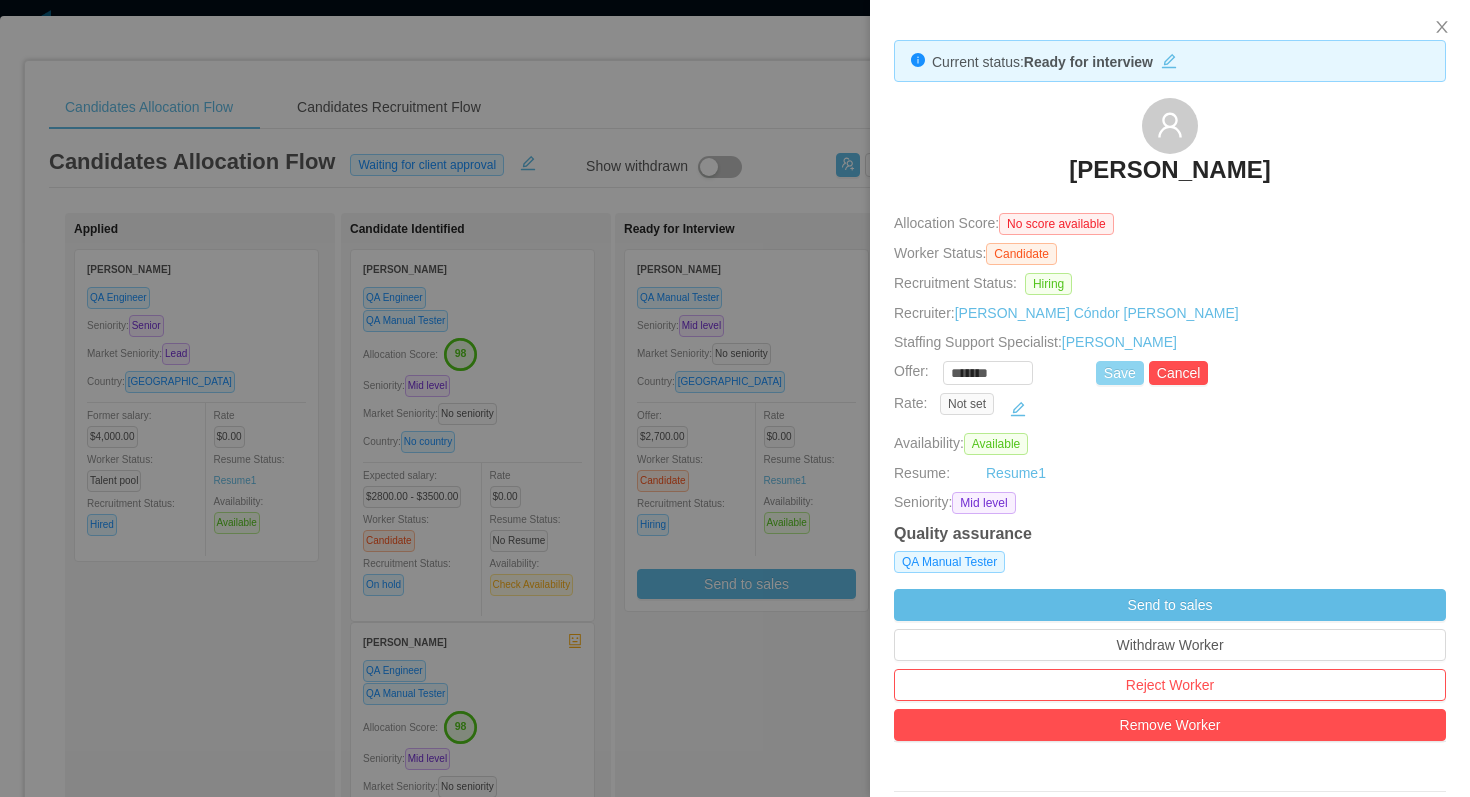 click on "Save" at bounding box center (1120, 373) 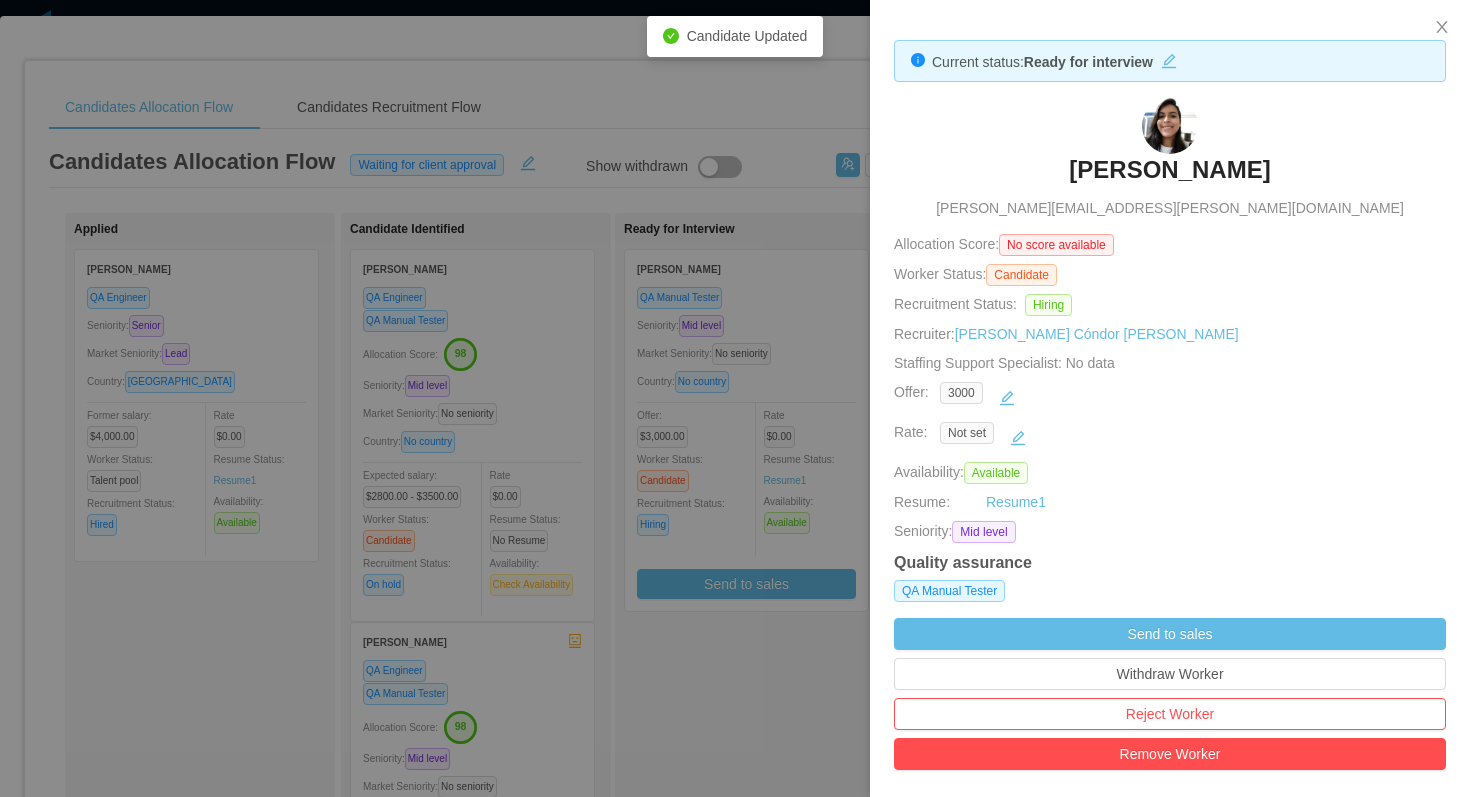 click at bounding box center [735, 398] 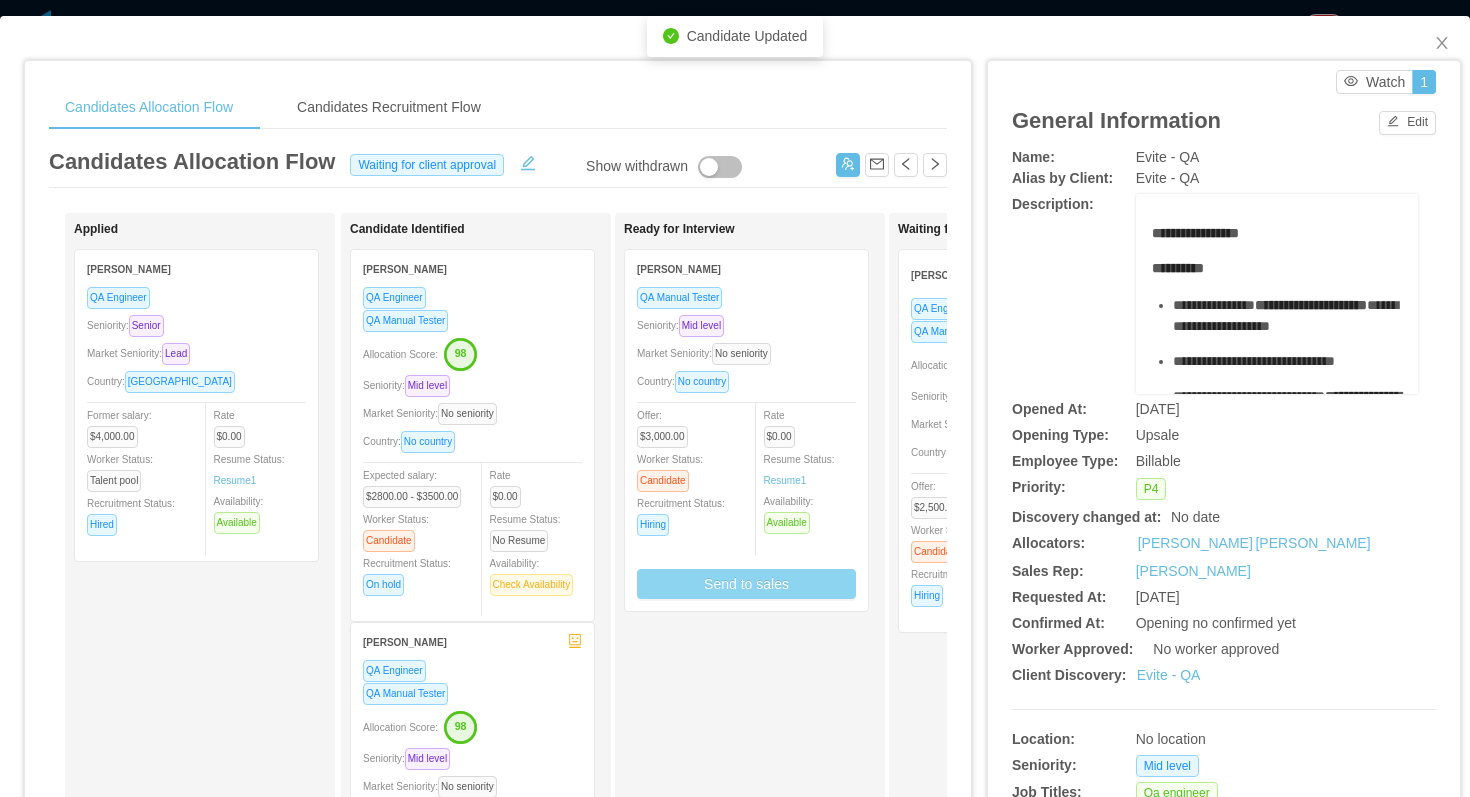 click on "Send to sales" at bounding box center [746, 584] 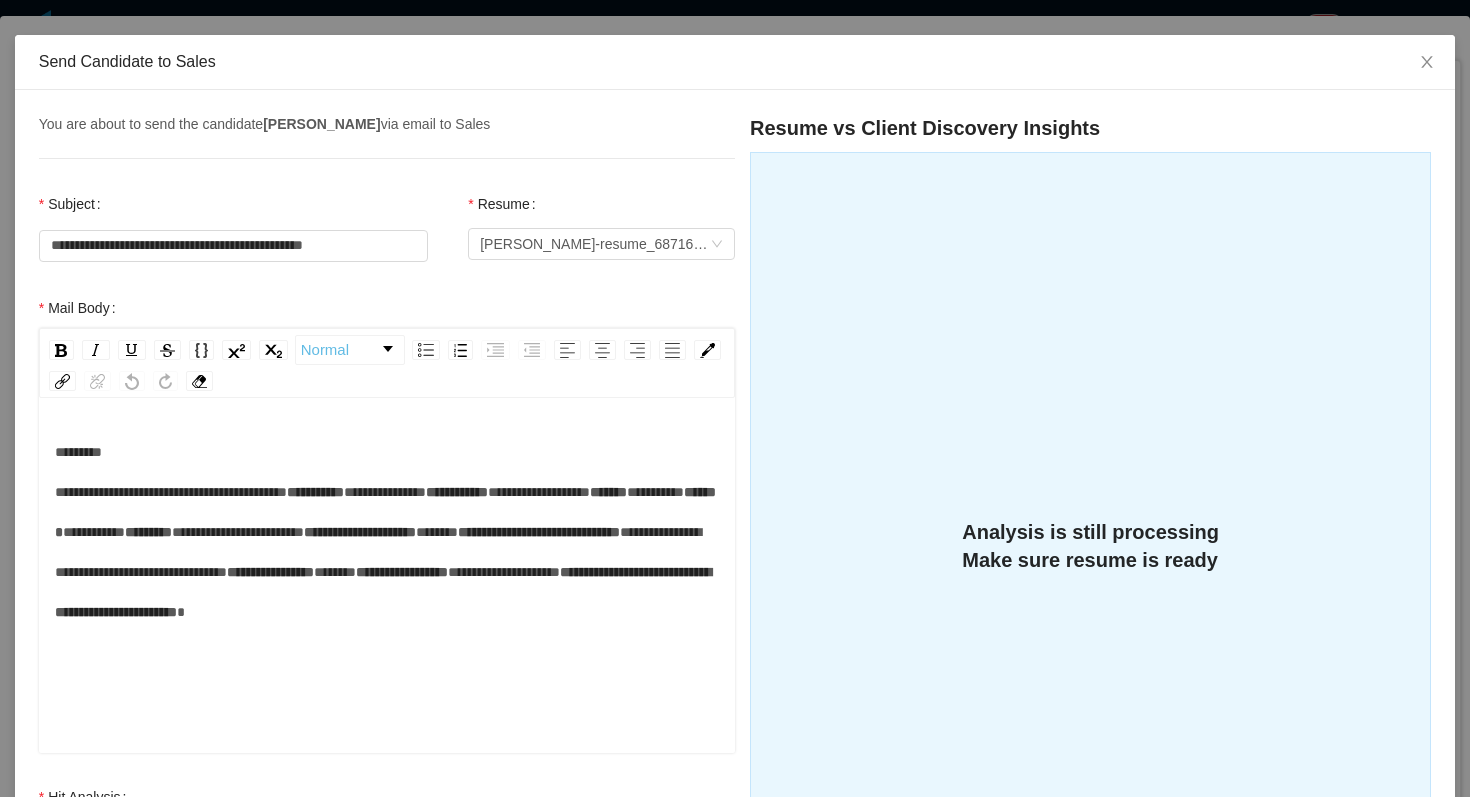 scroll, scrollTop: 174, scrollLeft: 0, axis: vertical 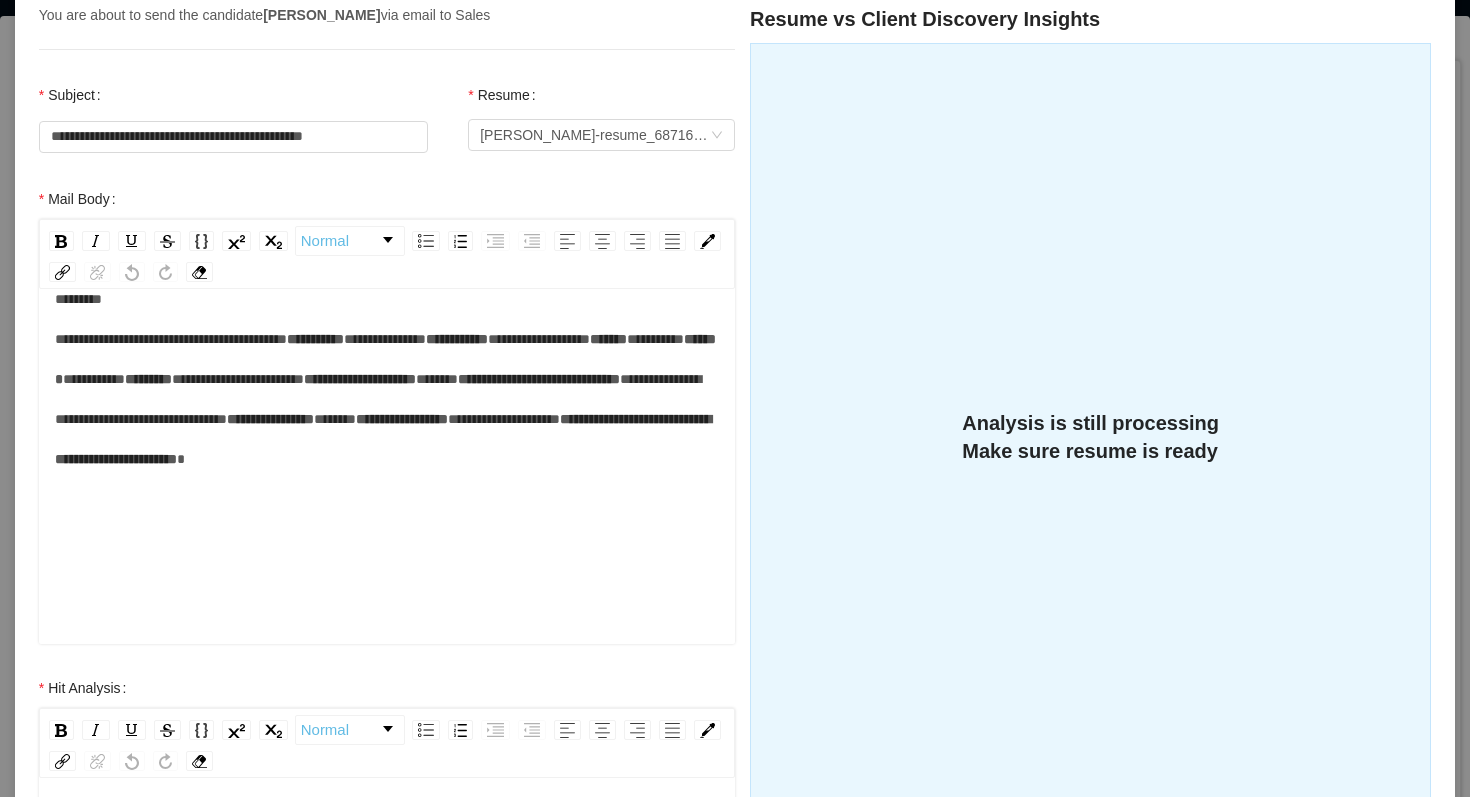 click on "*****" at bounding box center (437, 379) 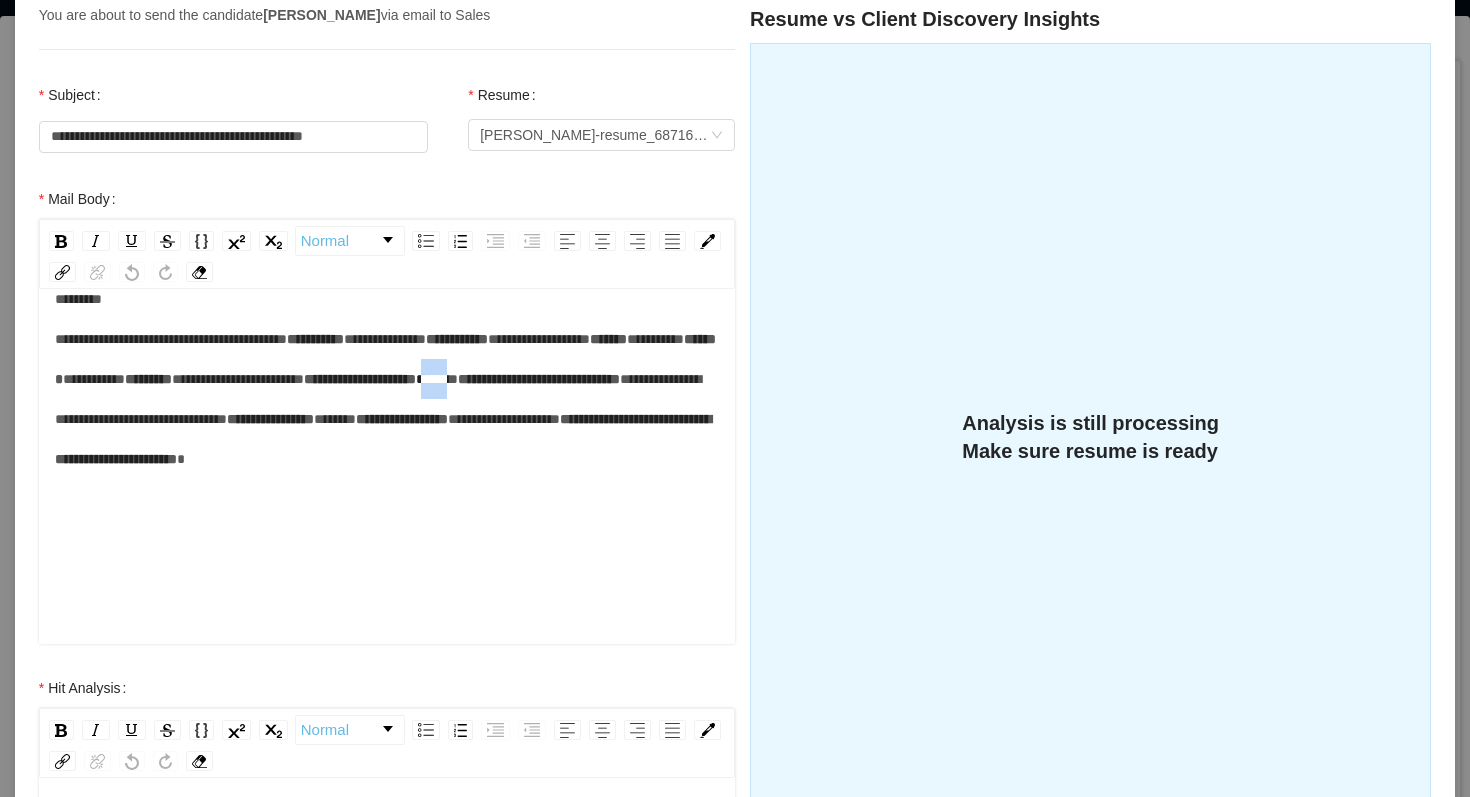 click on "*****" at bounding box center [437, 379] 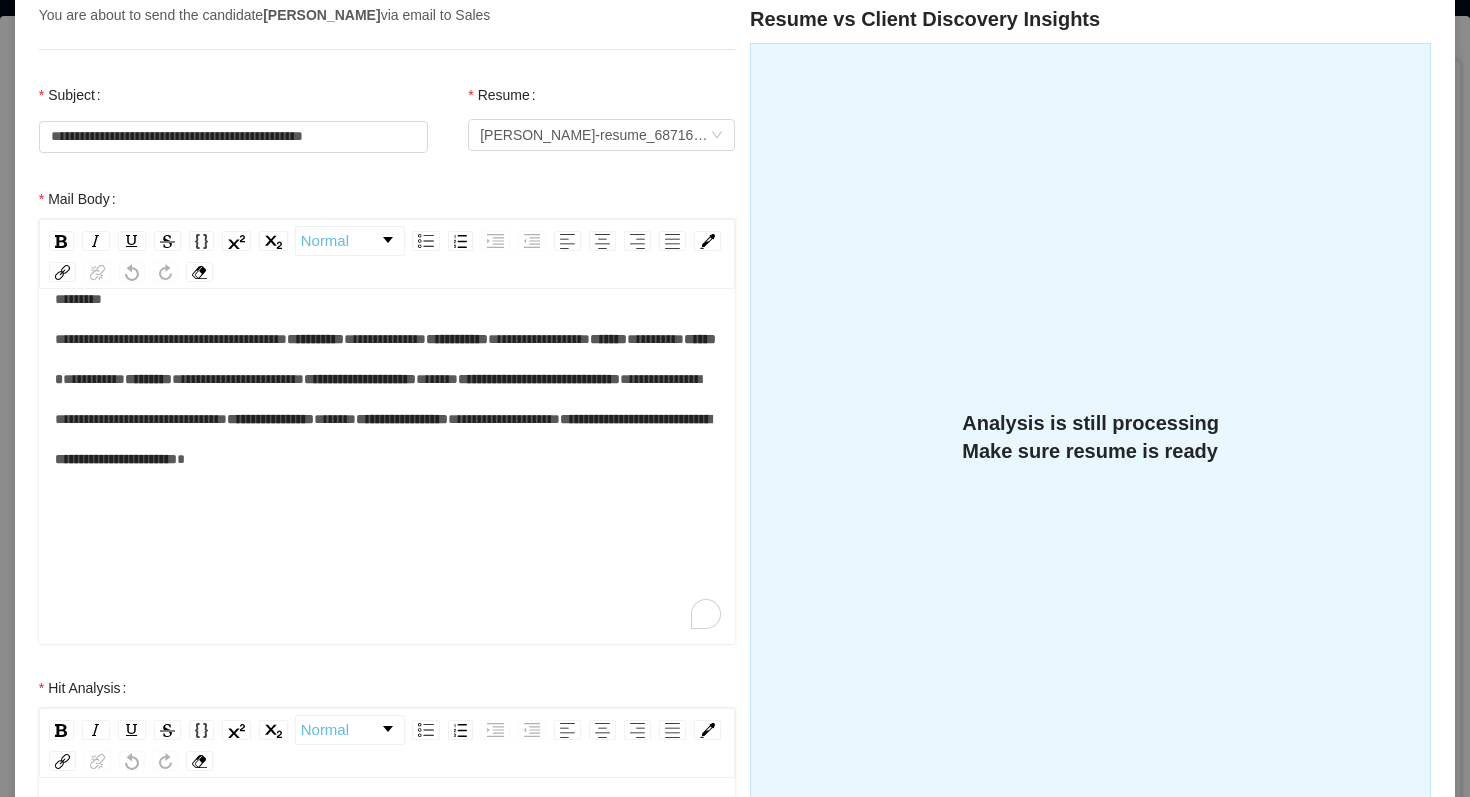 type 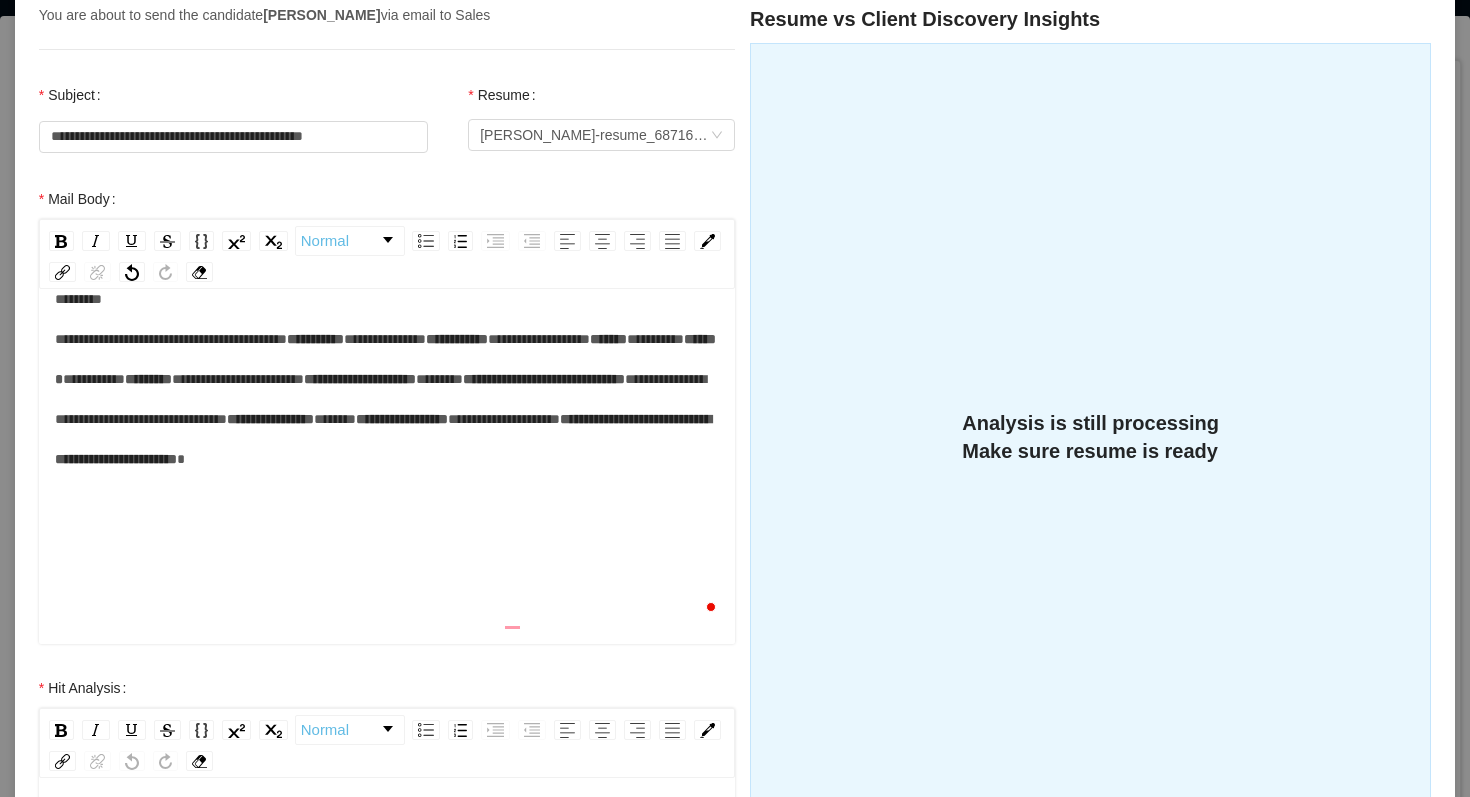 scroll, scrollTop: 199, scrollLeft: 0, axis: vertical 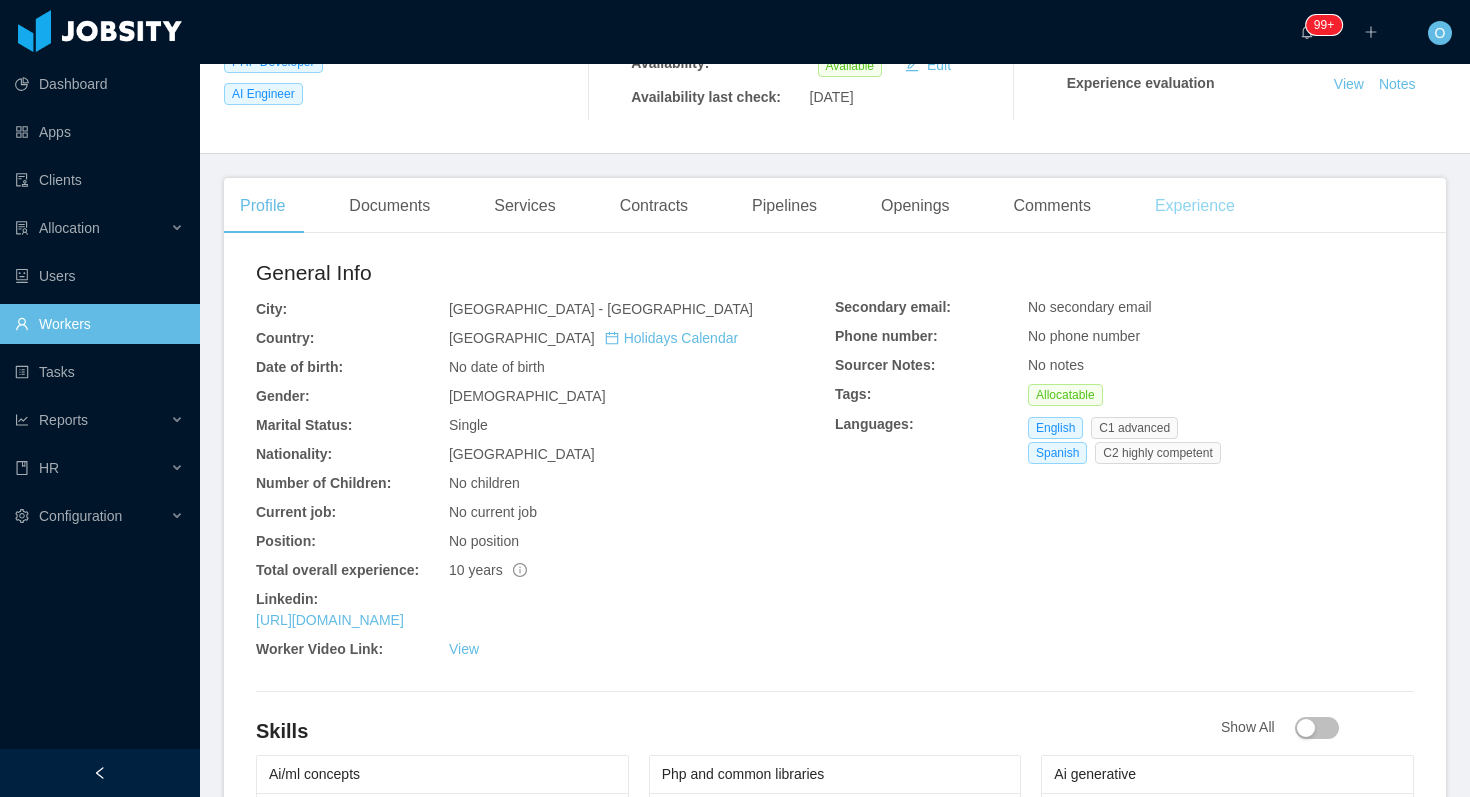 click on "Experience" at bounding box center (1195, 206) 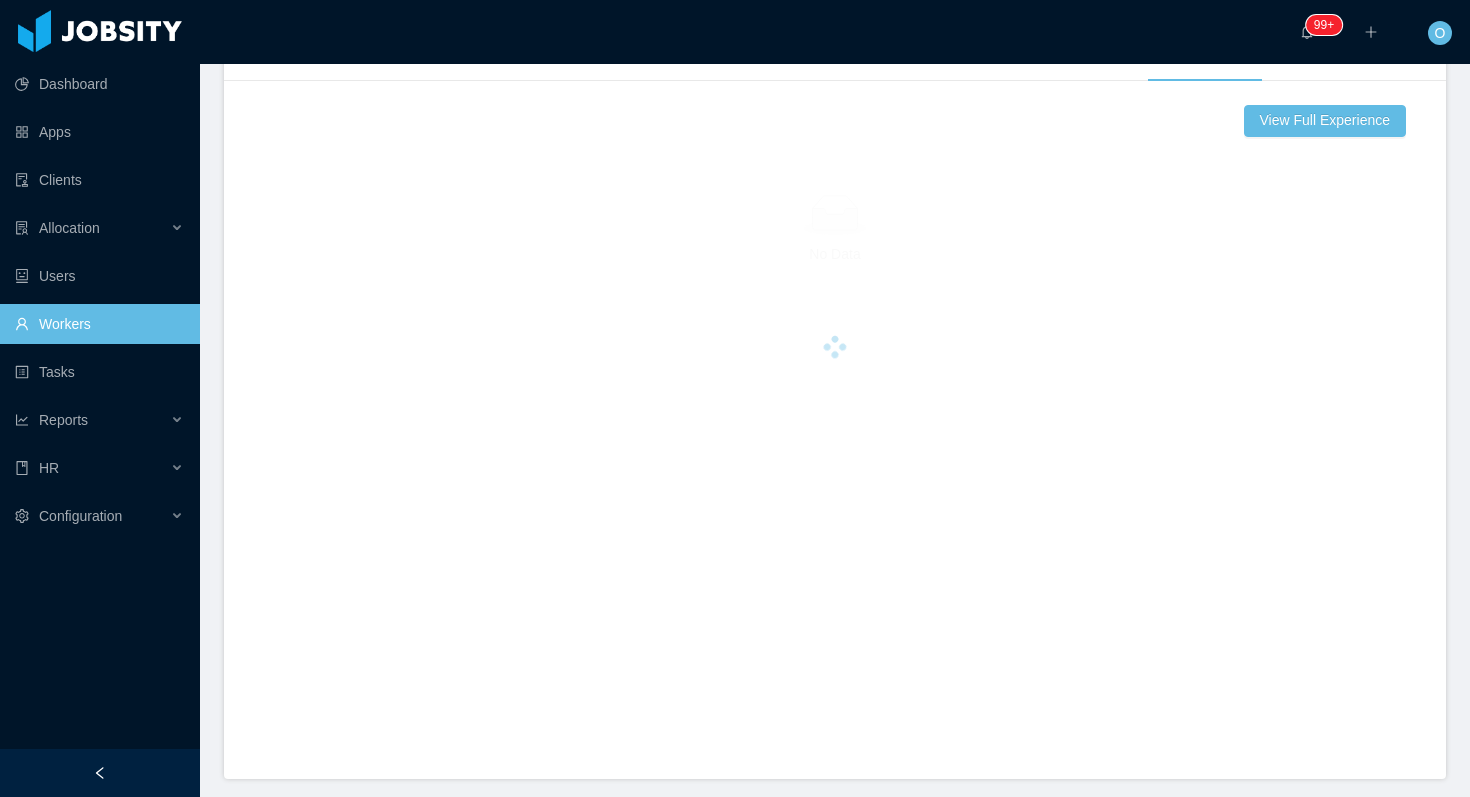 scroll, scrollTop: 637, scrollLeft: 0, axis: vertical 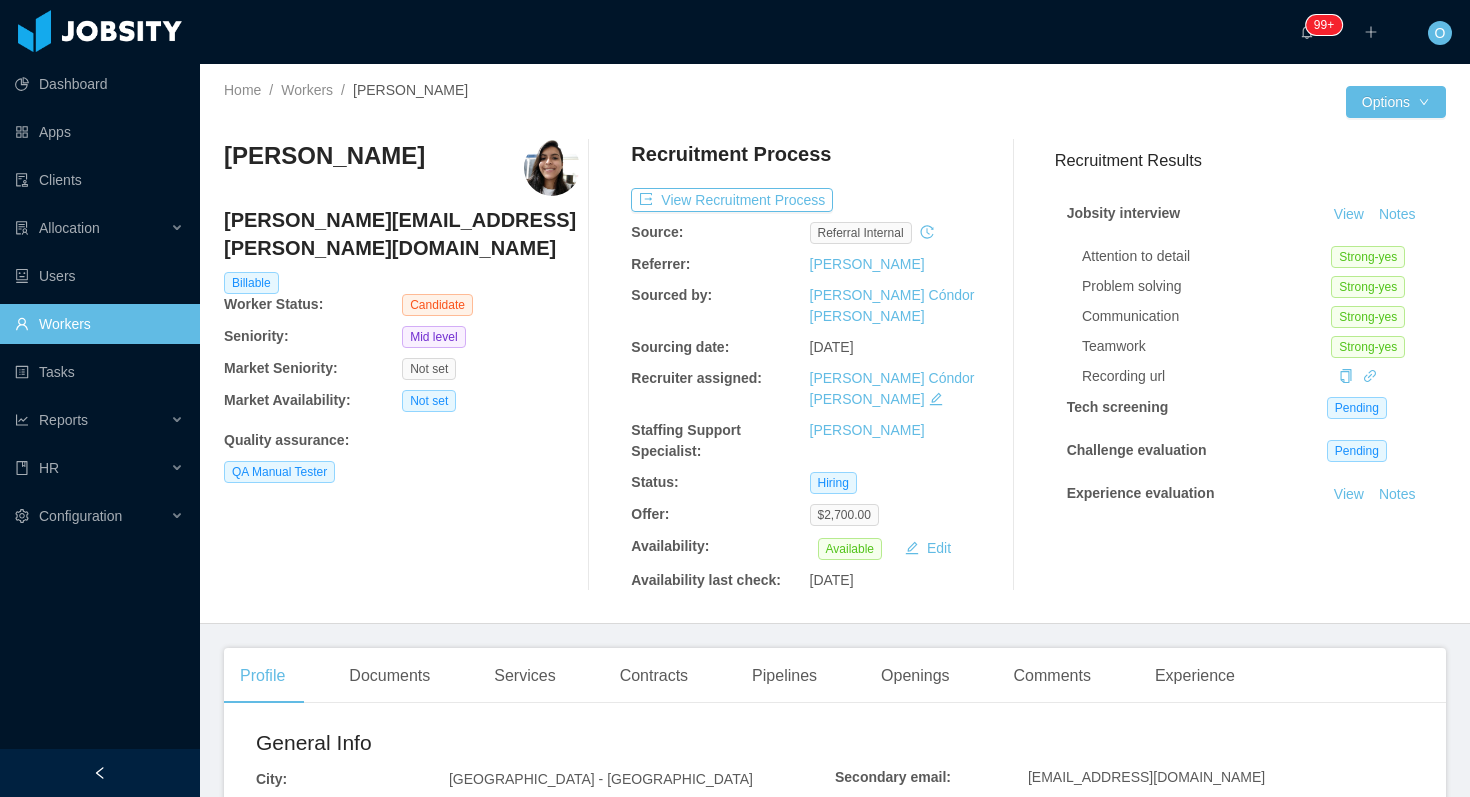 click on "Secondary email: [EMAIL_ADDRESS][DOMAIN_NAME] Phone number: [PHONE_NUMBER] Sourcer Notes: No notes Tags: Allocatable Languages: English B2 upper intermediate Spanish C2 highly competent" at bounding box center (1124, 854) 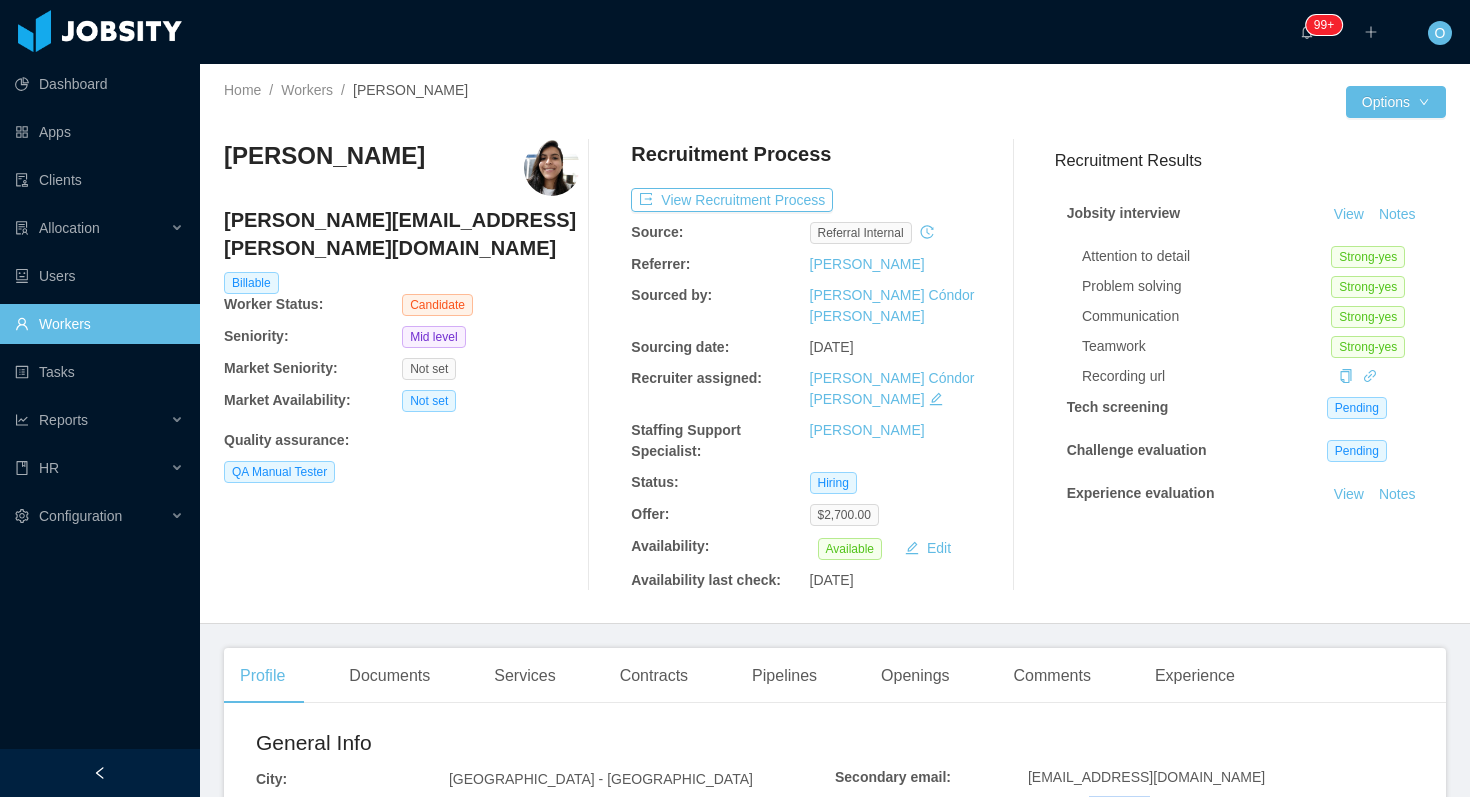 drag, startPoint x: 1146, startPoint y: 760, endPoint x: 1087, endPoint y: 768, distance: 59.5399 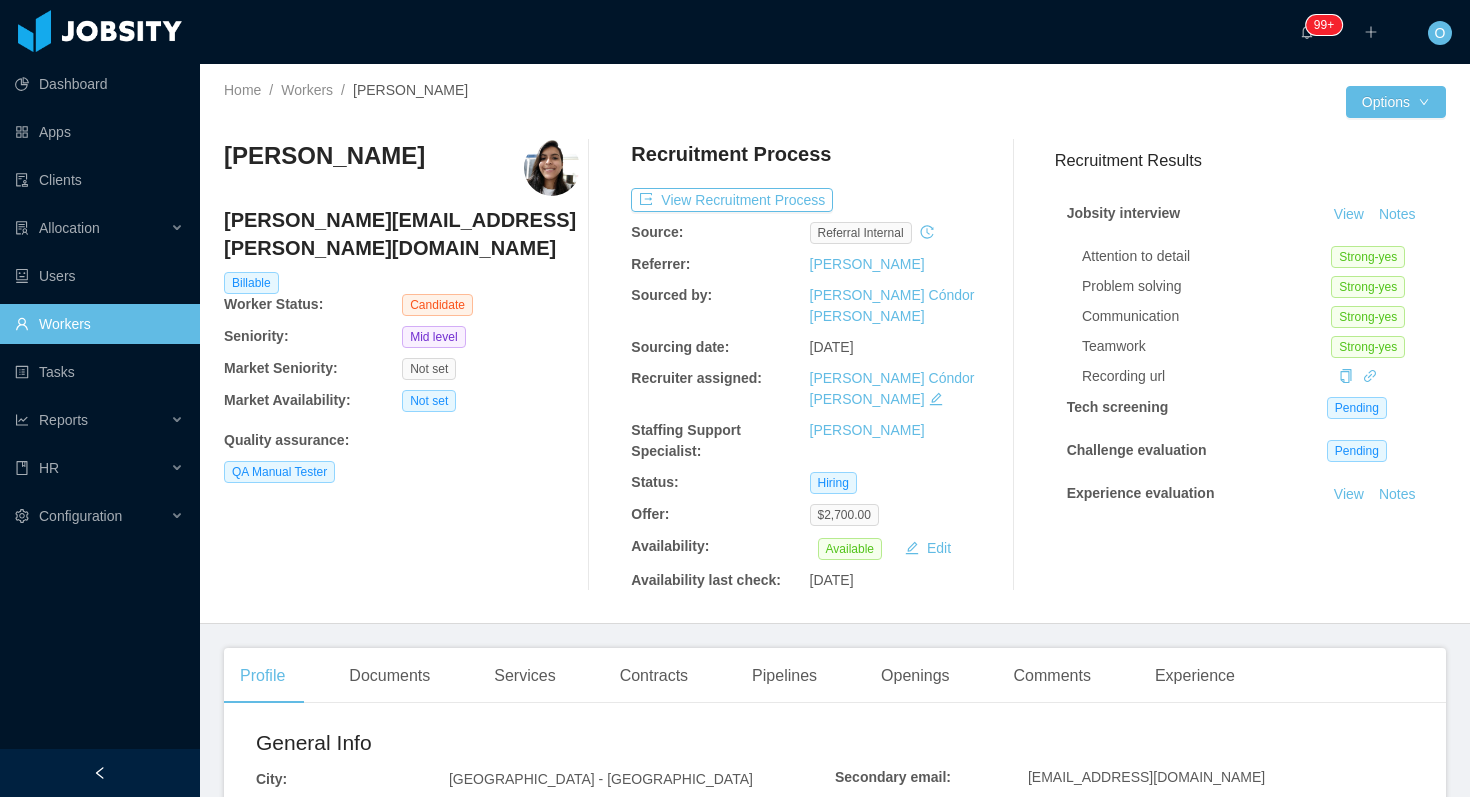 click on "Home / Workers / [PERSON_NAME] /" at bounding box center (529, 90) 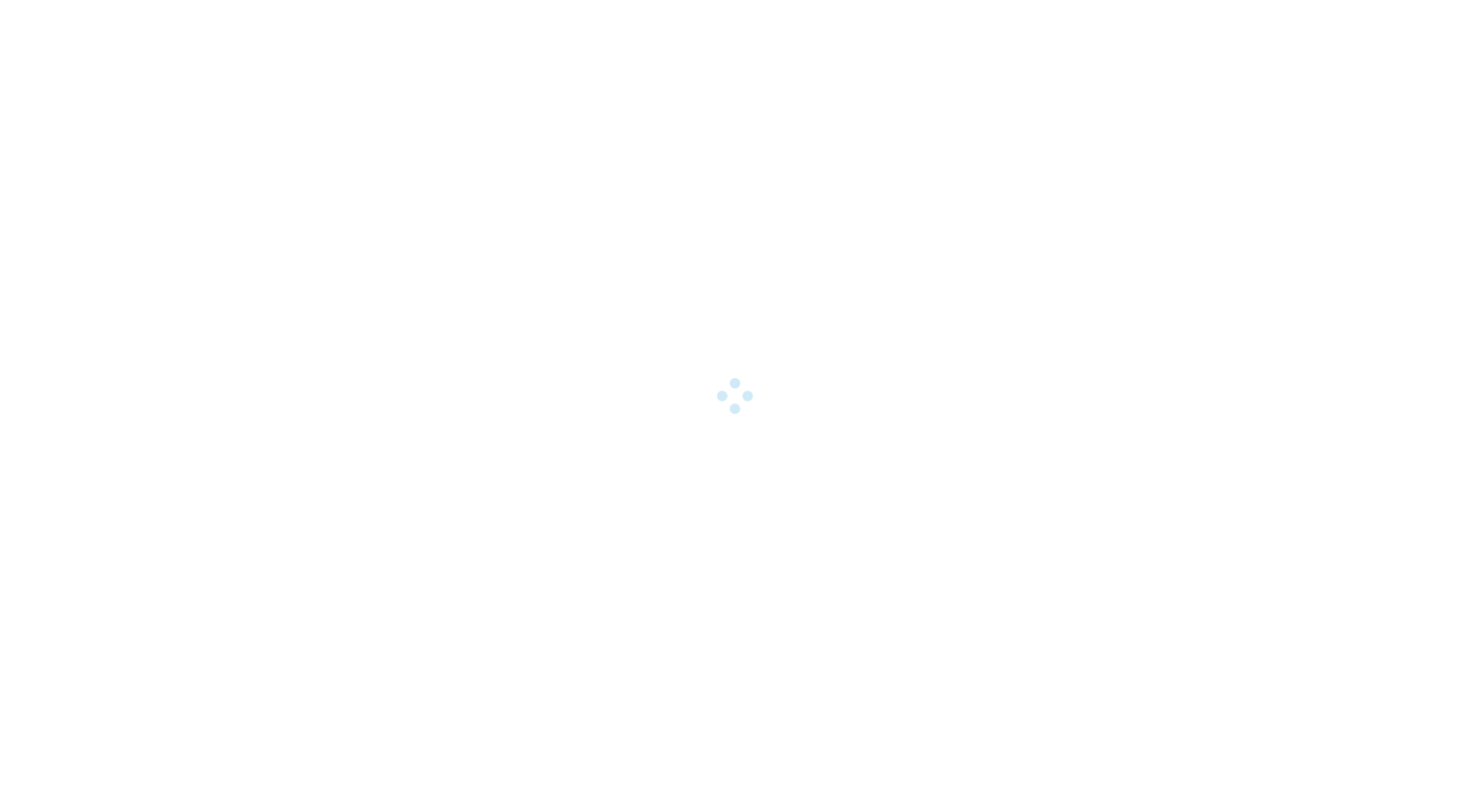 scroll, scrollTop: 0, scrollLeft: 0, axis: both 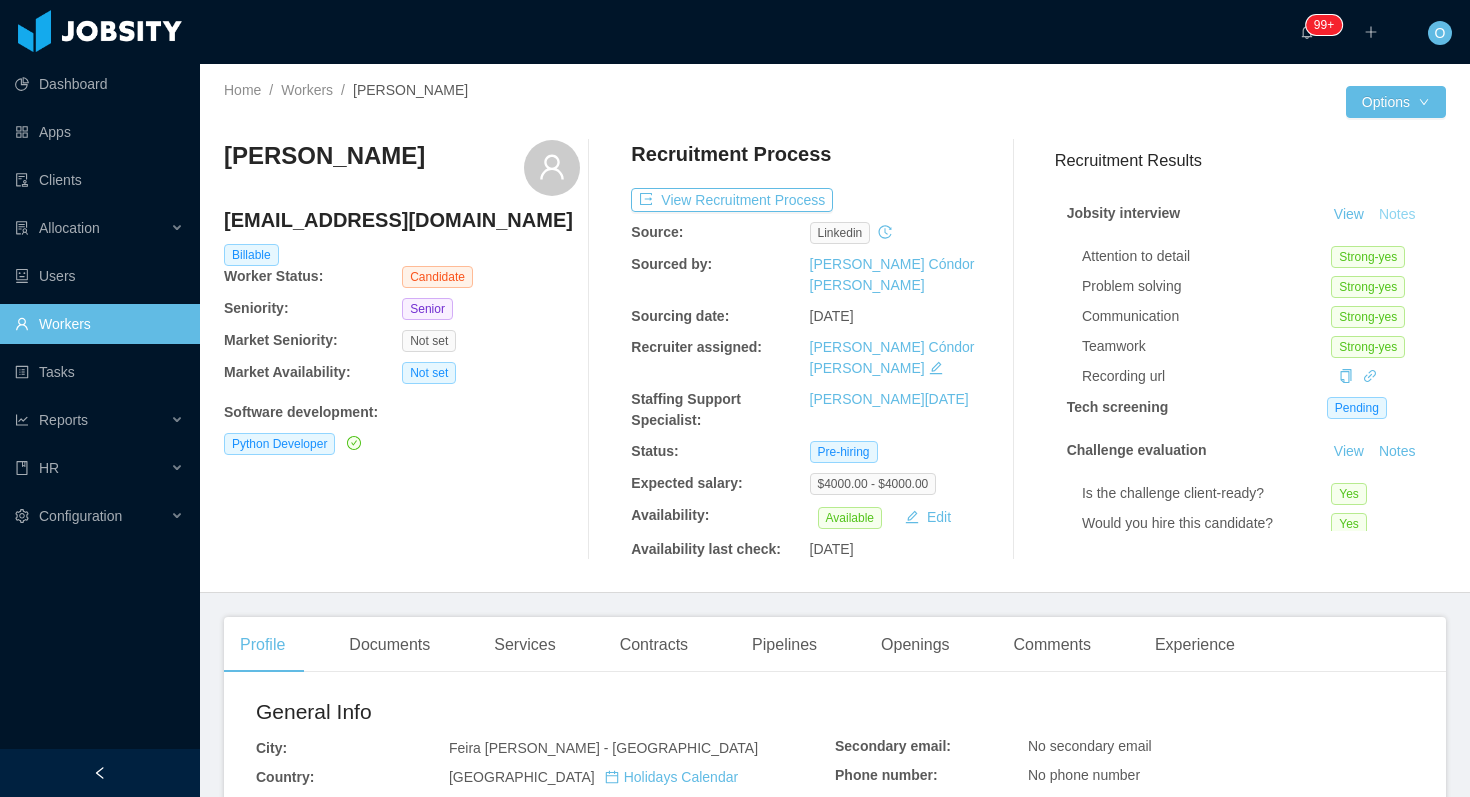 click on "Notes" at bounding box center [1397, 215] 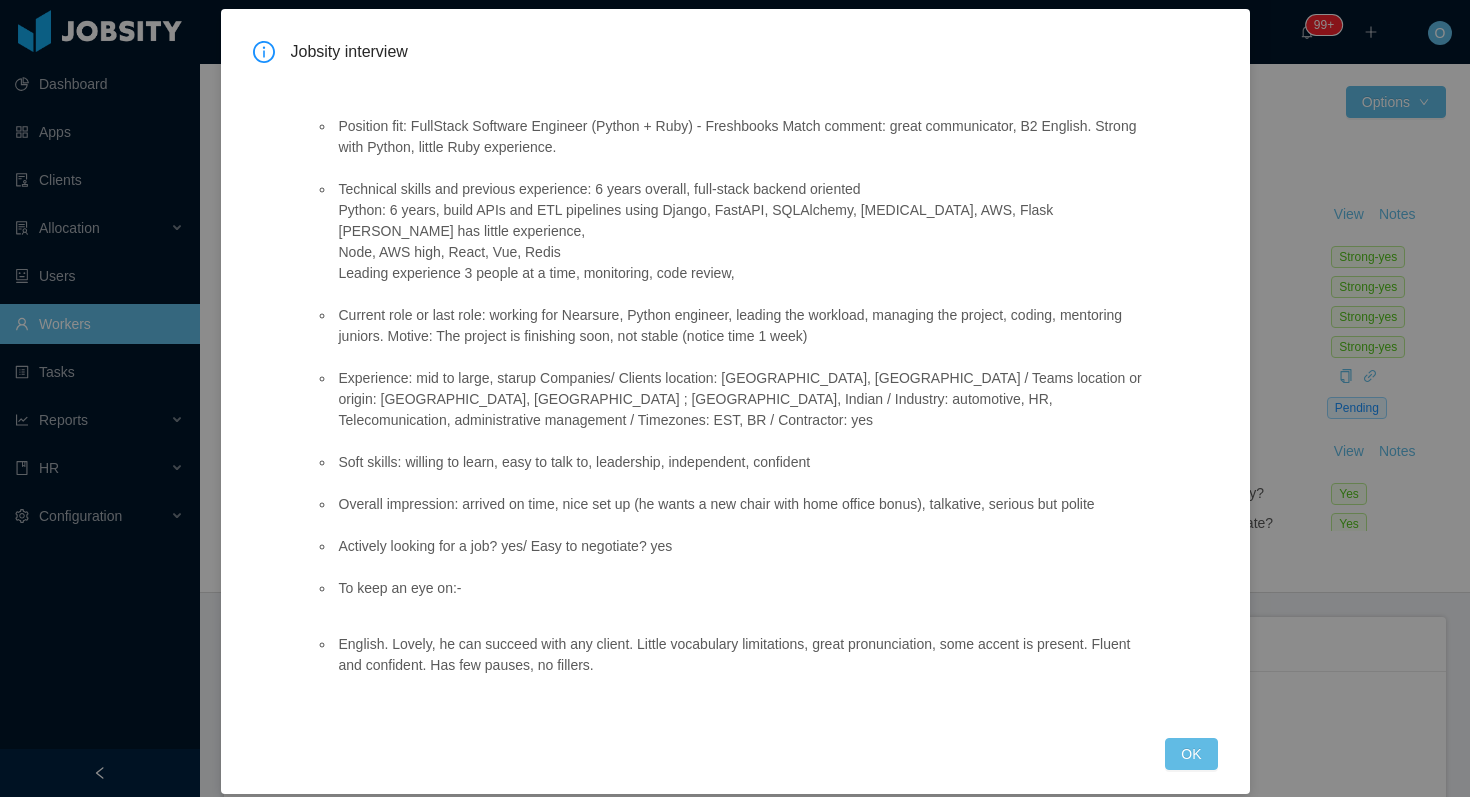 scroll, scrollTop: 87, scrollLeft: 0, axis: vertical 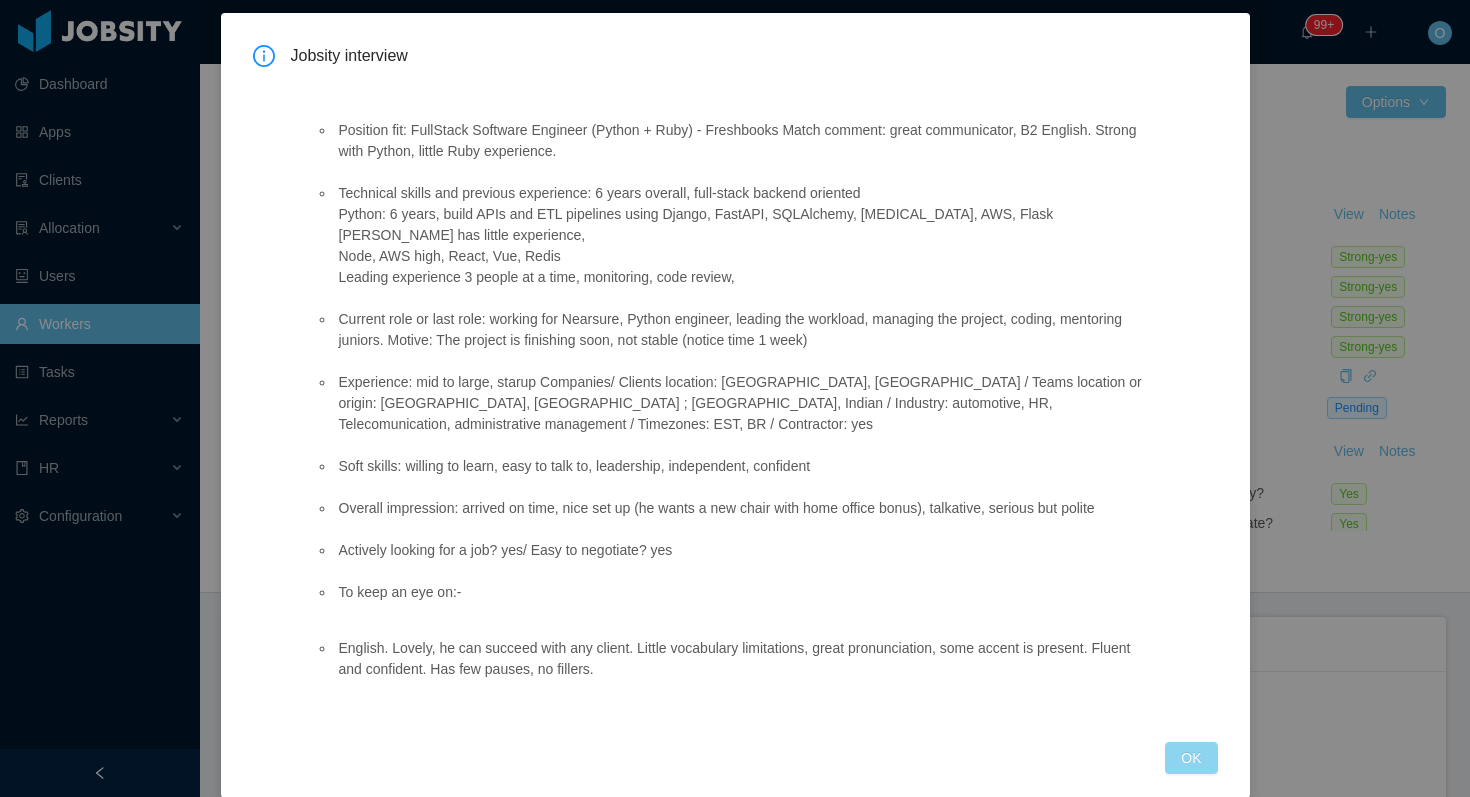 click on "OK" at bounding box center [1191, 758] 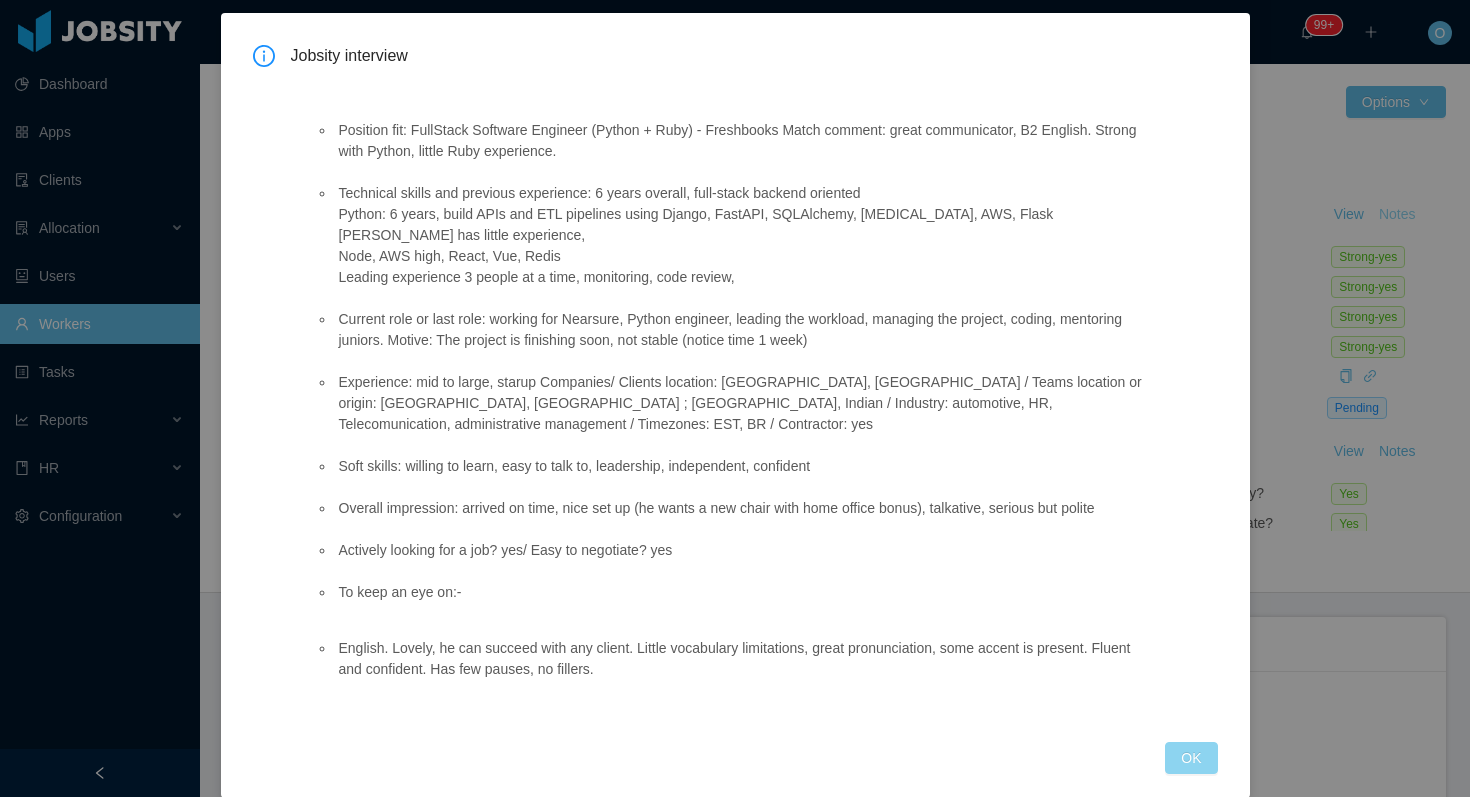 scroll, scrollTop: 0, scrollLeft: 0, axis: both 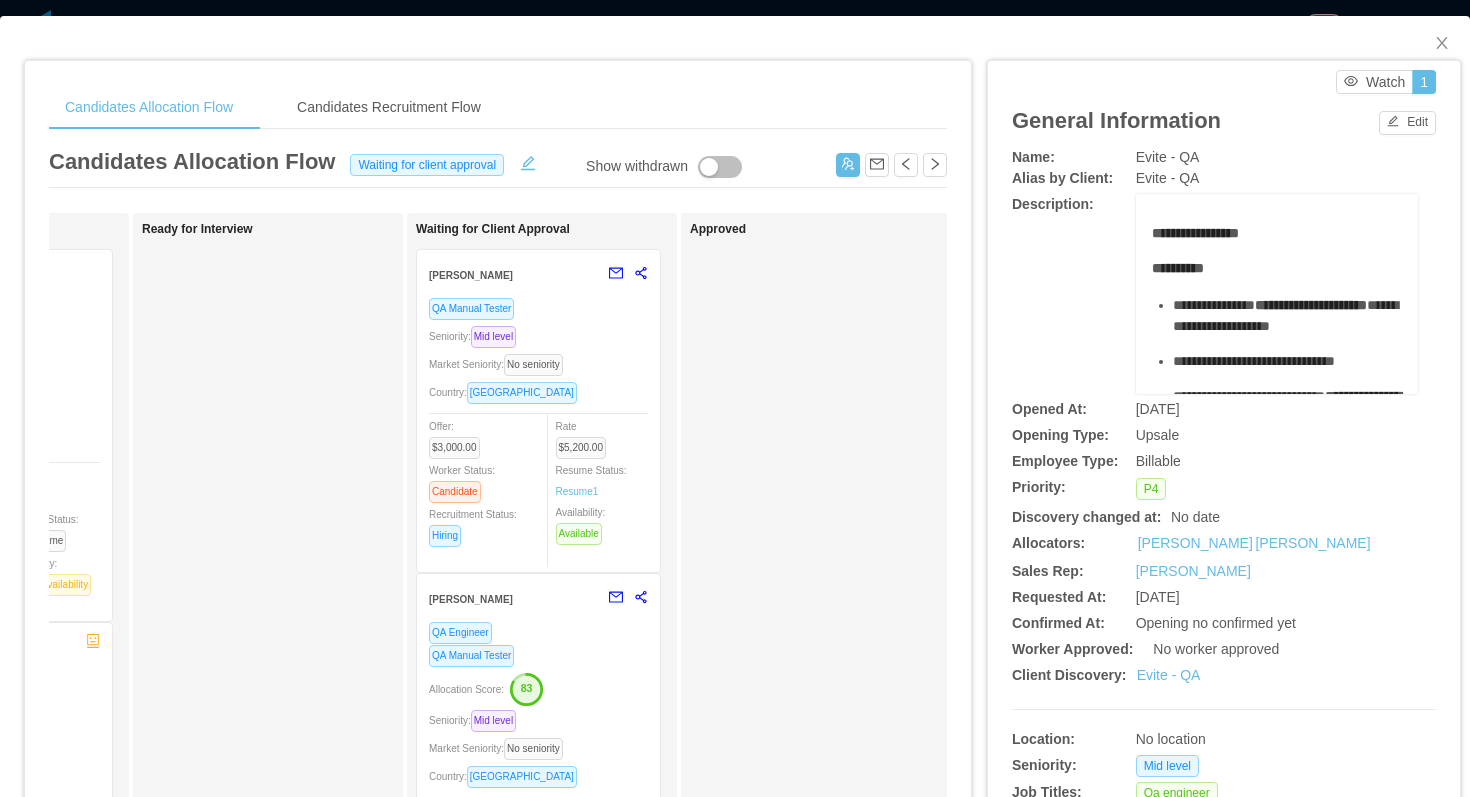 click on "Seniority:   Mid level" at bounding box center (538, 336) 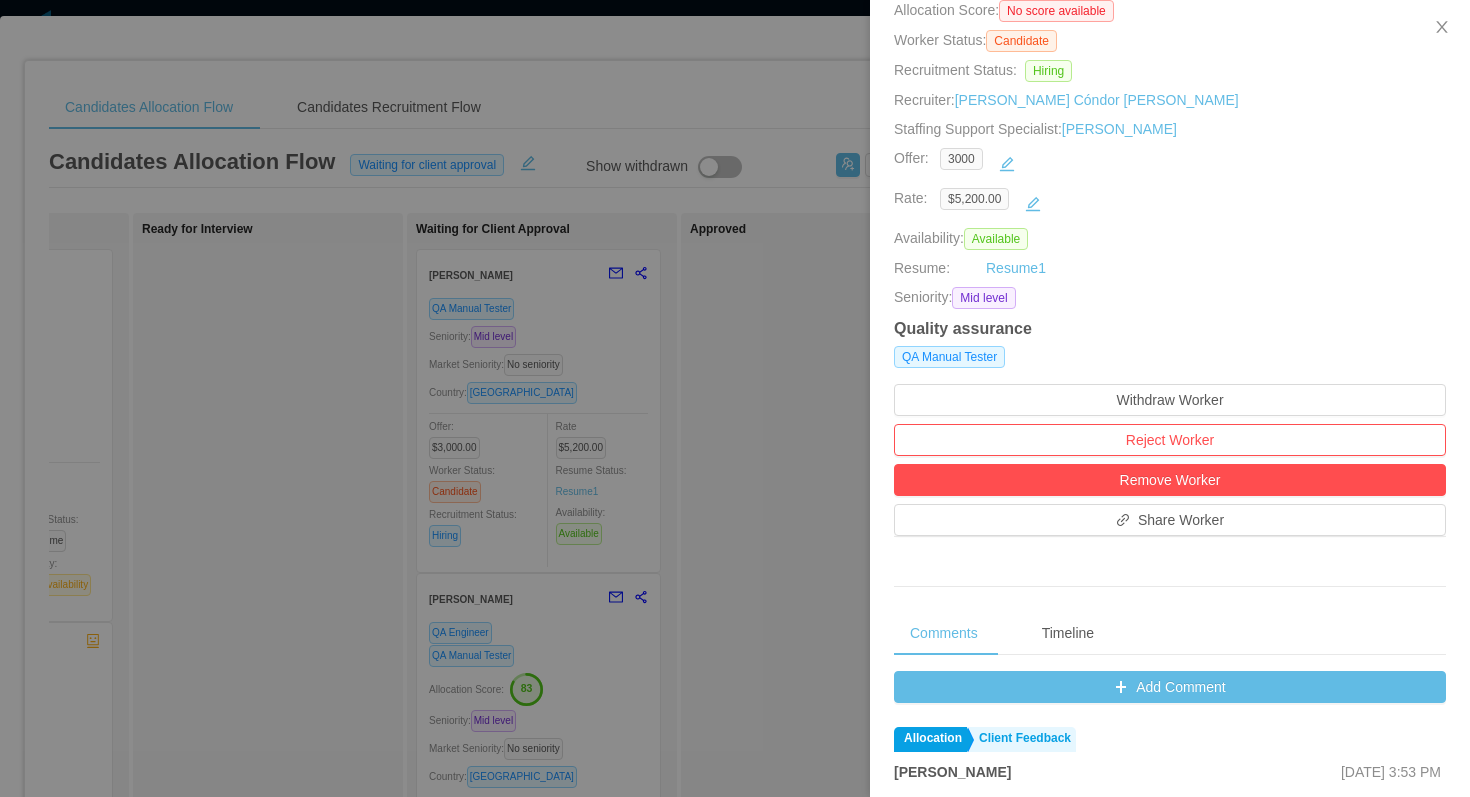 scroll, scrollTop: 520, scrollLeft: 0, axis: vertical 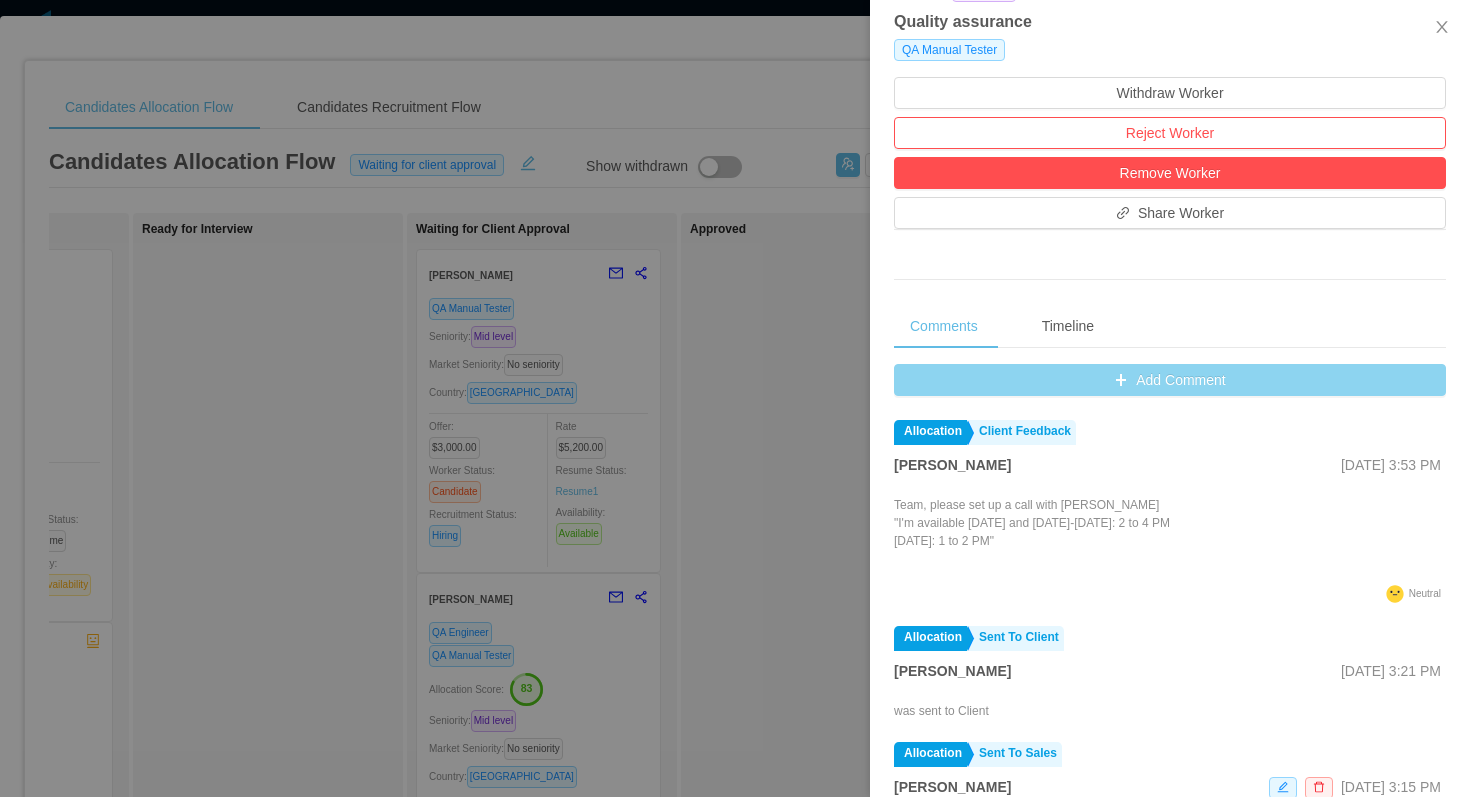 click on "Add Comment" at bounding box center [1170, 380] 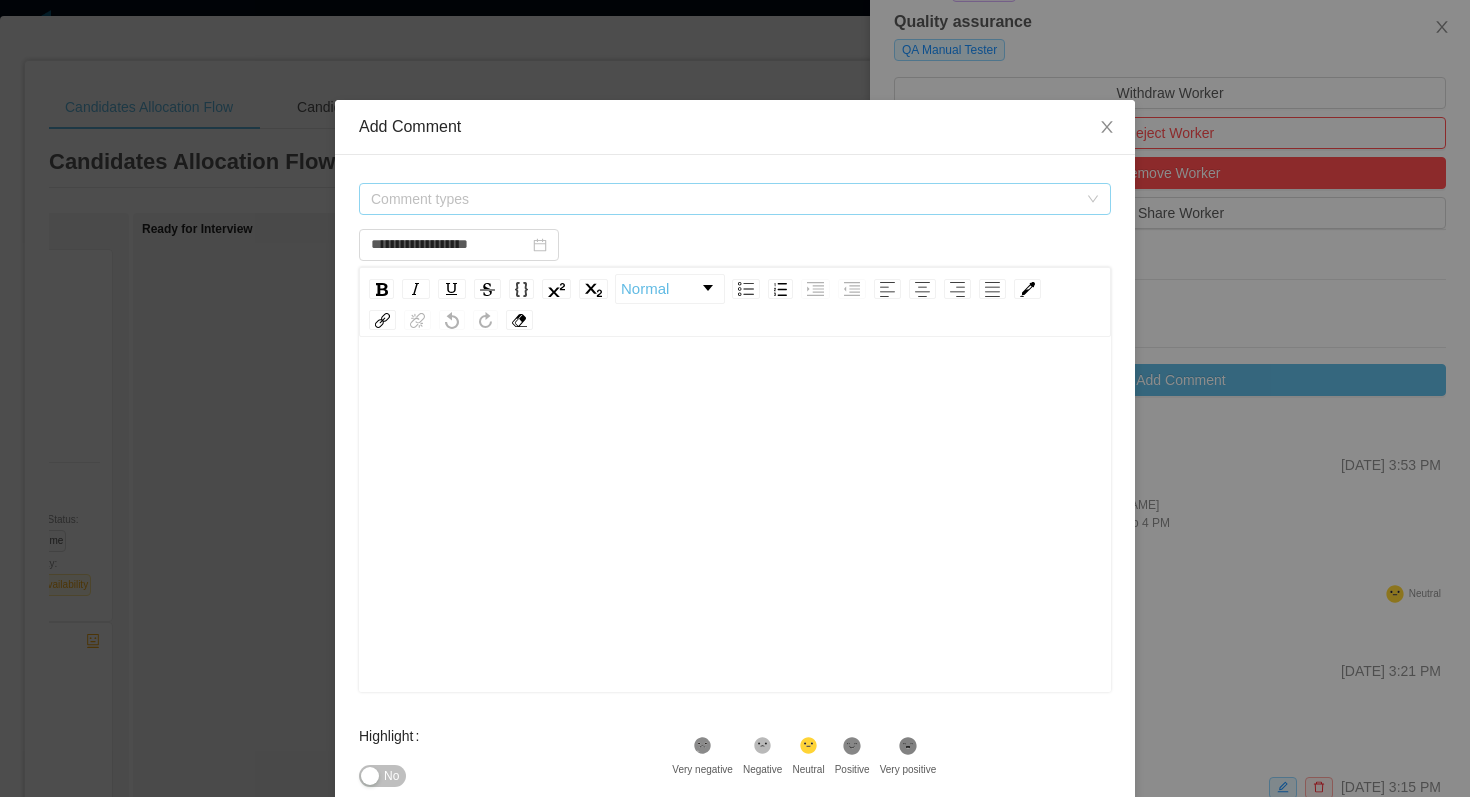 click on "Comment types" at bounding box center [724, 199] 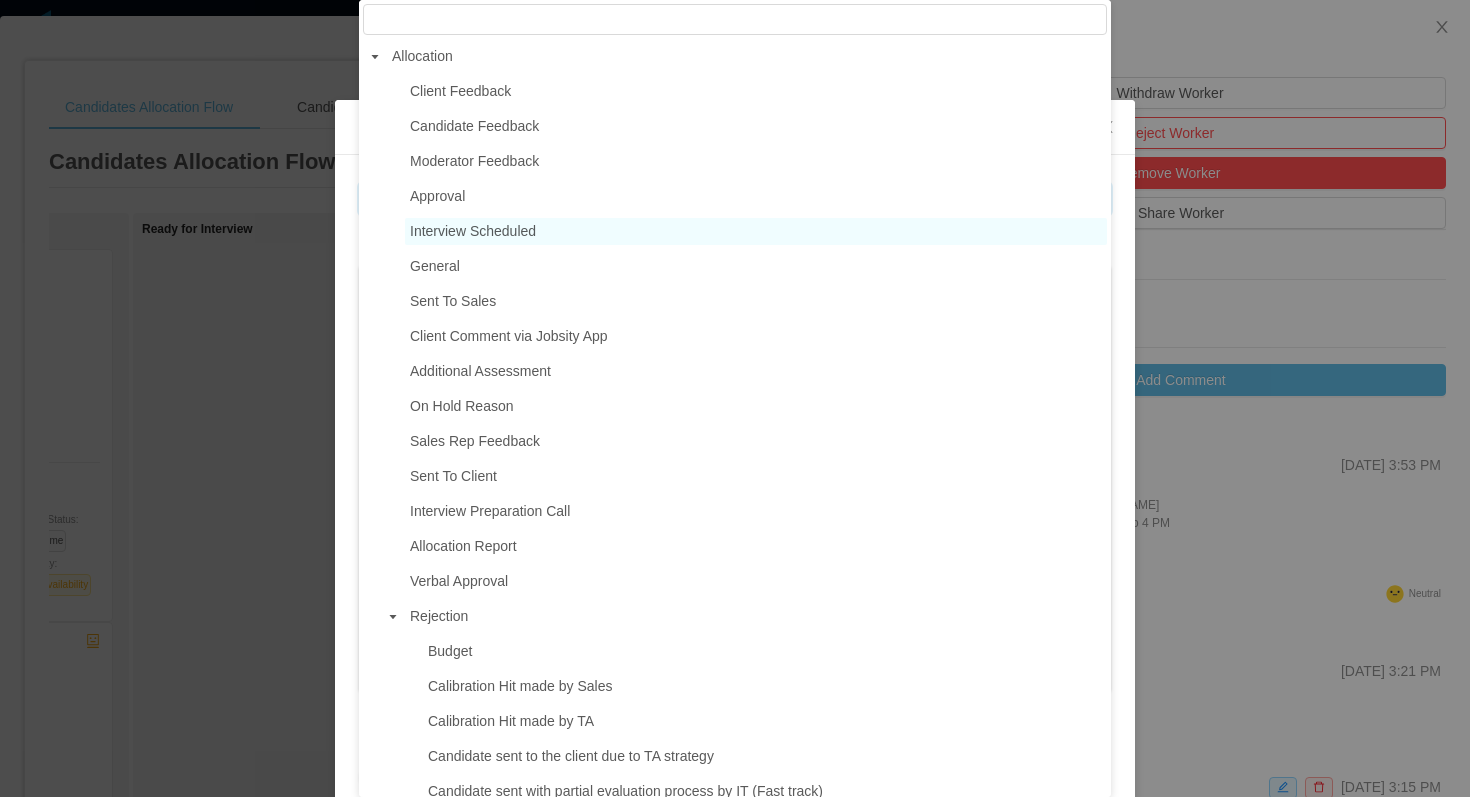 type on "**********" 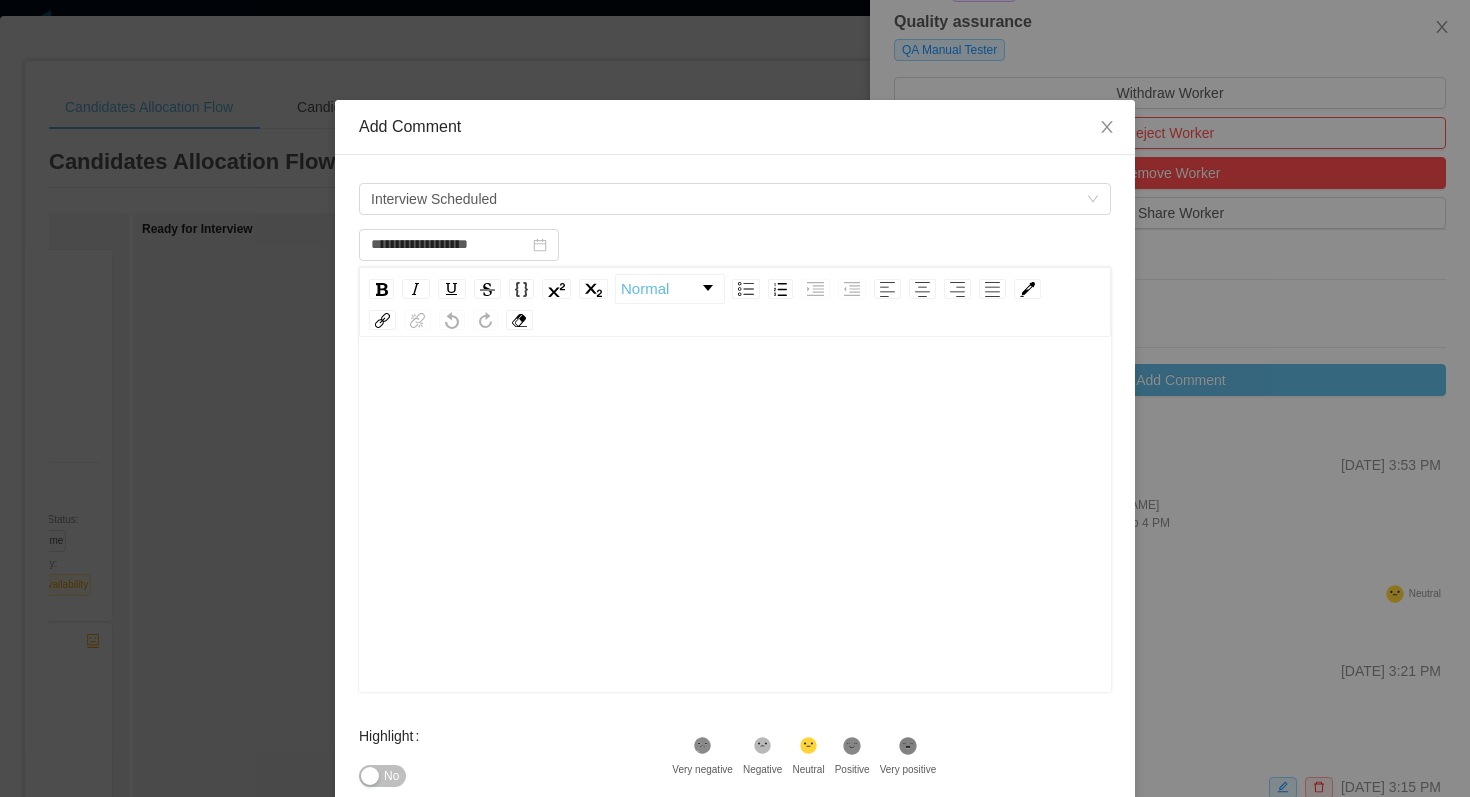 click at bounding box center (735, 391) 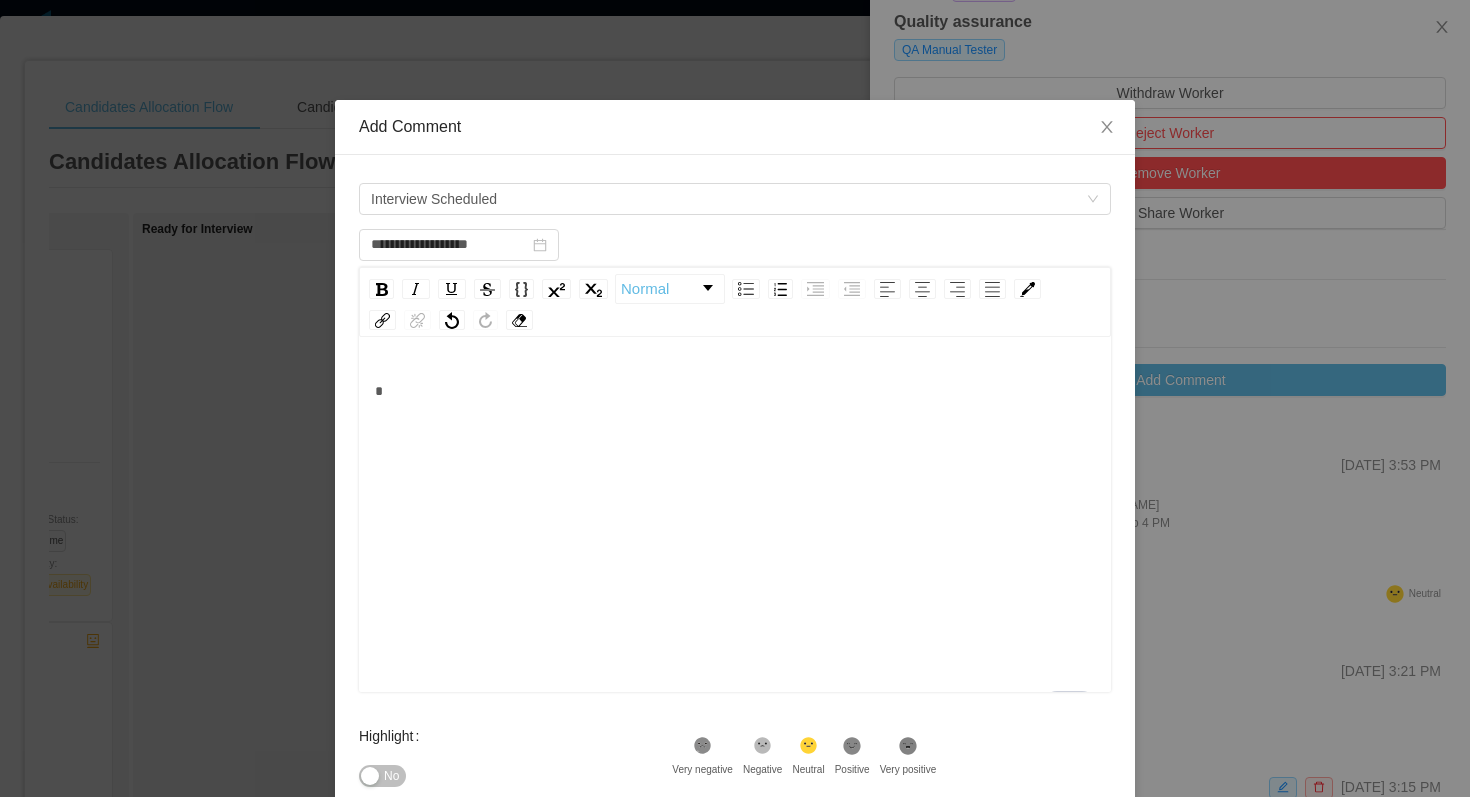 type 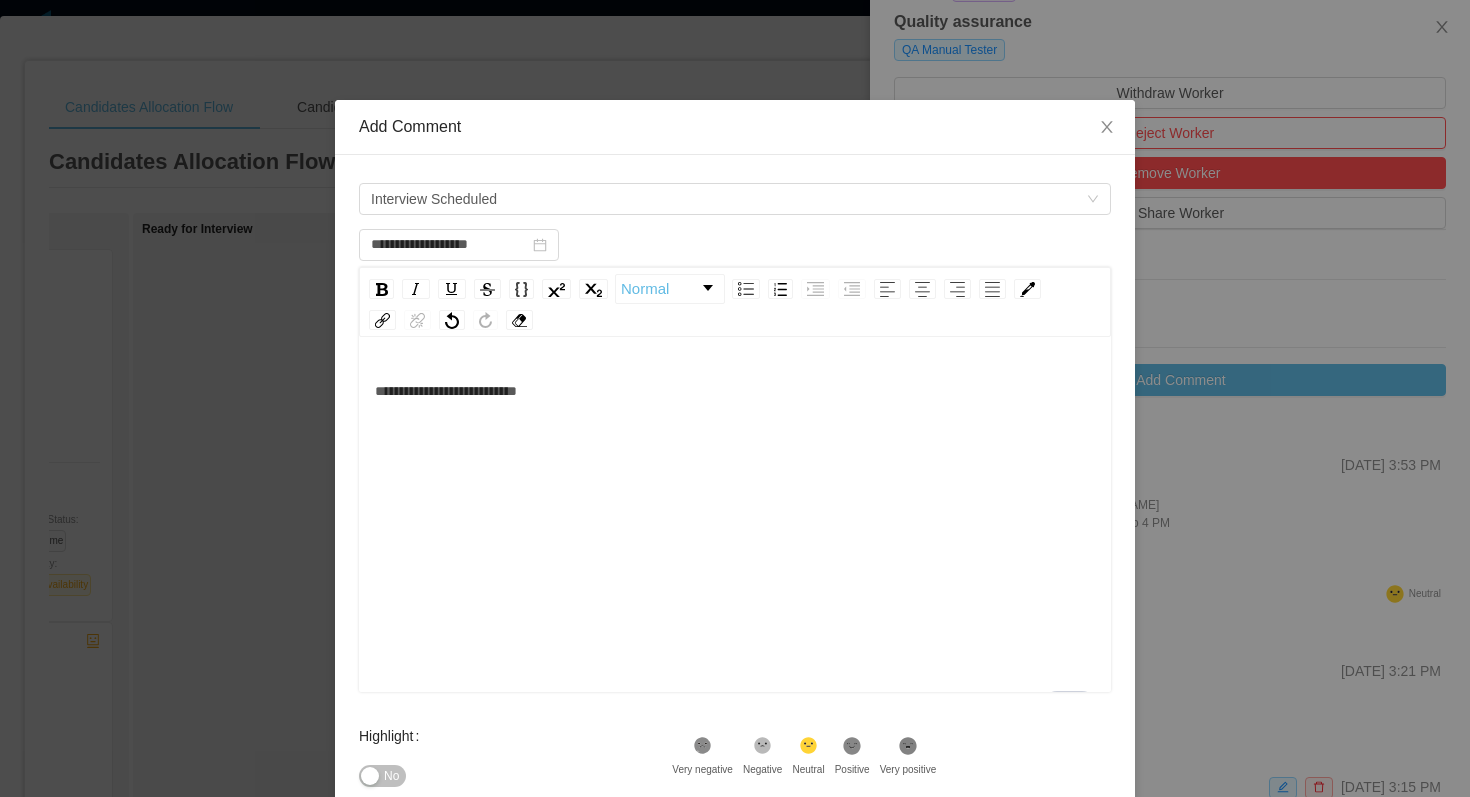 scroll, scrollTop: 124, scrollLeft: 0, axis: vertical 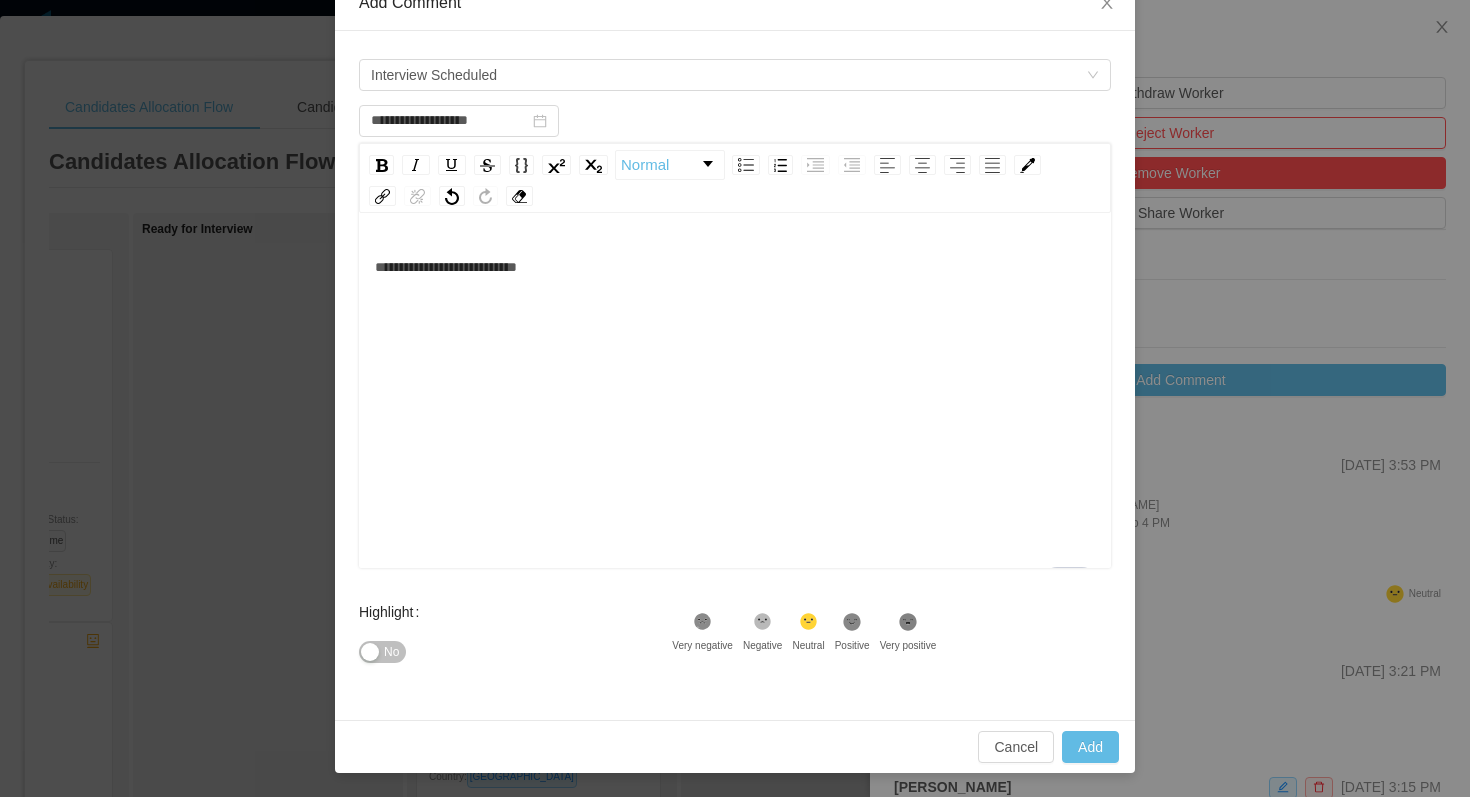click 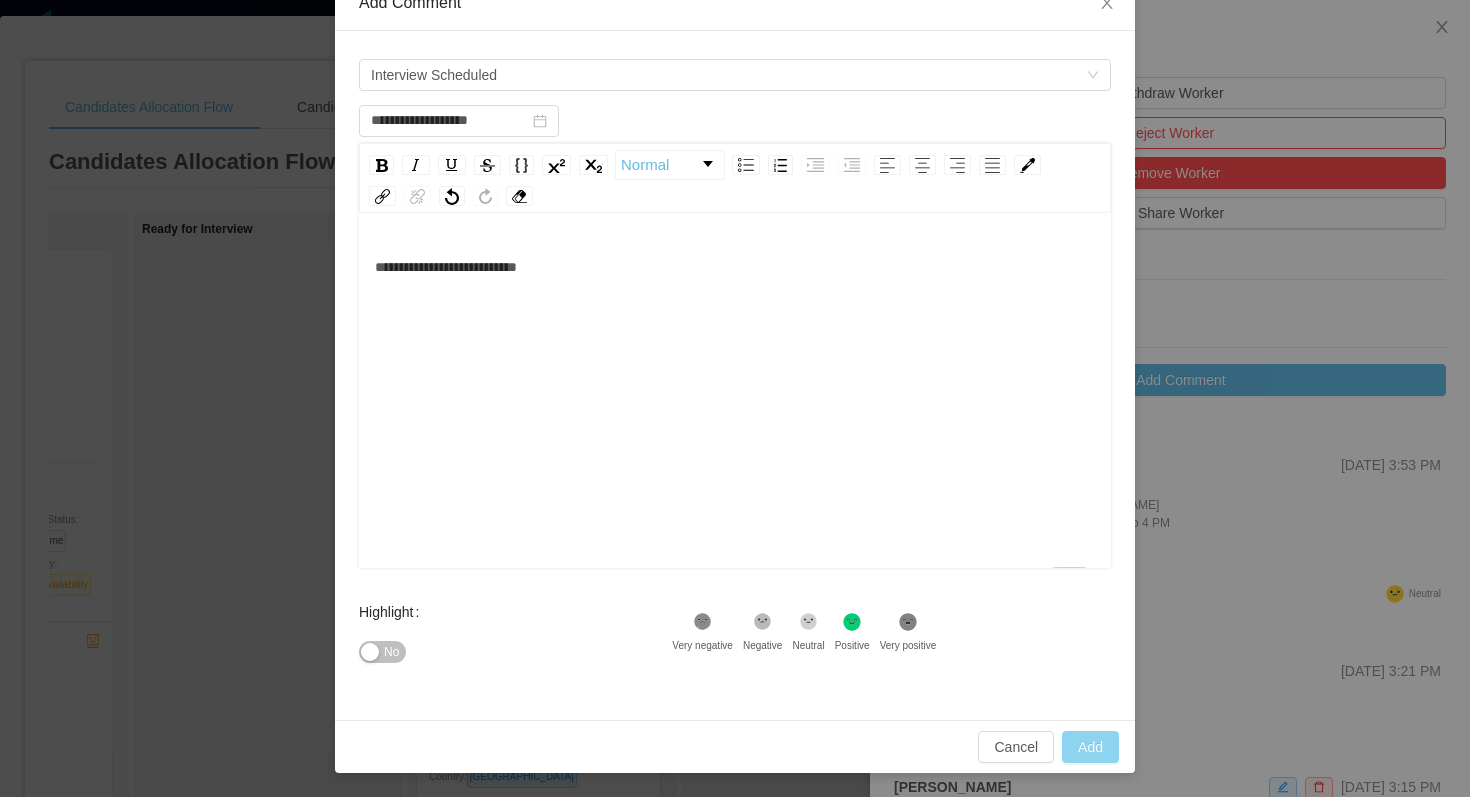 click on "Add" at bounding box center [1090, 747] 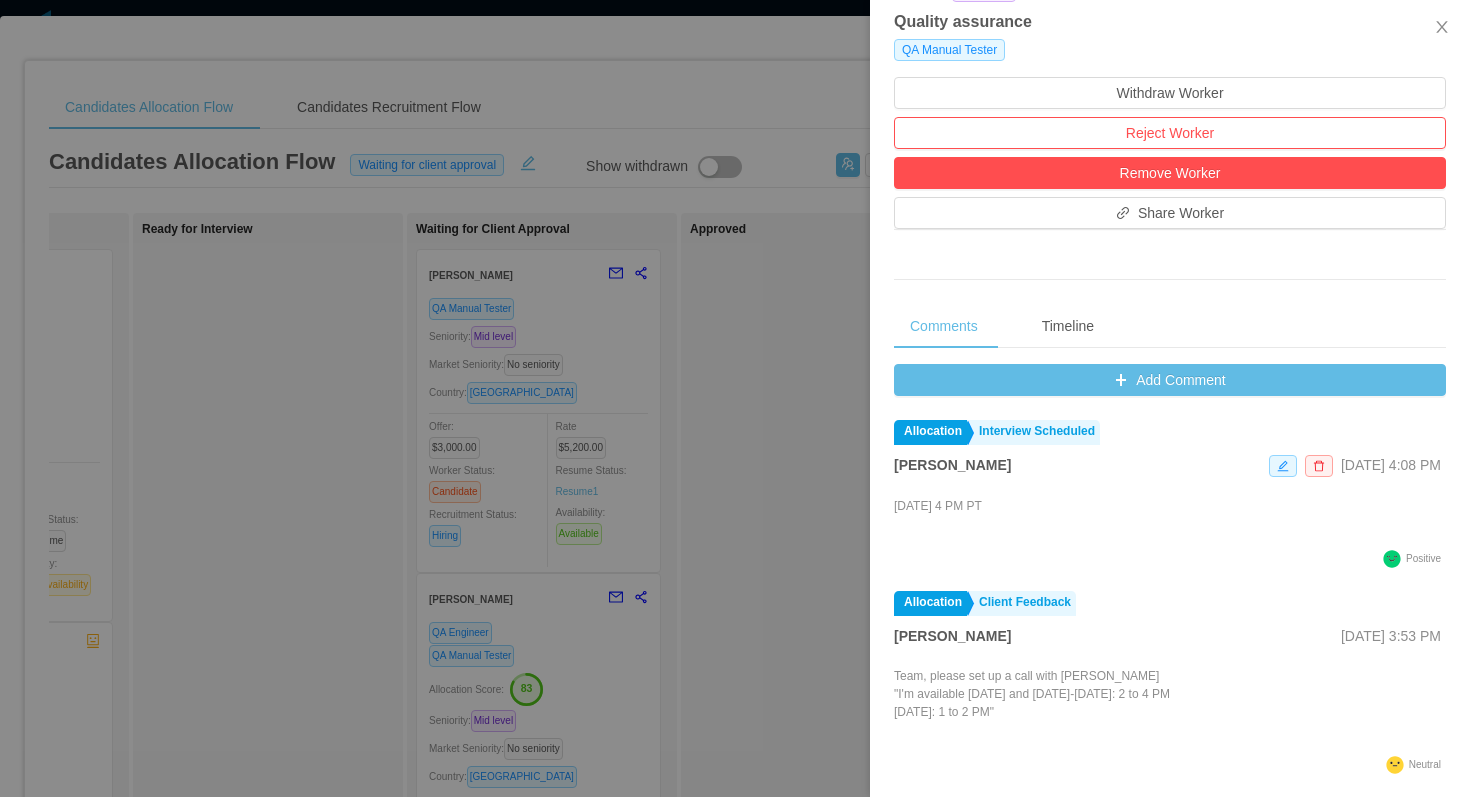 click at bounding box center [735, 398] 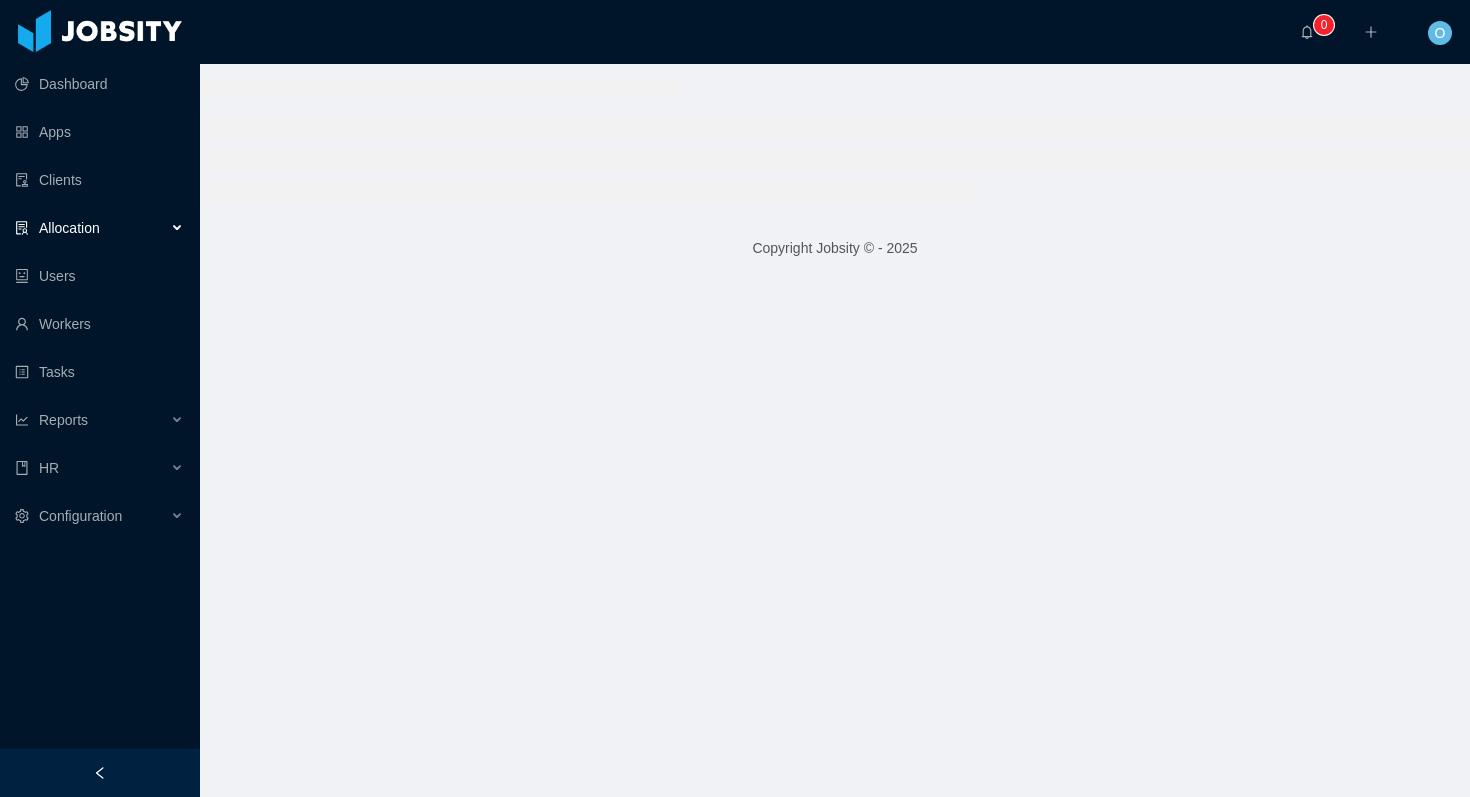 scroll, scrollTop: 0, scrollLeft: 0, axis: both 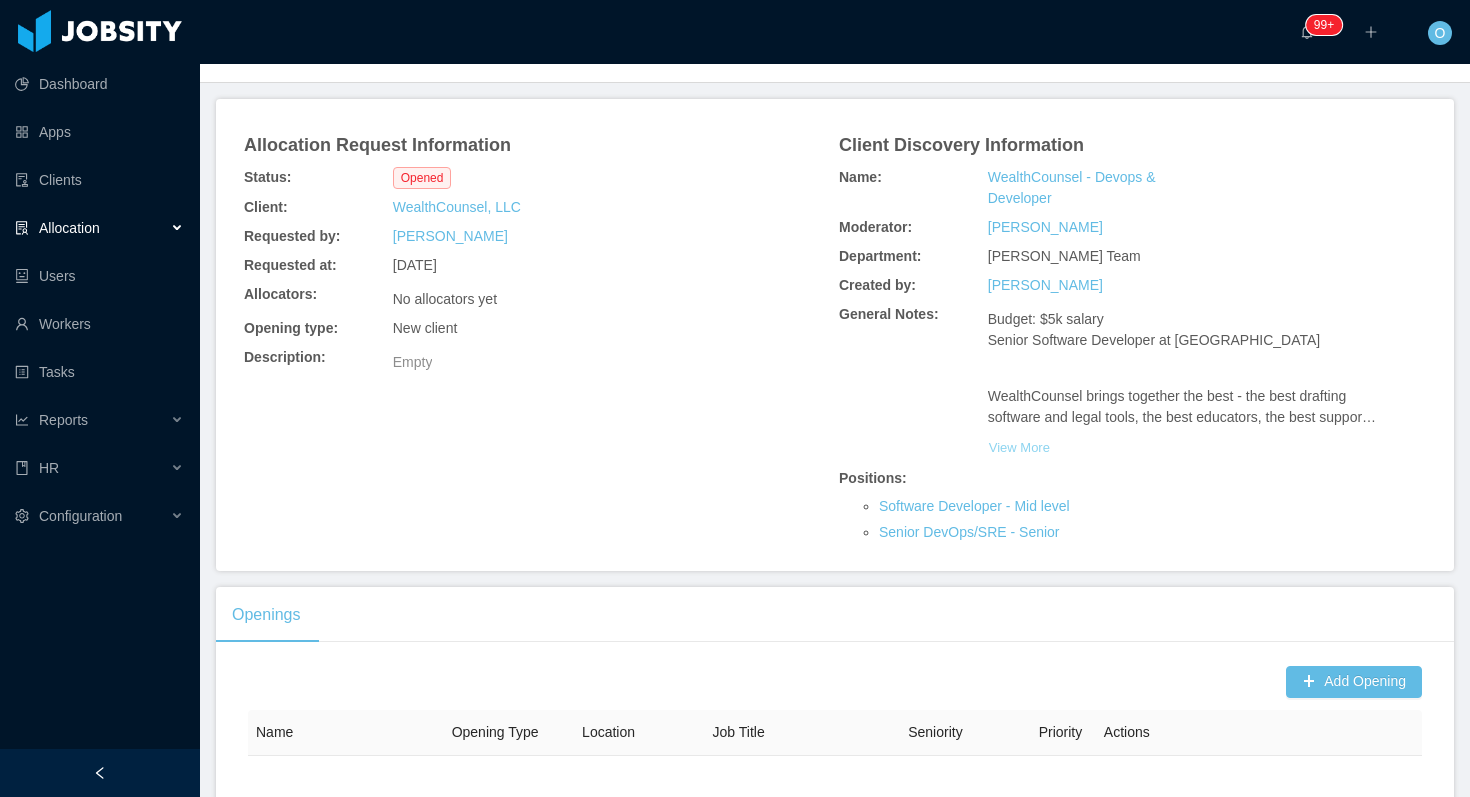 click on "View More" at bounding box center [1019, 448] 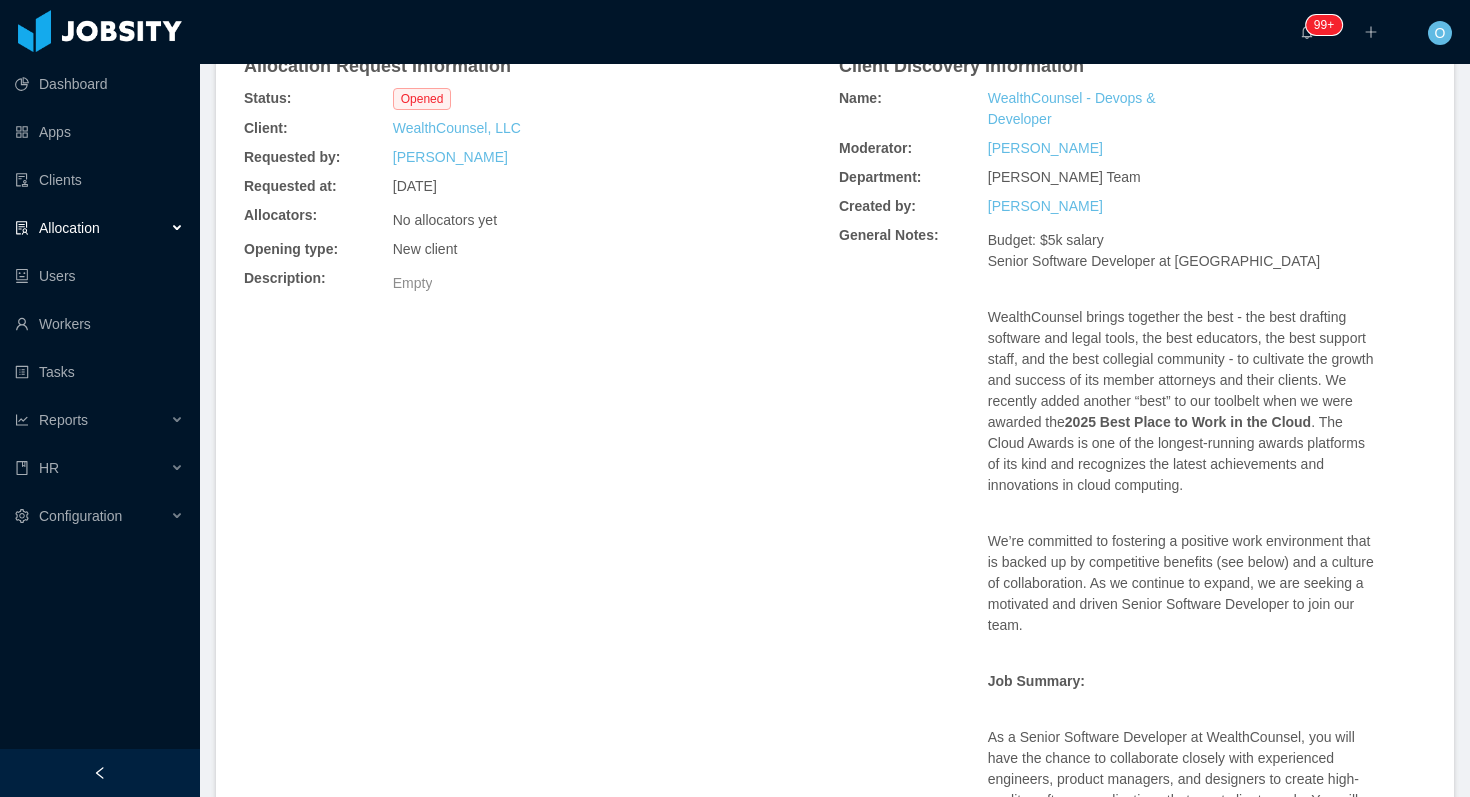 scroll, scrollTop: 0, scrollLeft: 0, axis: both 